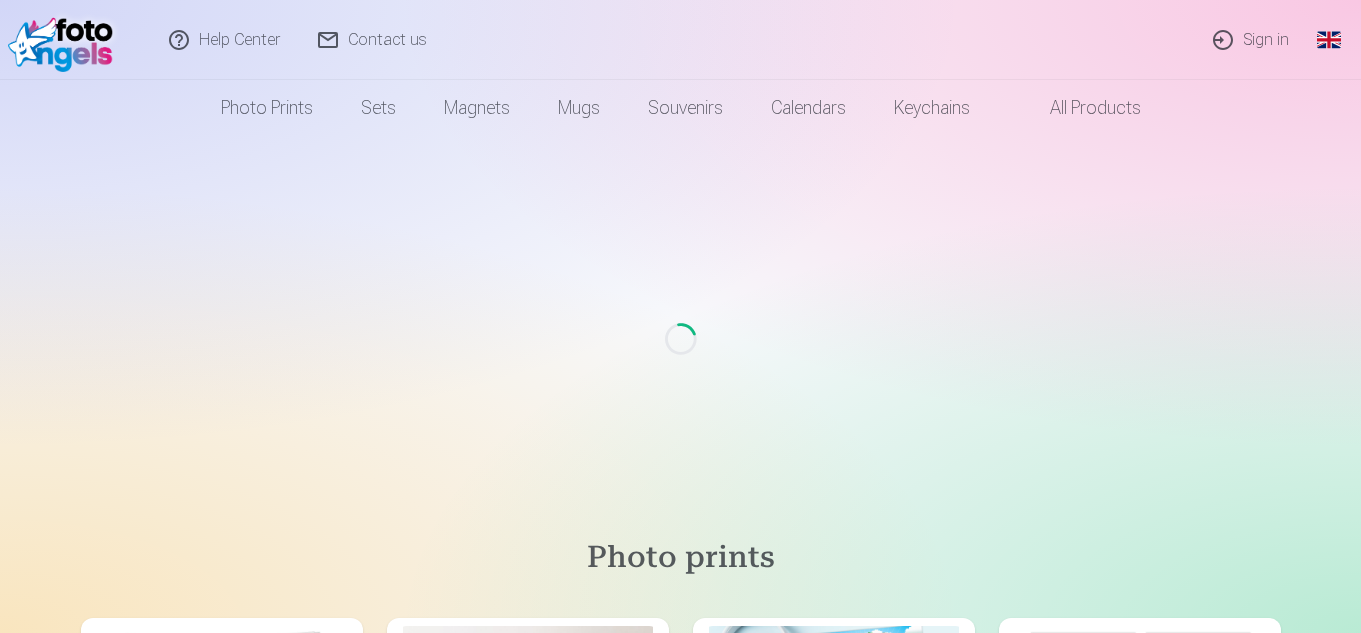 scroll, scrollTop: 0, scrollLeft: 0, axis: both 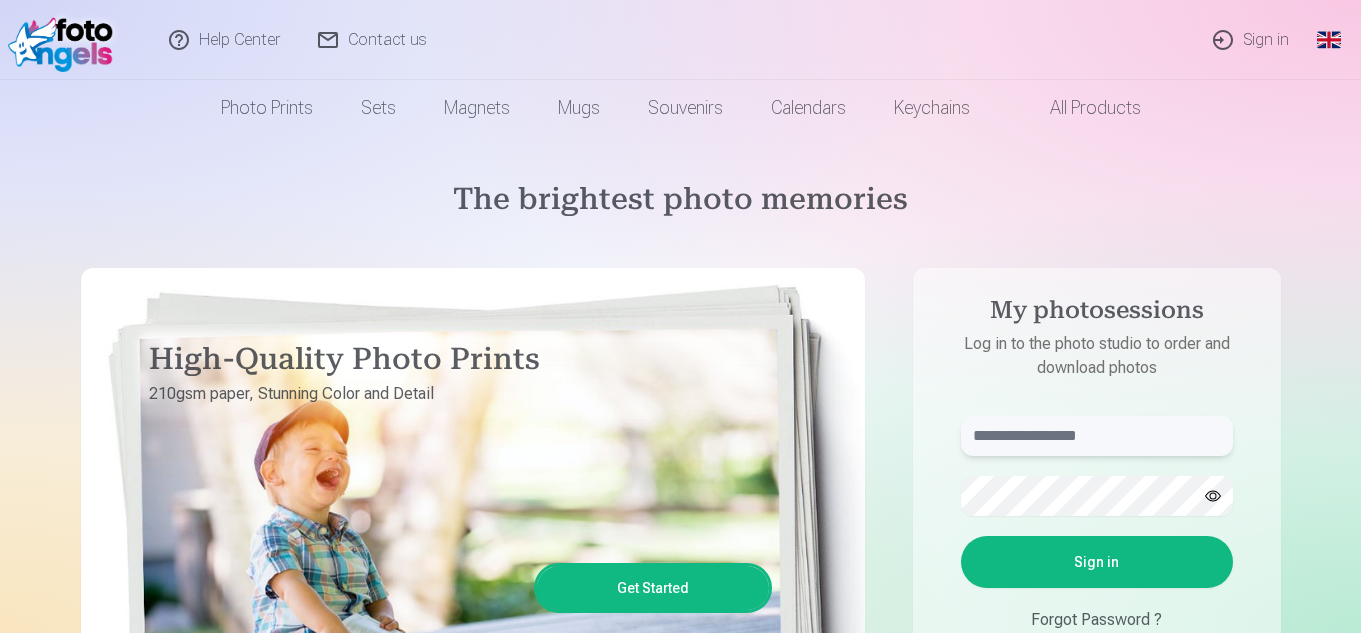 click at bounding box center [1097, 436] 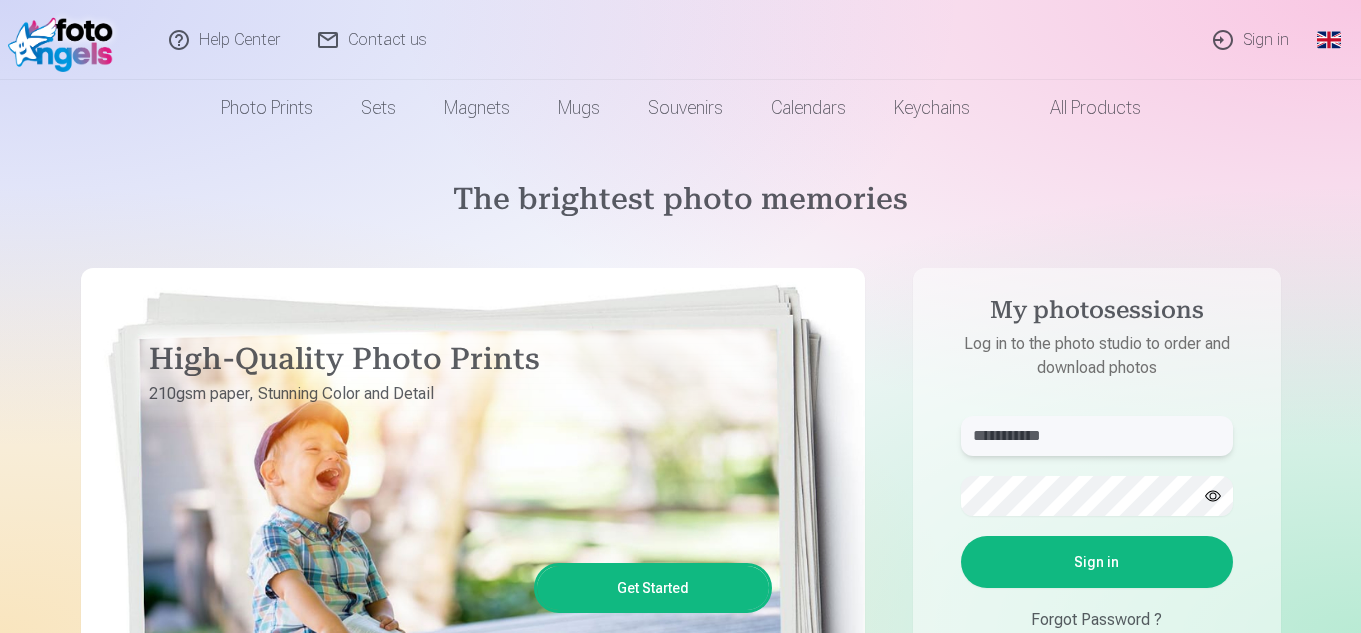 type on "**********" 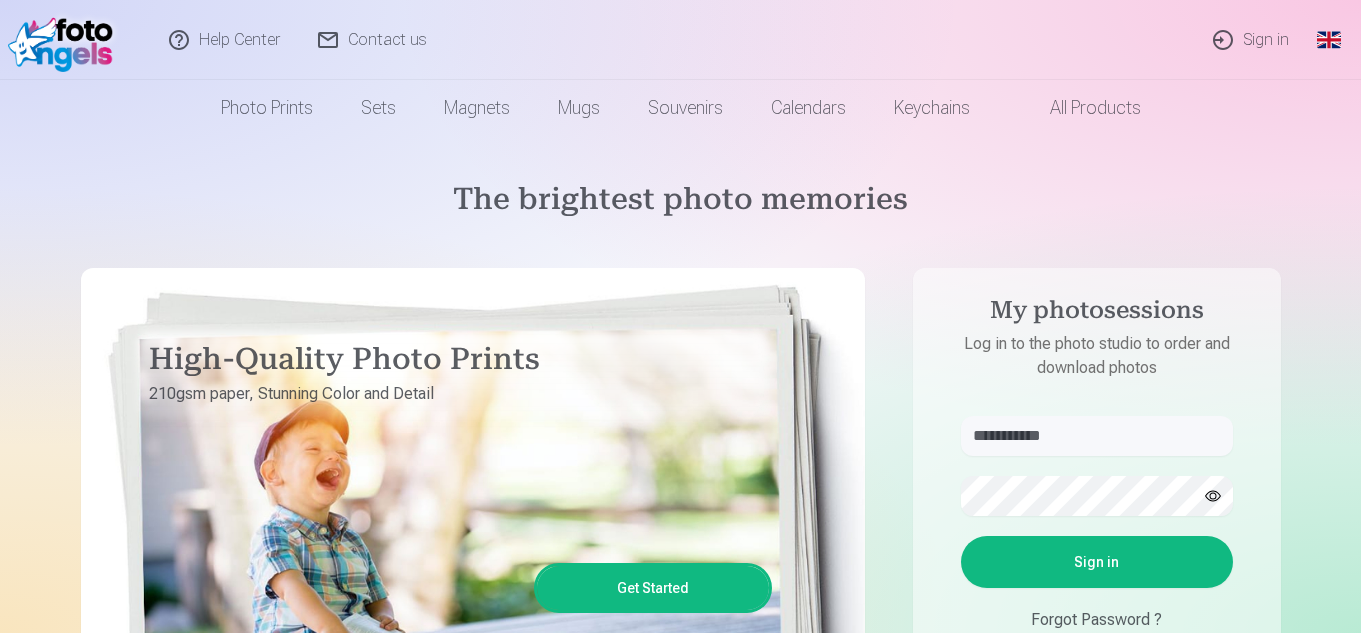 click on "**********" at bounding box center [1097, 564] 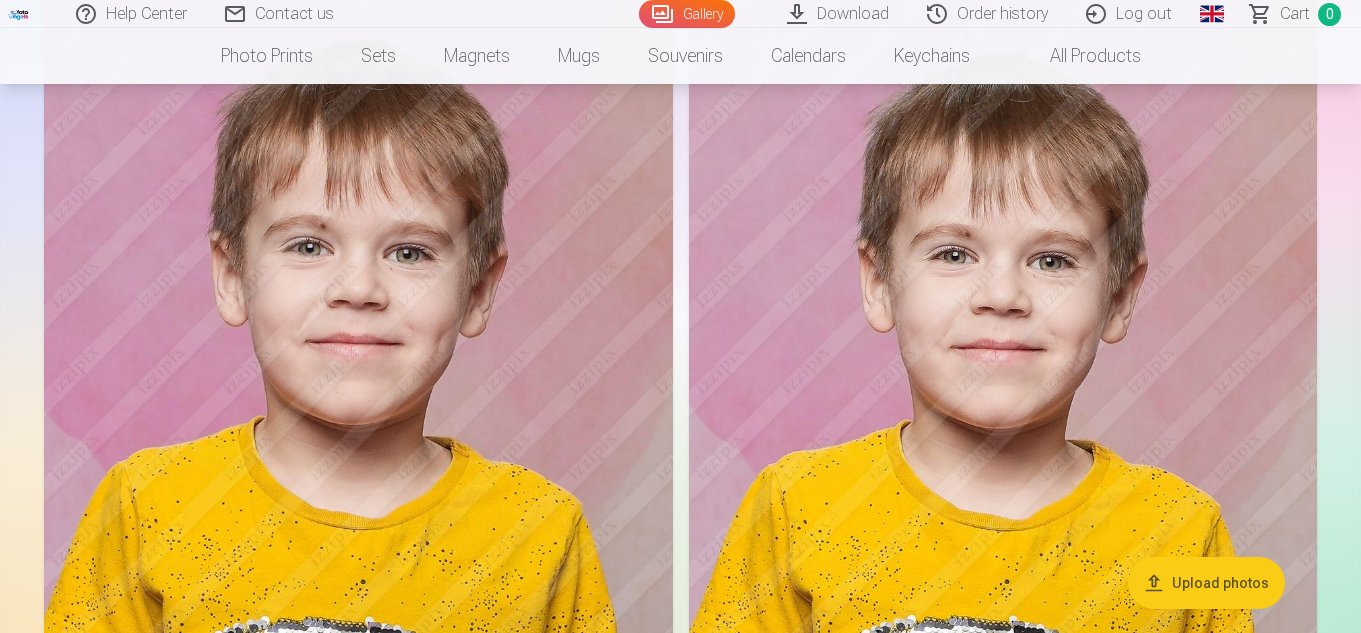 scroll, scrollTop: 9800, scrollLeft: 0, axis: vertical 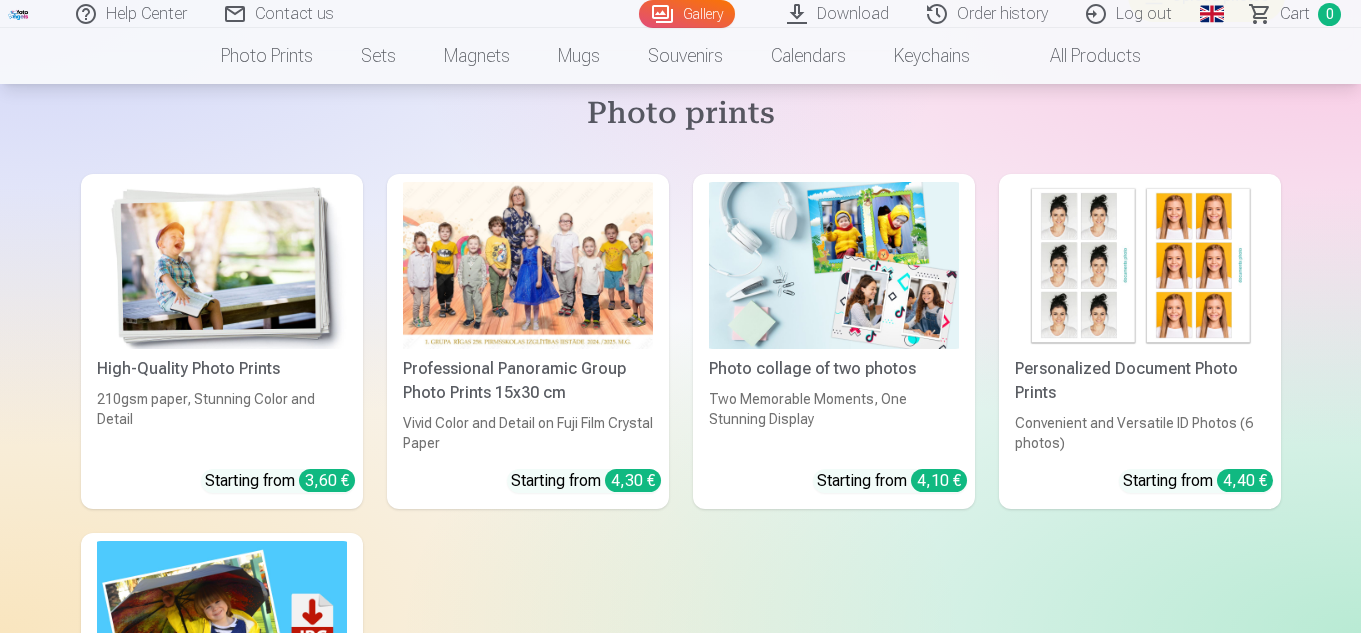 click at bounding box center [528, 265] 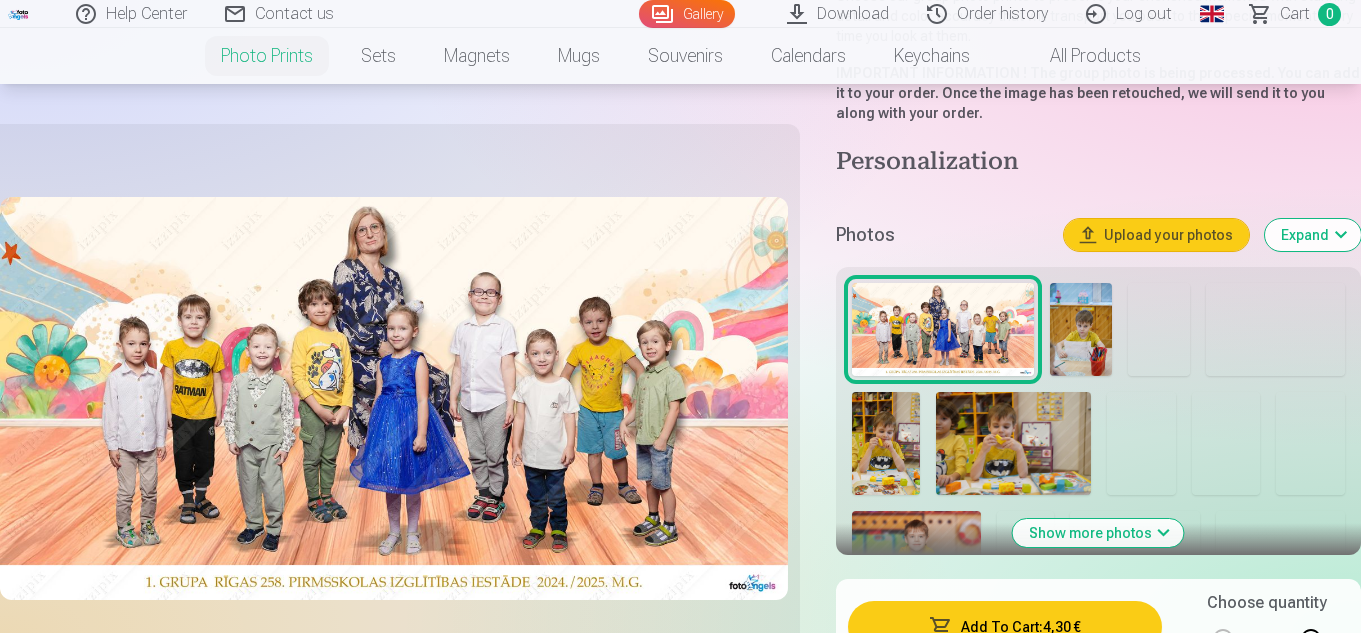 scroll, scrollTop: 400, scrollLeft: 0, axis: vertical 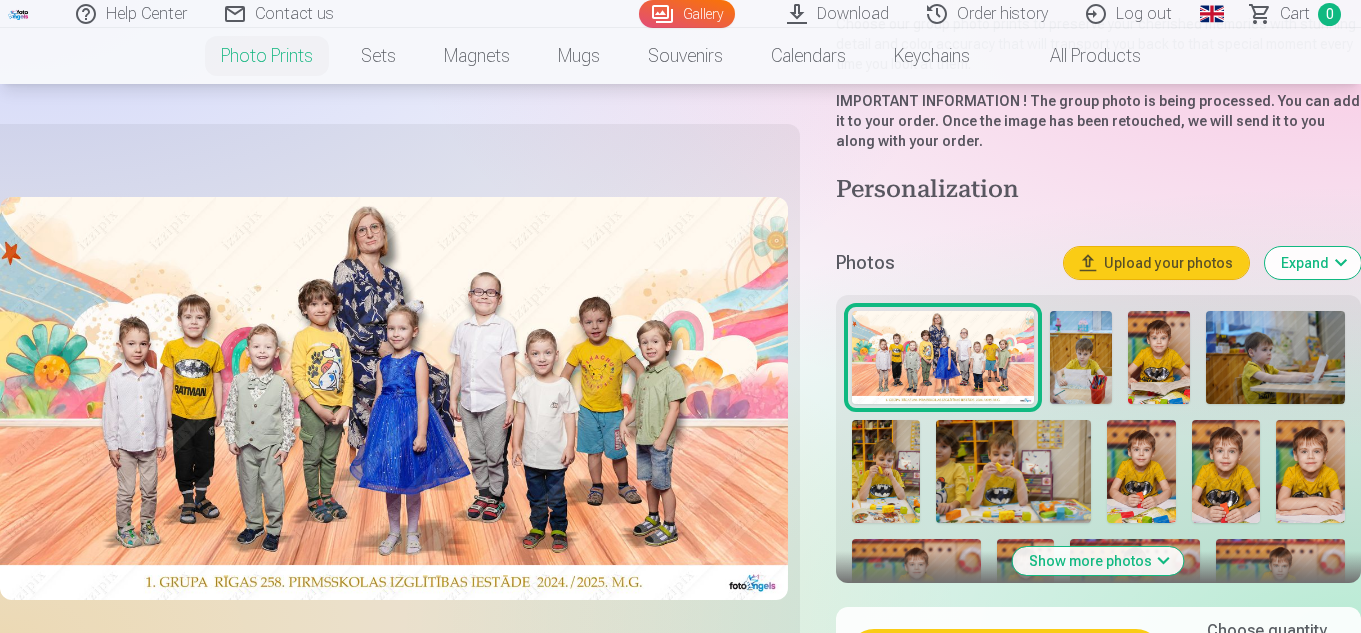 click at bounding box center (1081, 357) 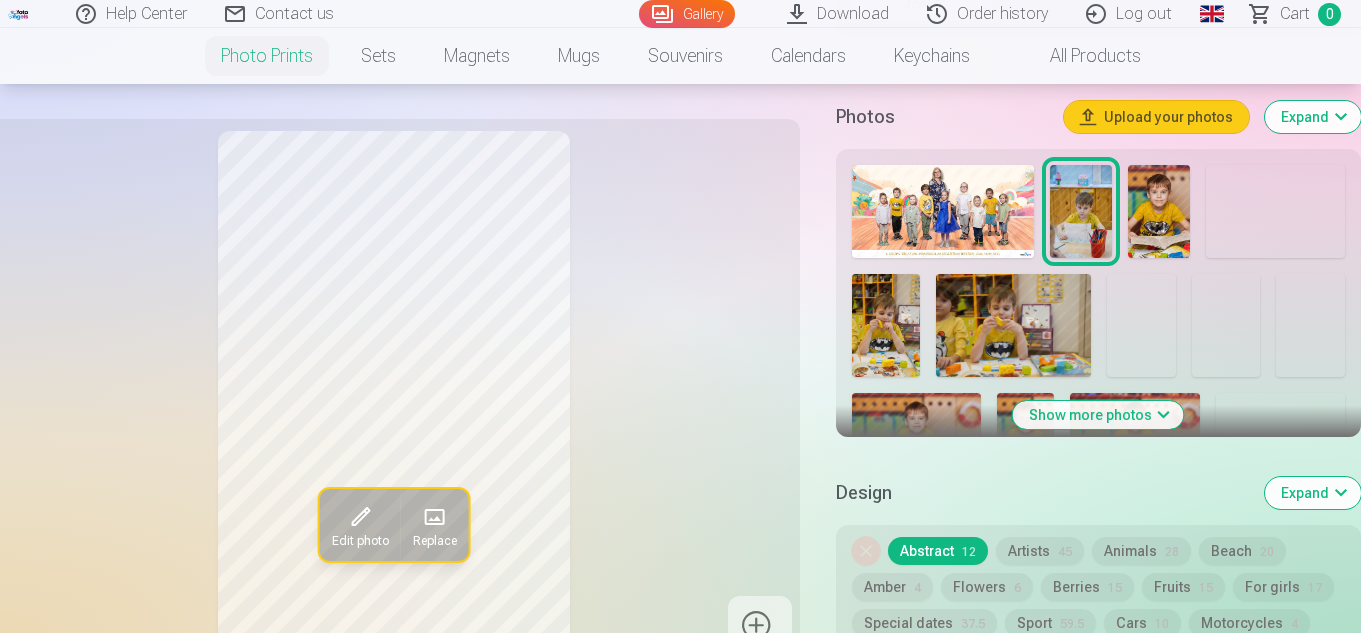 scroll, scrollTop: 700, scrollLeft: 0, axis: vertical 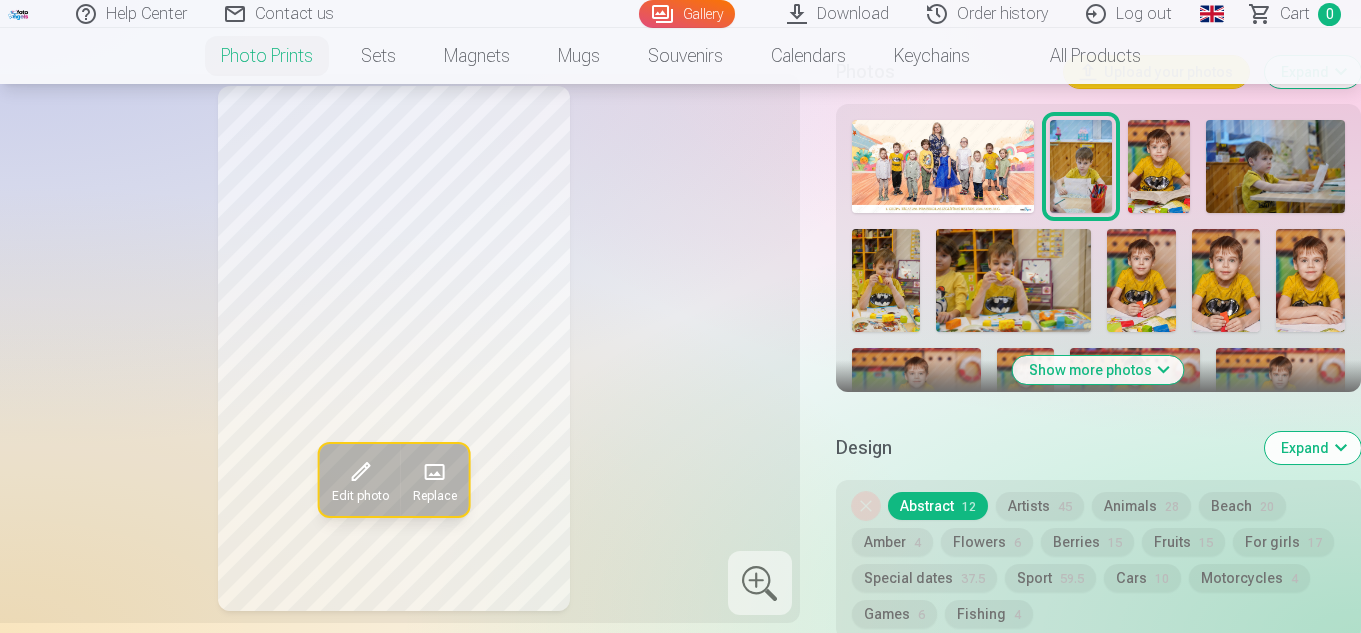 click at bounding box center (1141, 280) 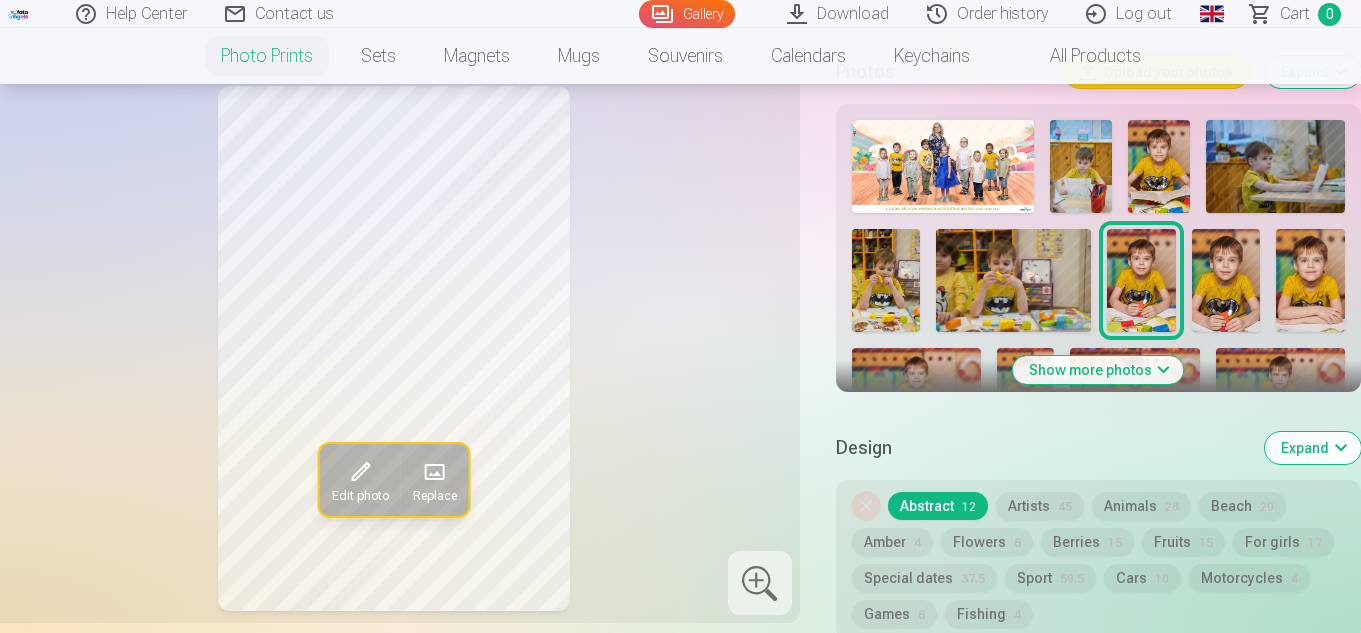 click at bounding box center [1226, 280] 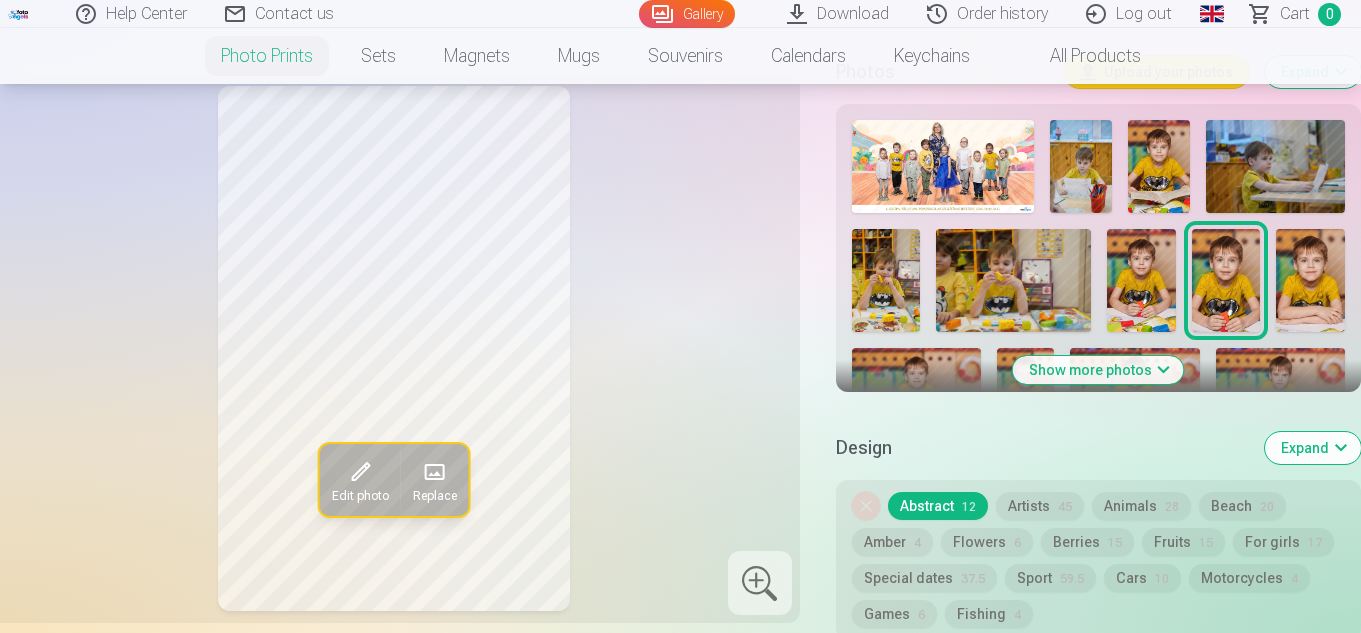 click at bounding box center [1310, 280] 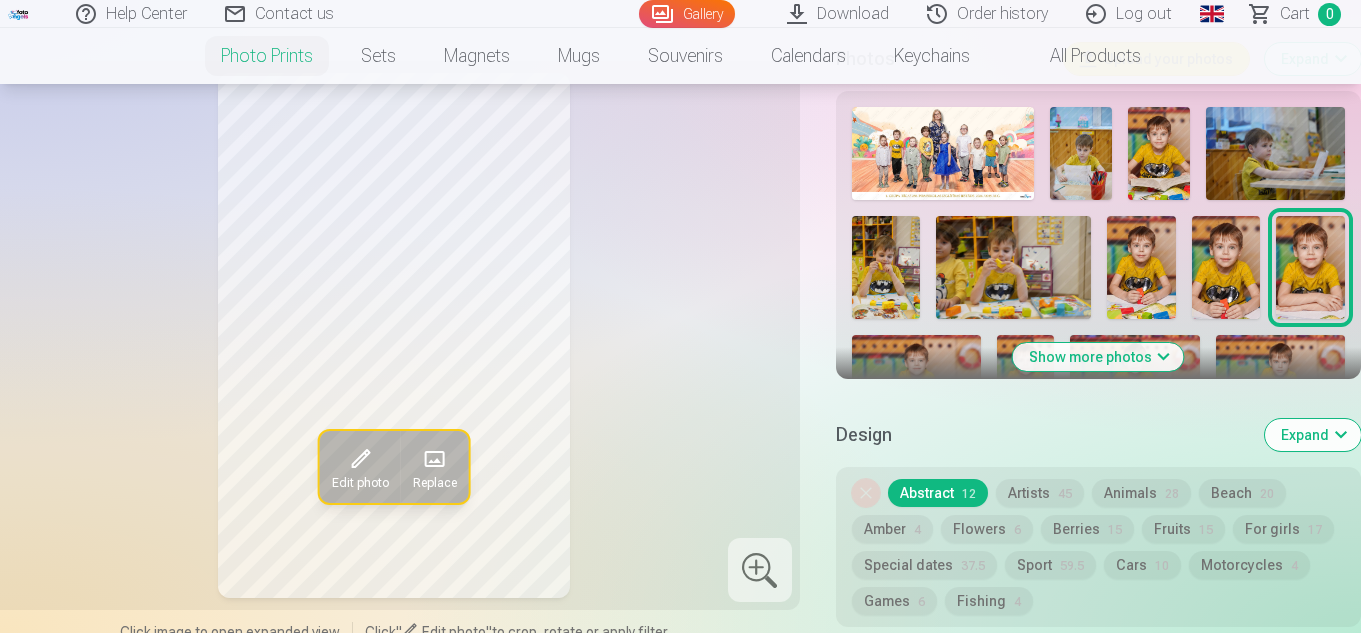 scroll, scrollTop: 800, scrollLeft: 0, axis: vertical 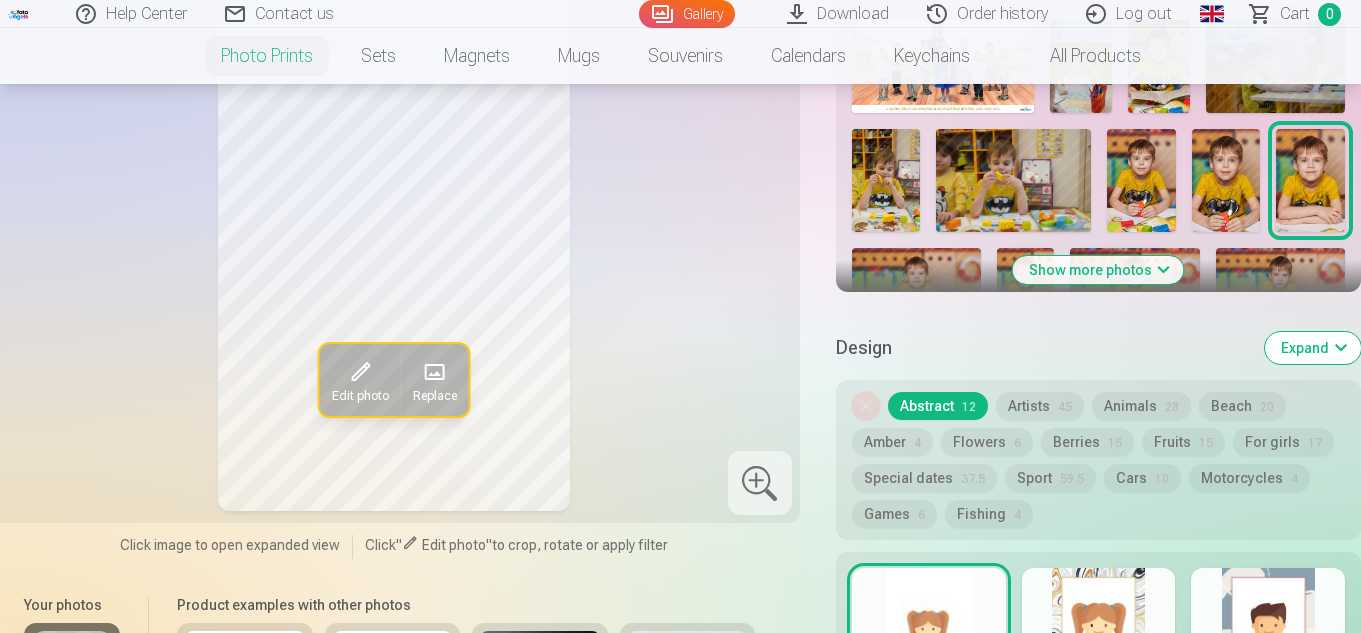 click on "Show more photos" at bounding box center [1098, 270] 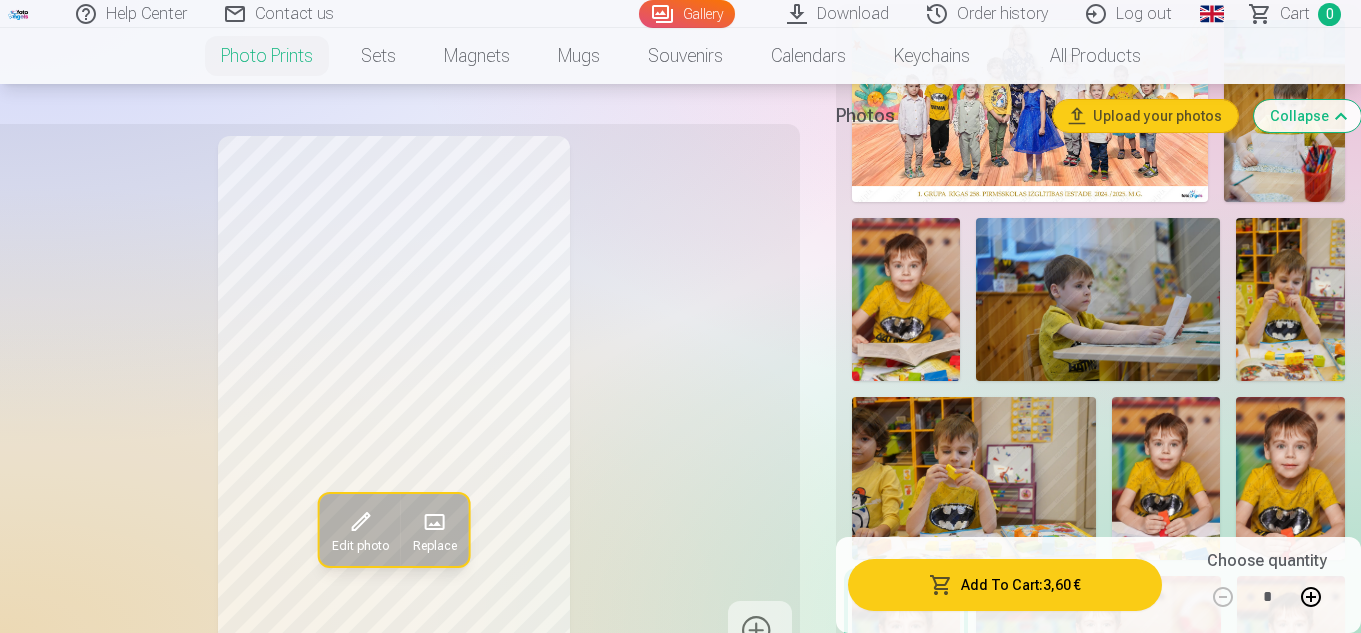 click at bounding box center [906, 299] 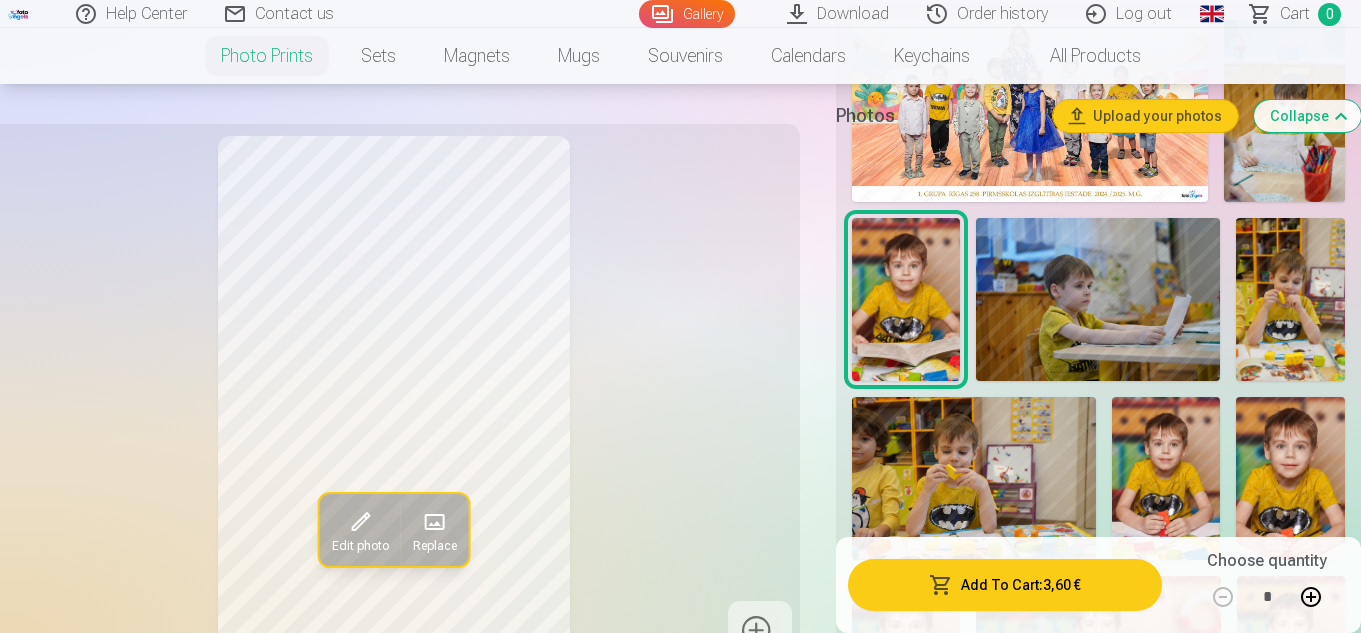 click at bounding box center (1098, 299) 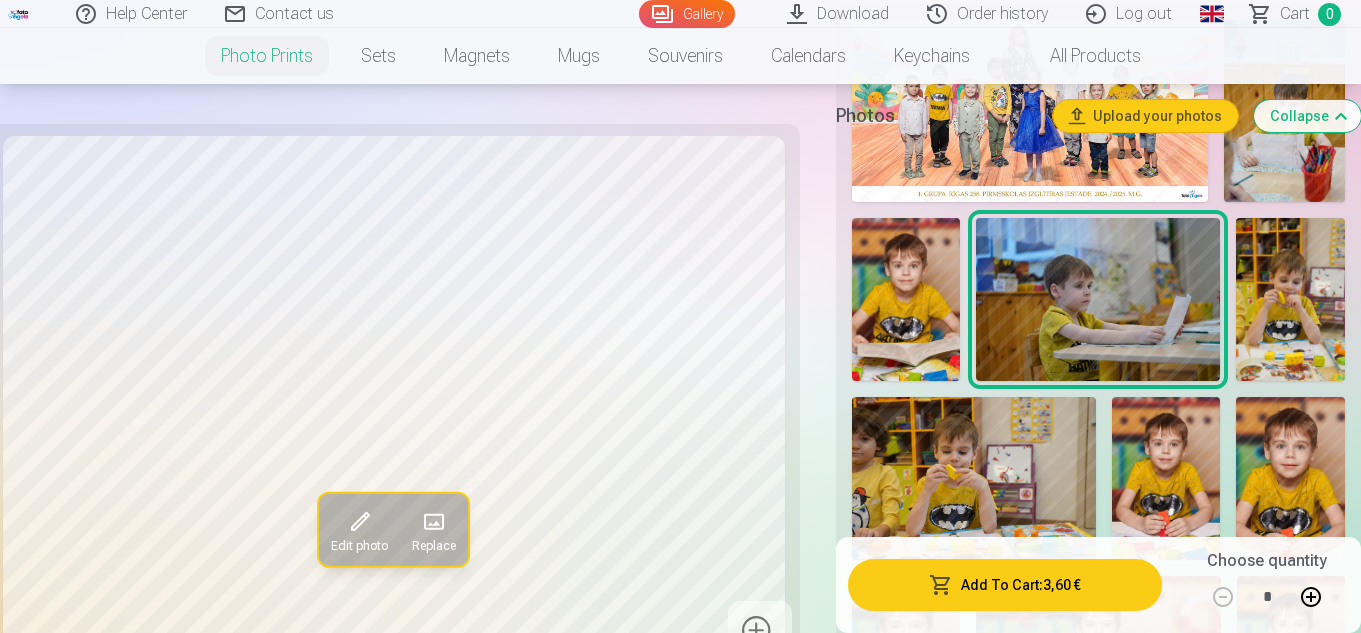 click at bounding box center [1290, 299] 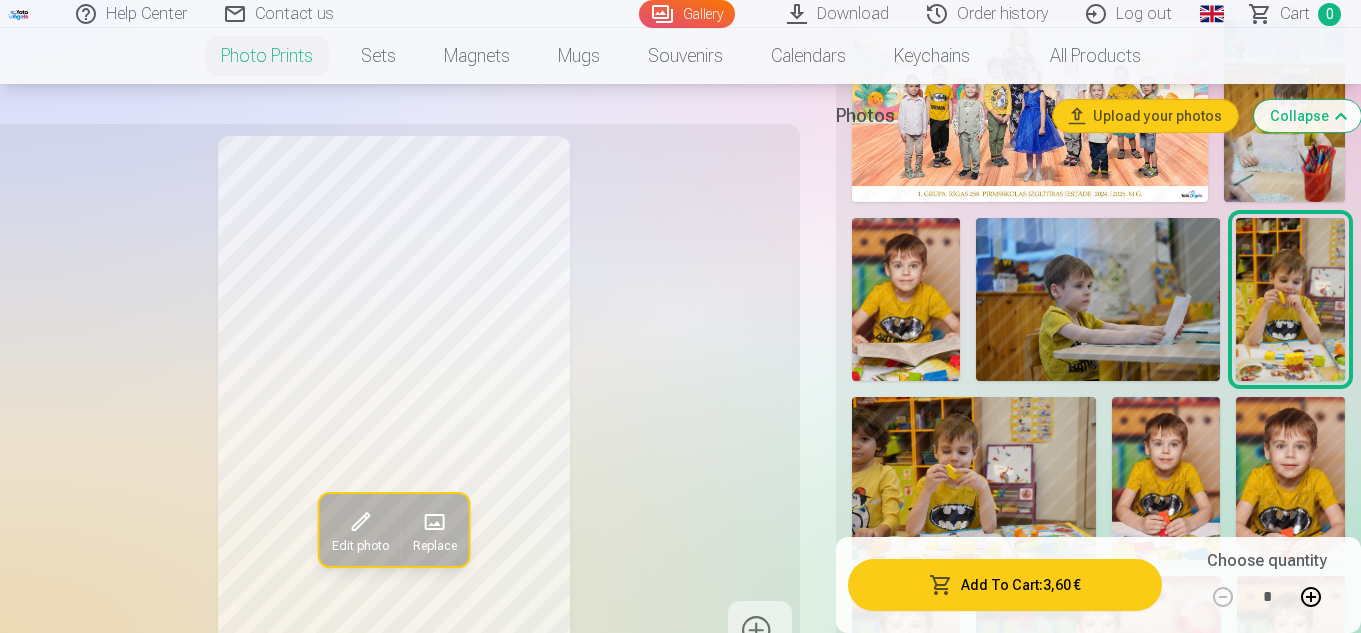 click at bounding box center (1290, 478) 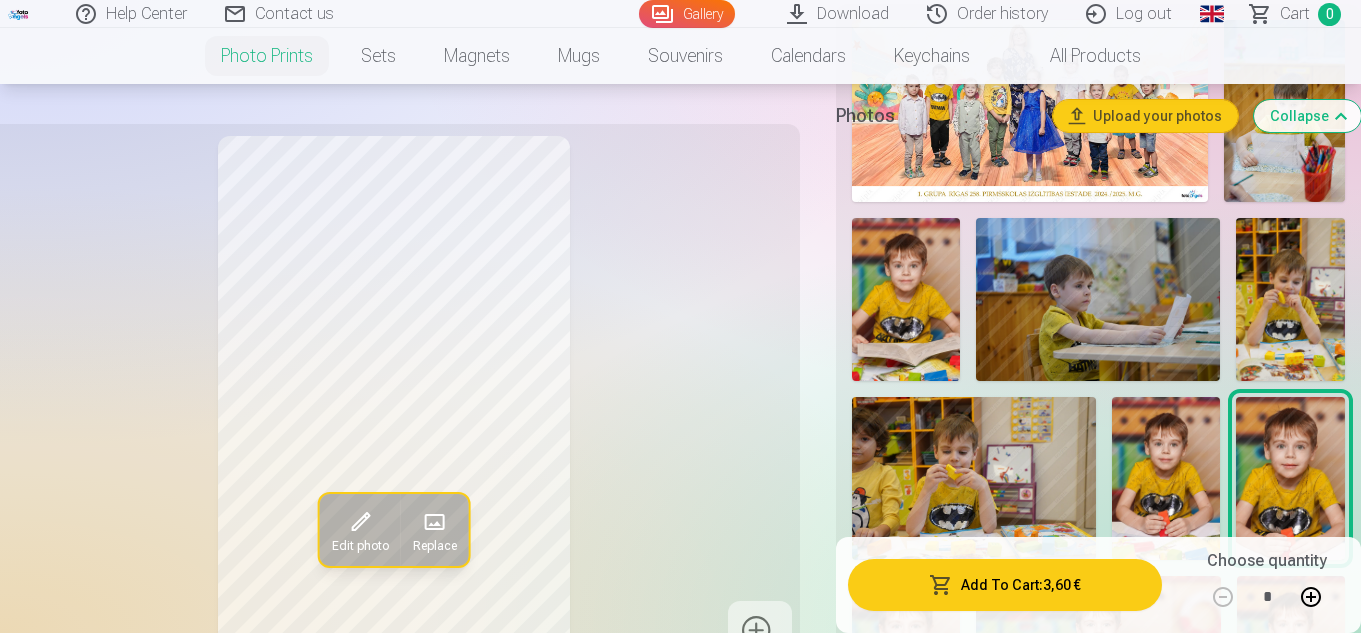 click at bounding box center (1166, 478) 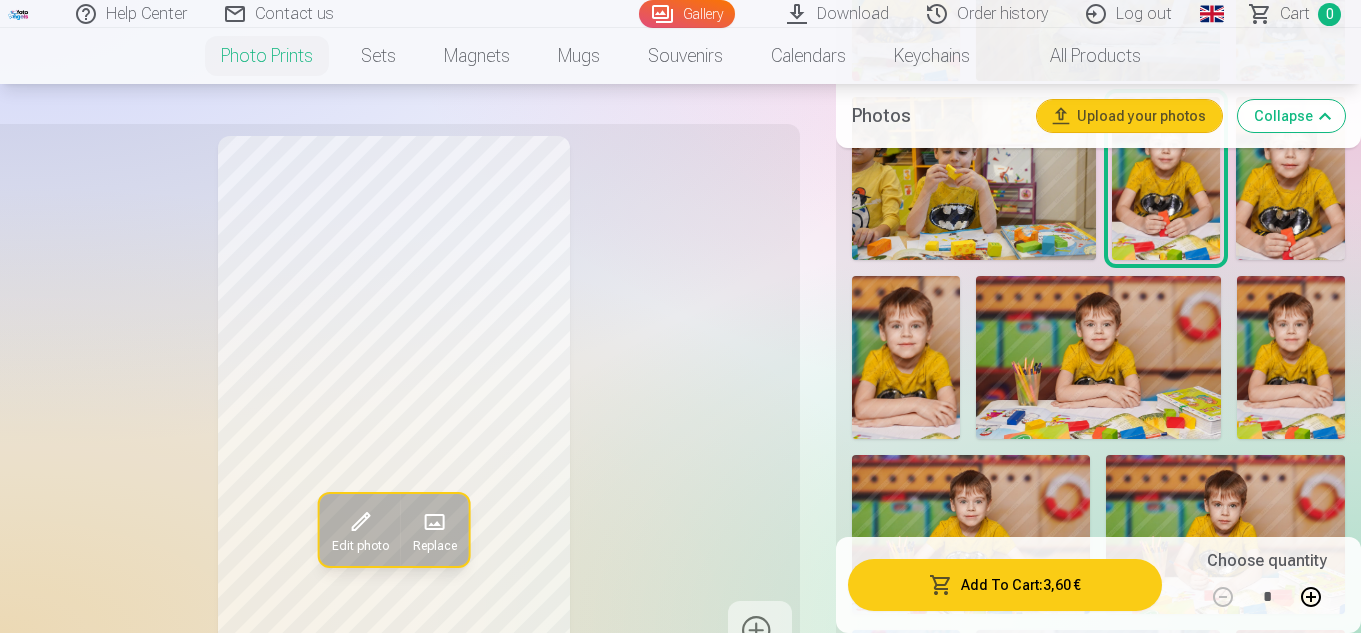 click on "Edit photo Replace" at bounding box center [394, 398] 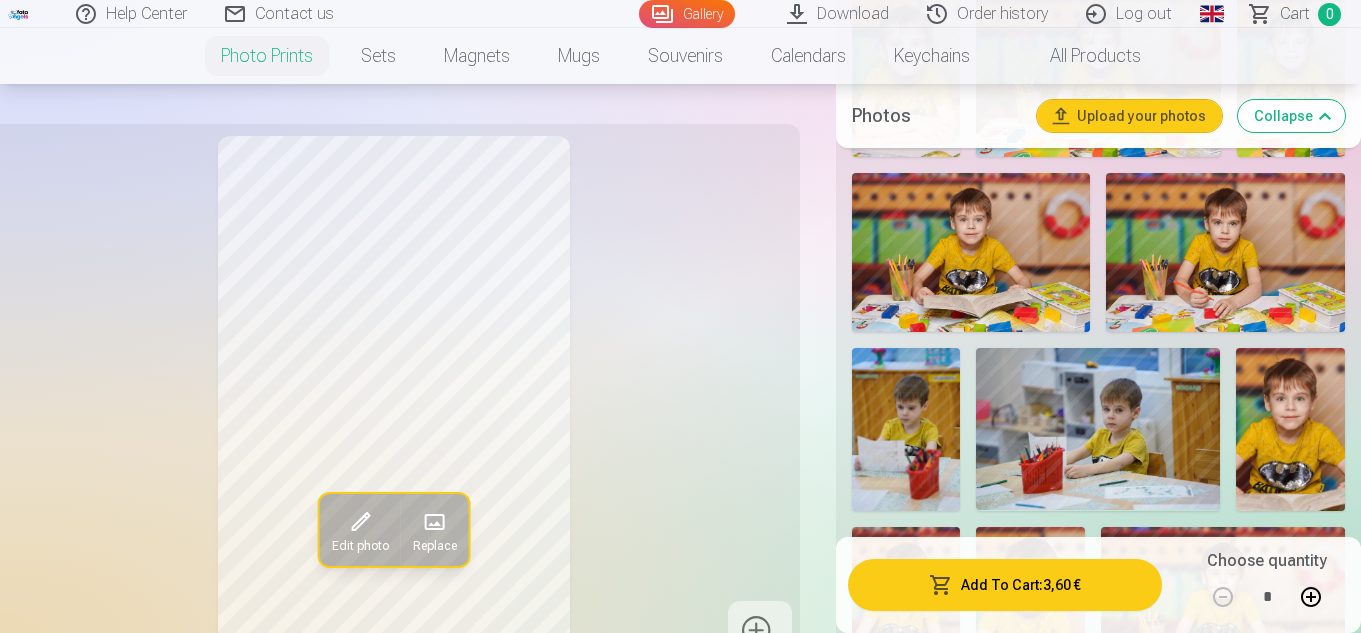 scroll, scrollTop: 1400, scrollLeft: 0, axis: vertical 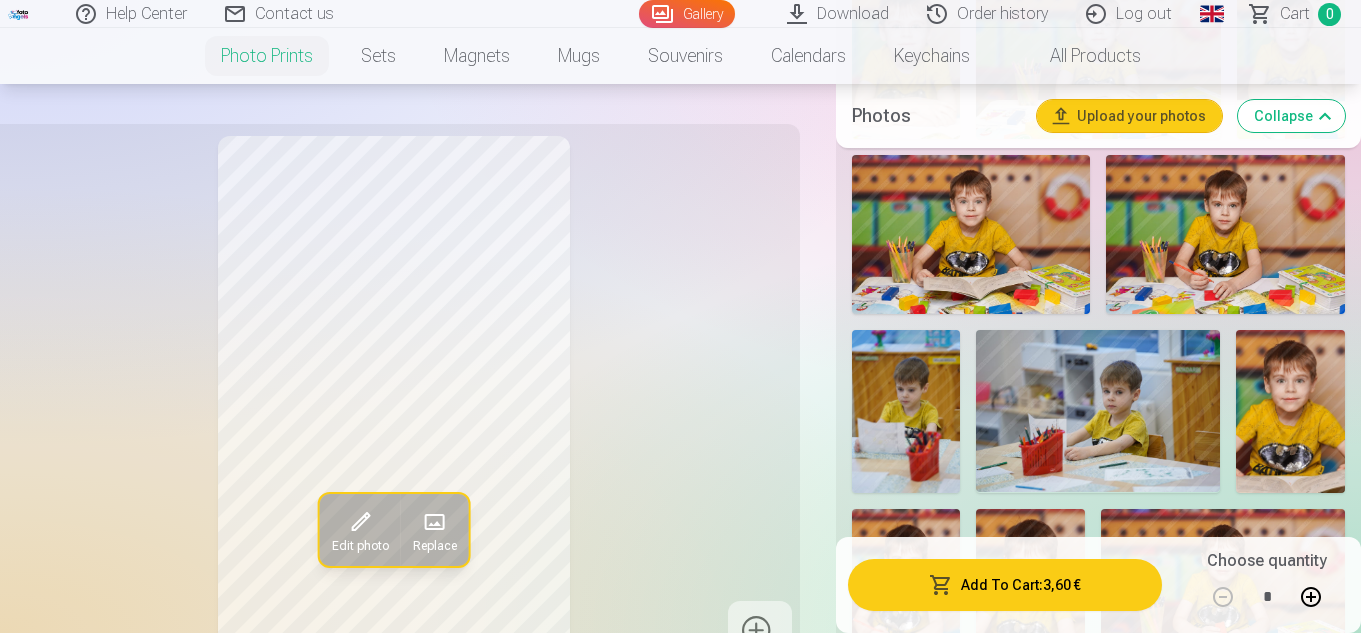 click on "Edit photo Replace Click image to open expanded view Click  " Edit photo "  to crop, rotate or apply filter Your photos Product examples with other photos Please check the appearance of the product before ordering, the photos on the manufactured product will look the same as you see them on the screen. All photos presented on our site are compressed copies of originals with protective signs. After ordering, photos purchased in print will be processed by professional designers. Photo processing includes colour correction and retouching. High-Quality Photo Prints 10x15 cm
Personalization Size 10x15cm 3,60 € 13x19cm 4,10 € 15x23cm 4,30 € 21x30.5cm 4,80 € 30.5x45cm 7,40 € MAGNET 🧲 6x9cm 3,90 € Photos Upload your photos Collapse Show less photos Design Expand Remove design Abstract 12 Artists 45 Animals 28 Beach 20 Amber 4 Flowers 6 Berries 15 Fruits 15 For girls 17 Special dates 37.5 Sport 59.5 Cars 10 Motorcycles 4 Games 6 Fishing 4 View more designs Add To Cart :  3,60 € *" at bounding box center (680, 1040) 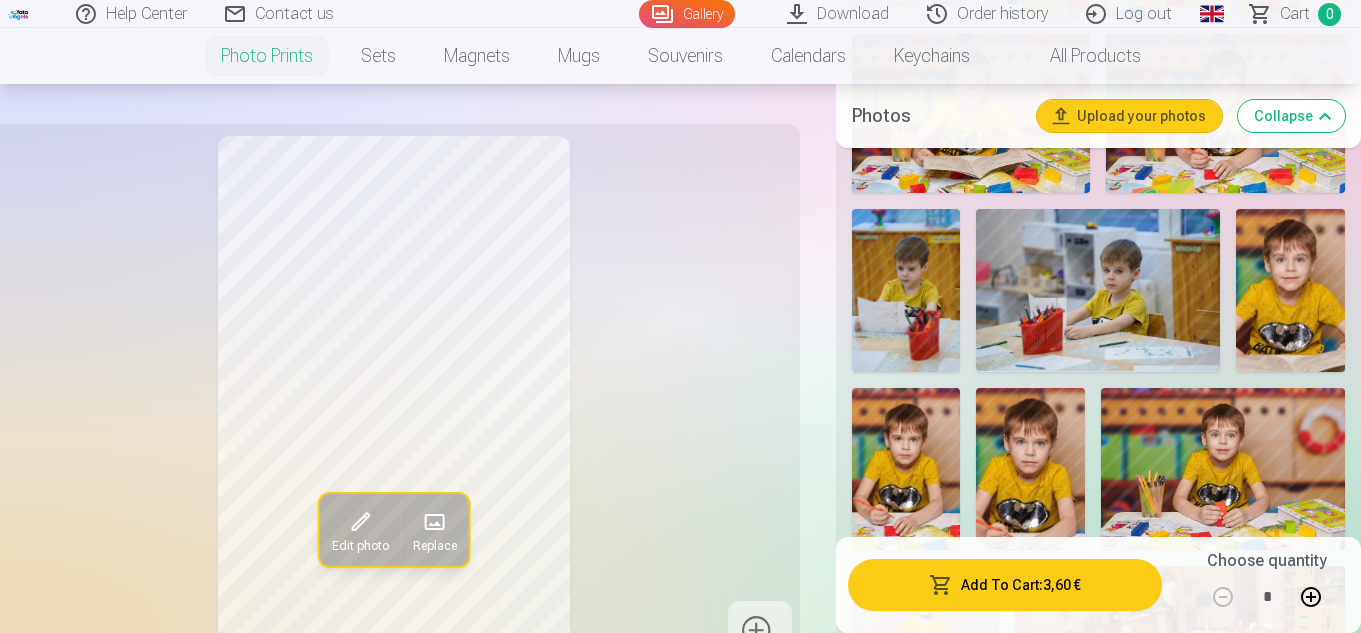 scroll, scrollTop: 1700, scrollLeft: 0, axis: vertical 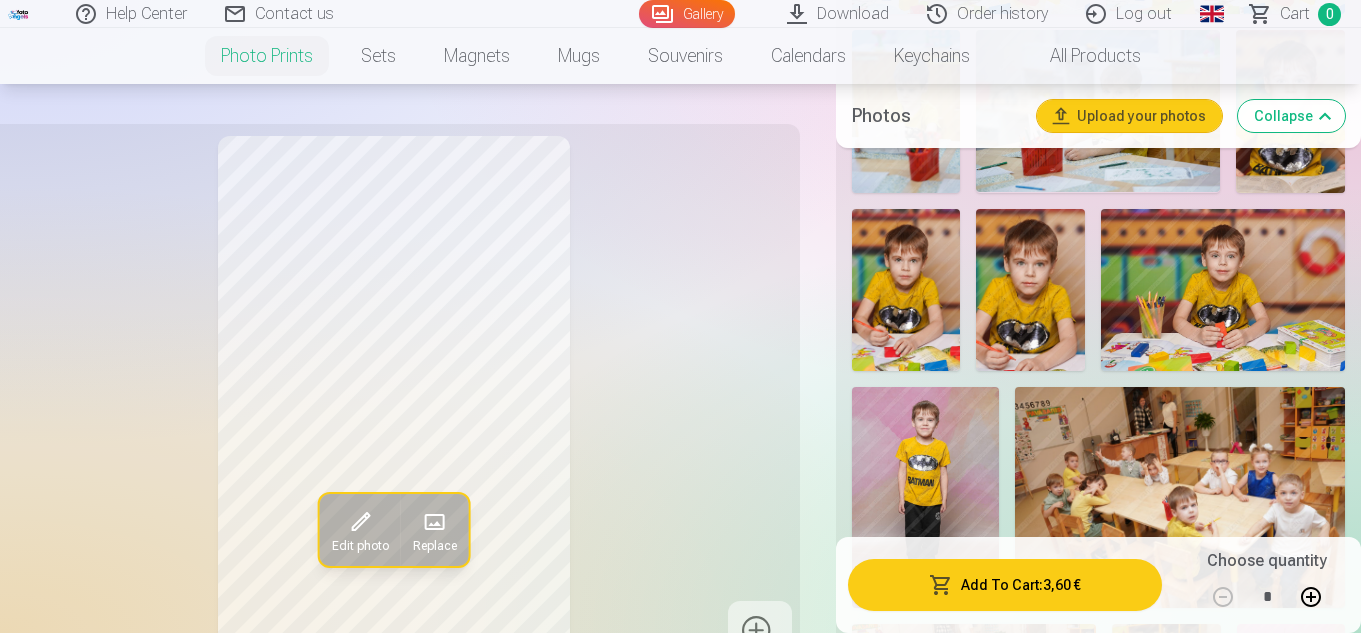 click on "Edit photo Replace" at bounding box center [394, 398] 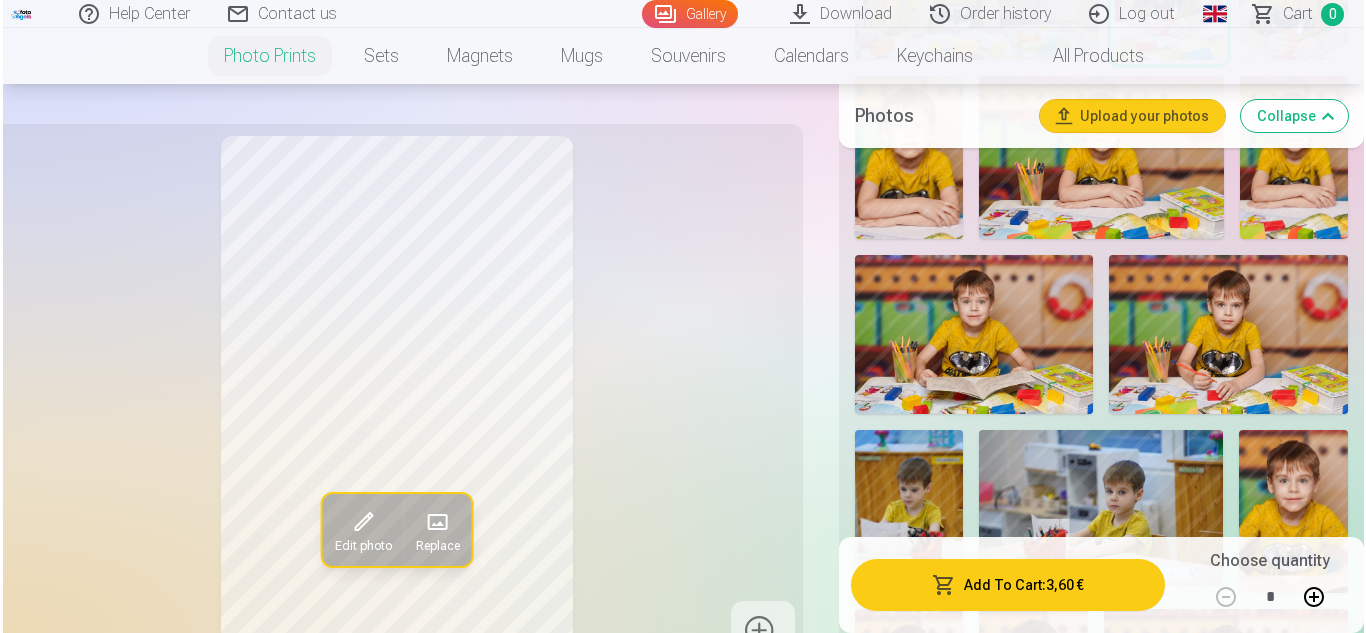 scroll, scrollTop: 1400, scrollLeft: 0, axis: vertical 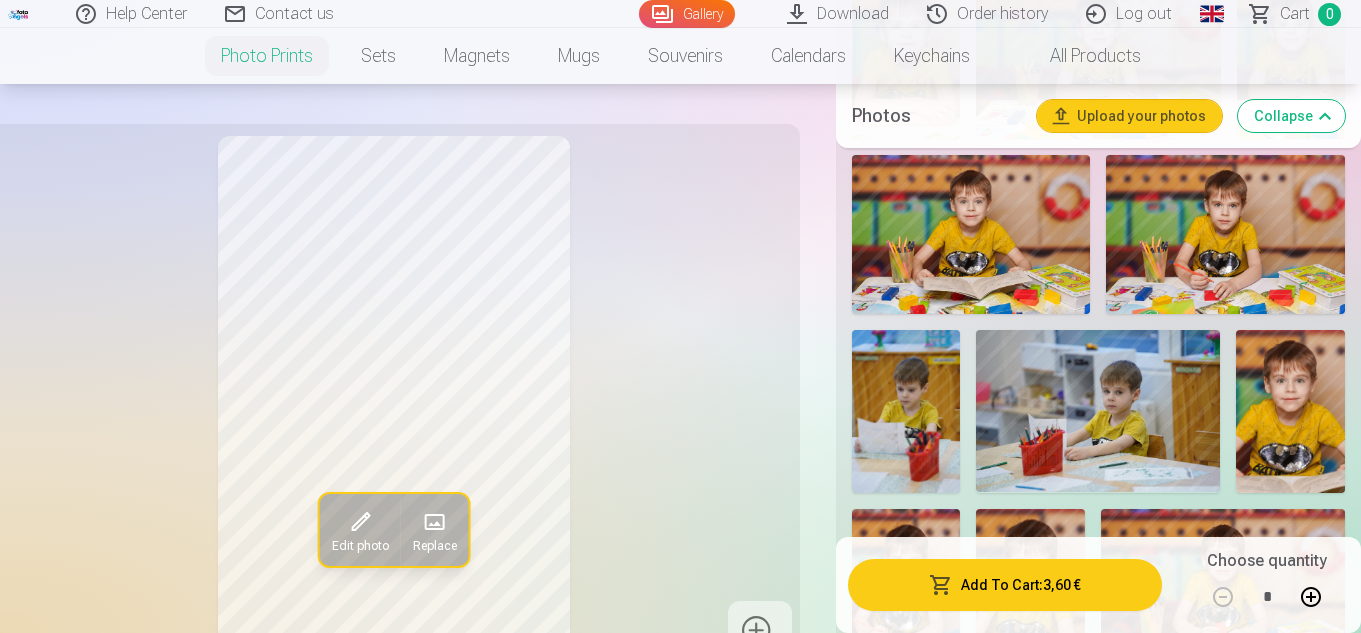 click on "Edit photo" at bounding box center [359, 546] 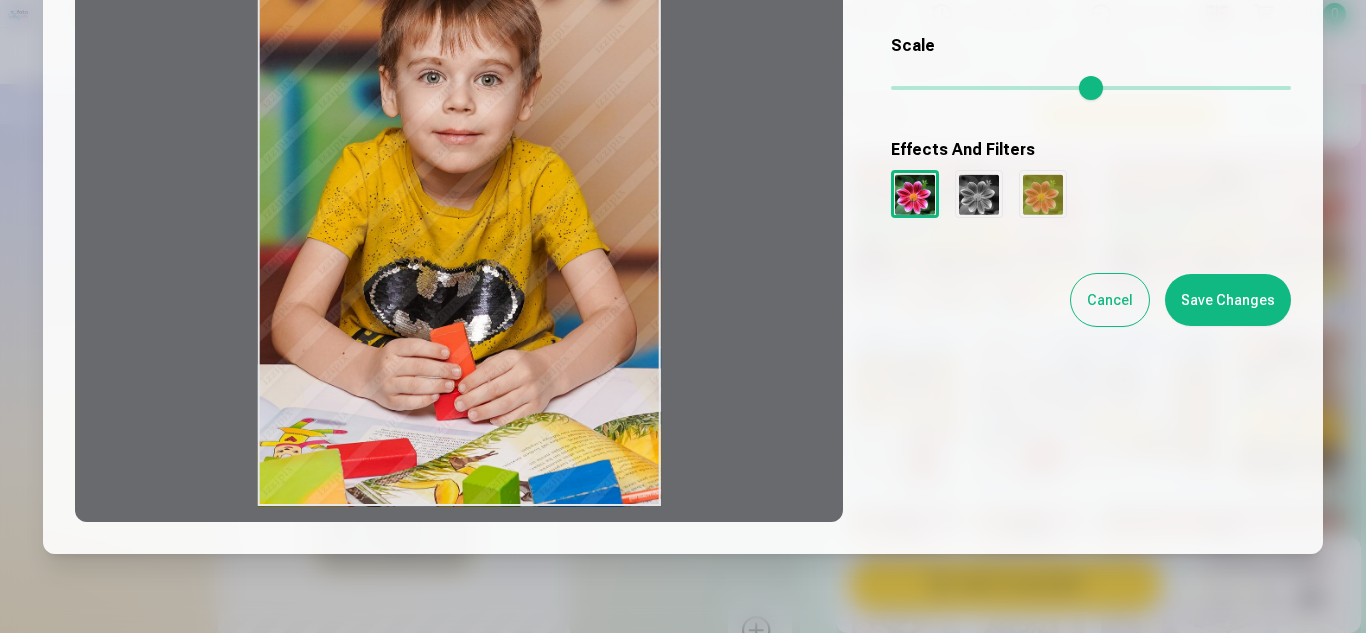 scroll, scrollTop: 200, scrollLeft: 0, axis: vertical 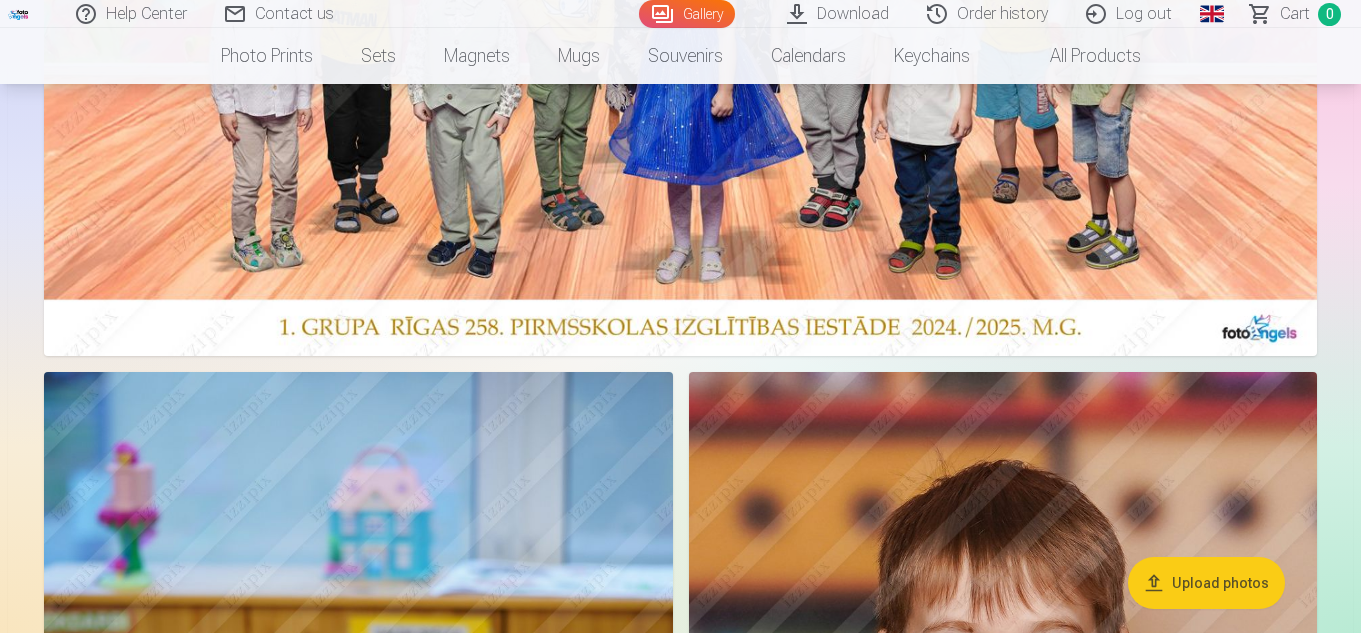 click on "Upload photos" at bounding box center [1206, 583] 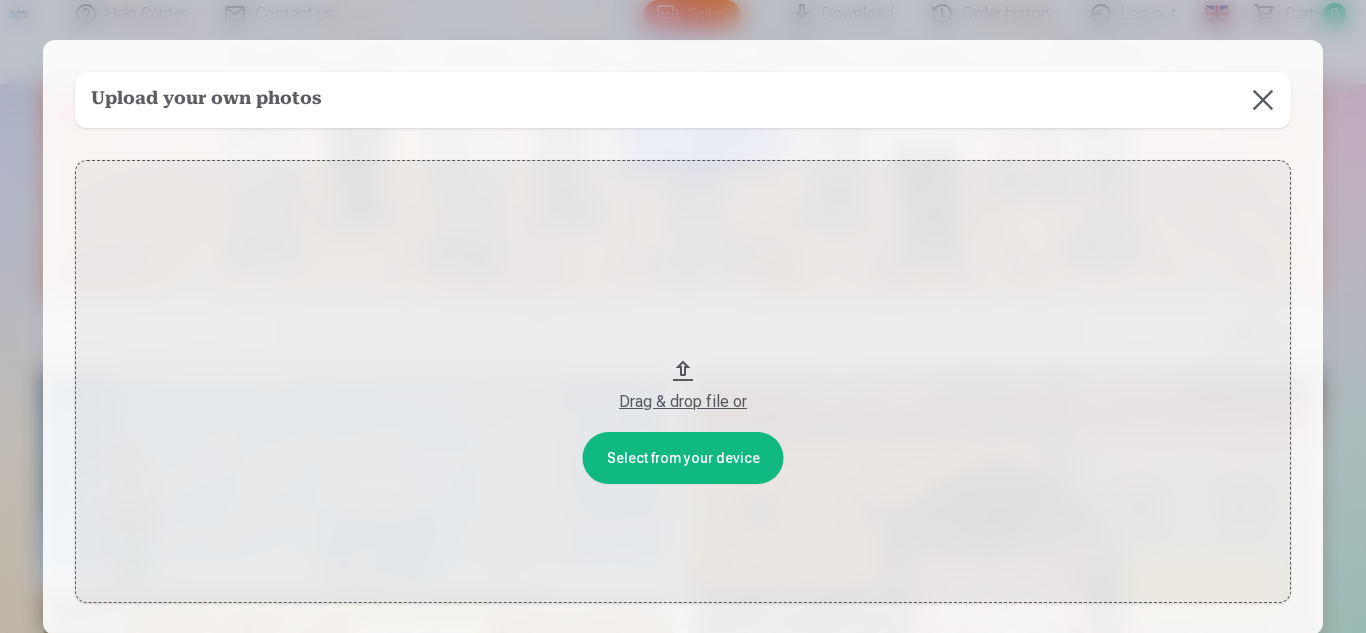 click at bounding box center (1263, 100) 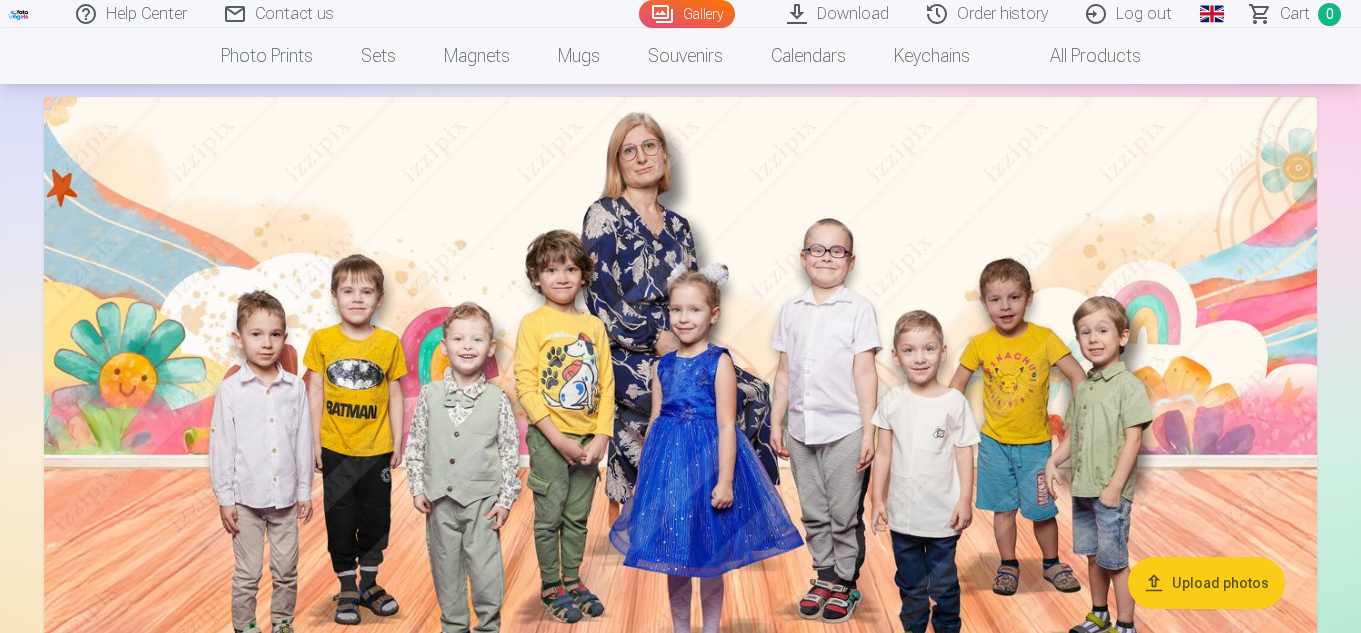 scroll, scrollTop: 115, scrollLeft: 0, axis: vertical 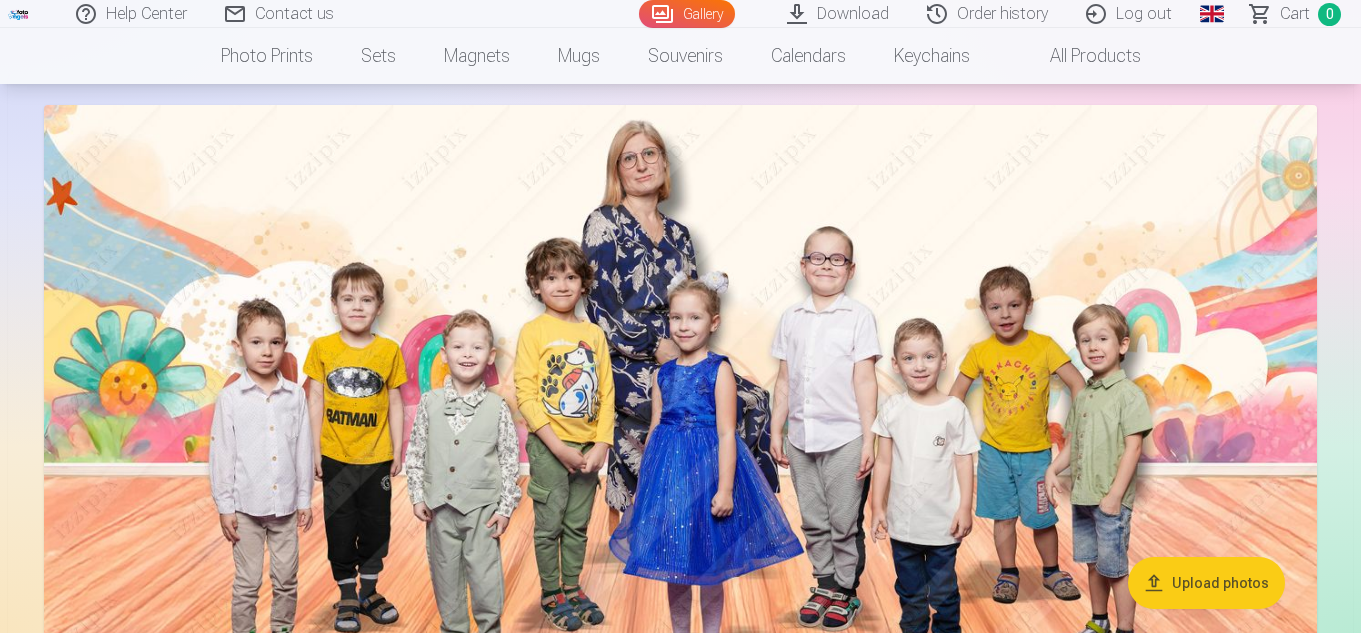 click at bounding box center (680, 430) 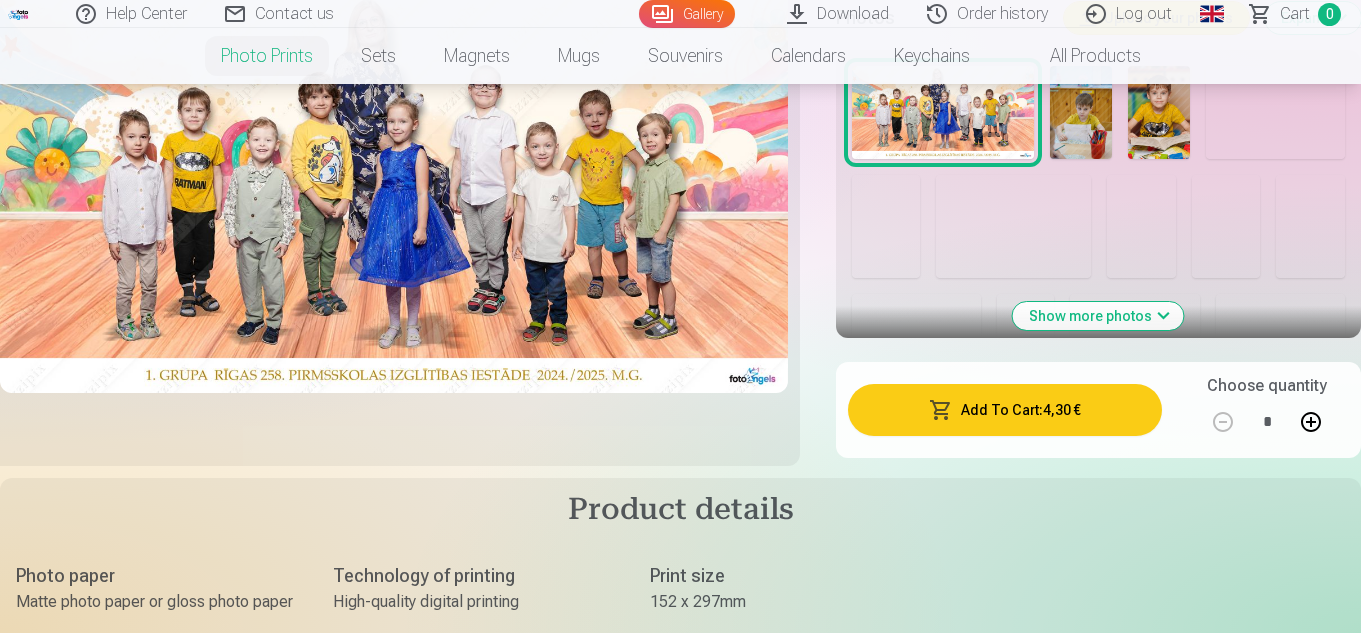 scroll, scrollTop: 600, scrollLeft: 0, axis: vertical 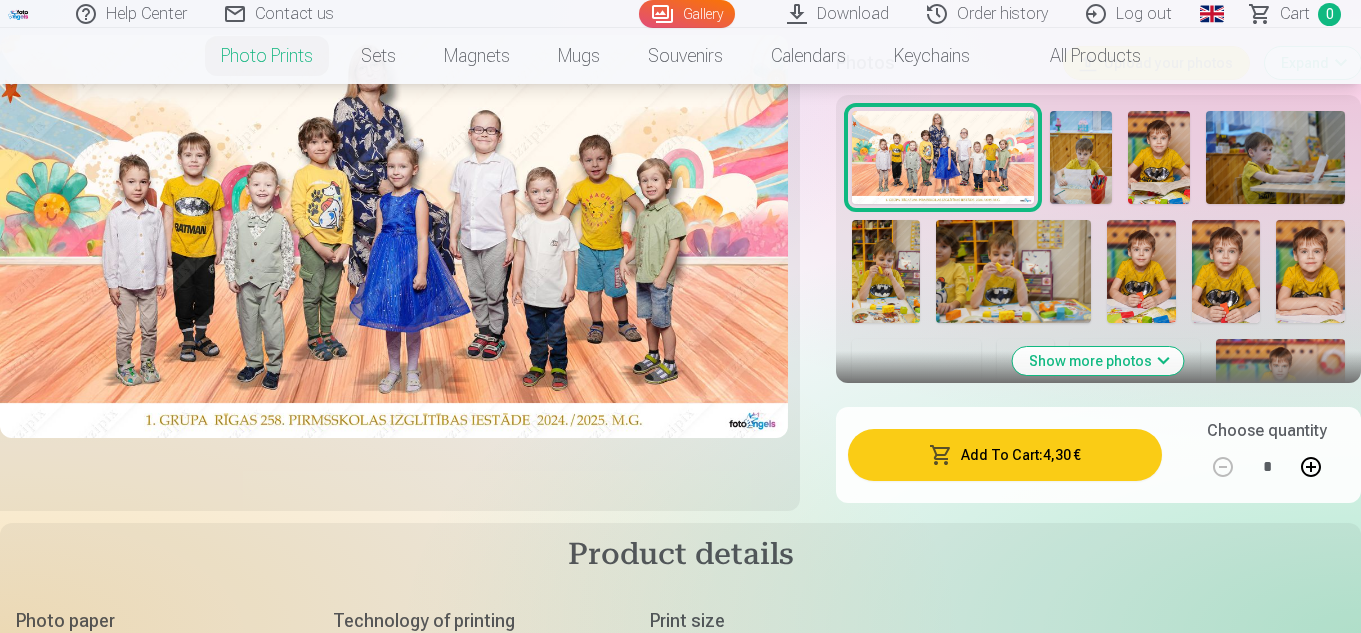 click on "Add To Cart :  4,30 €" at bounding box center (1005, 455) 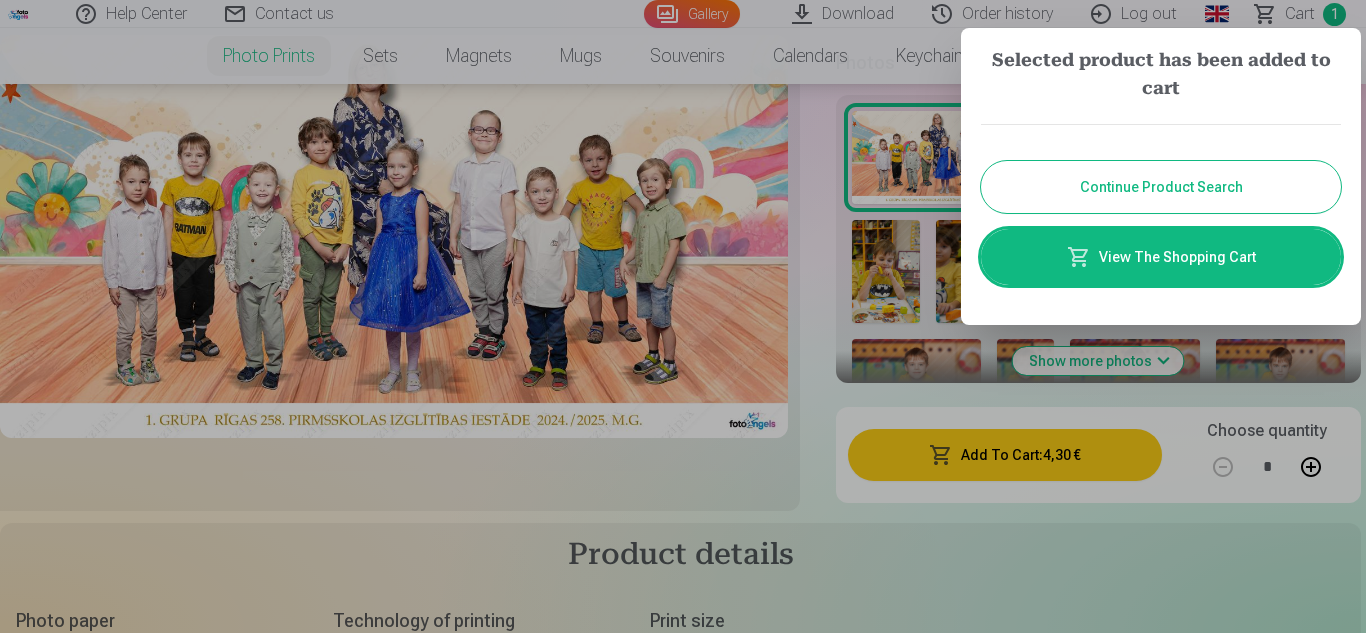 click on "Continue Product Search" at bounding box center [1161, 187] 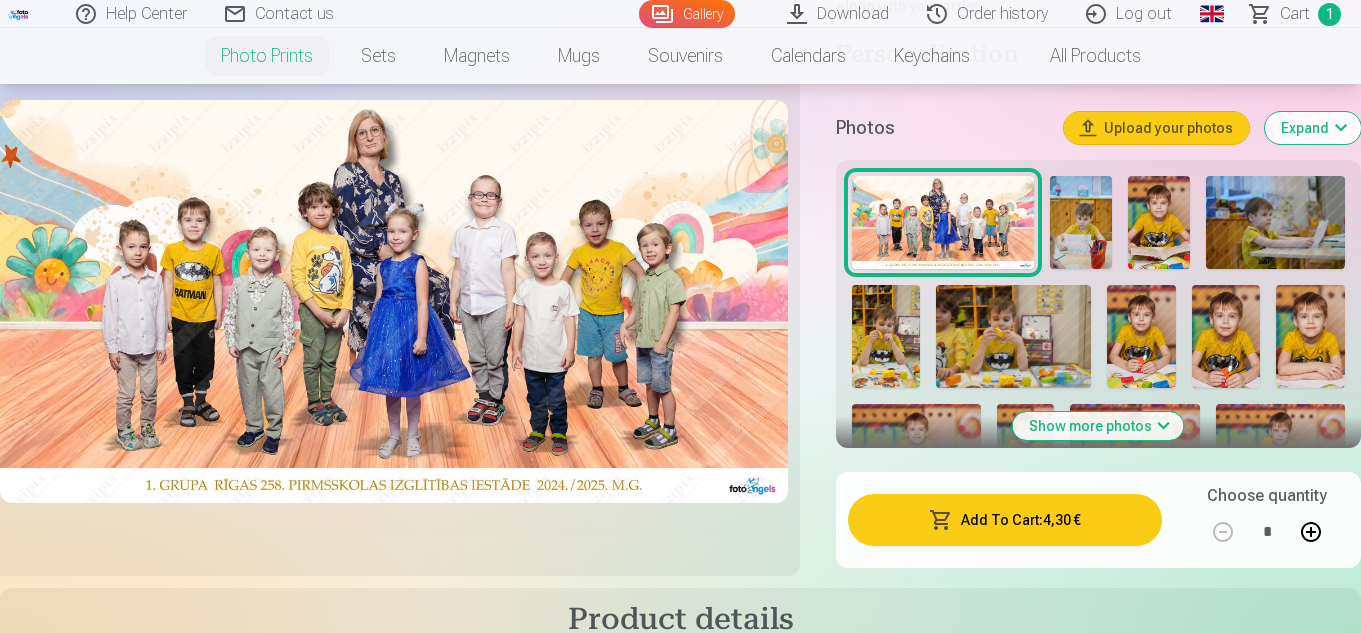 scroll, scrollTop: 500, scrollLeft: 0, axis: vertical 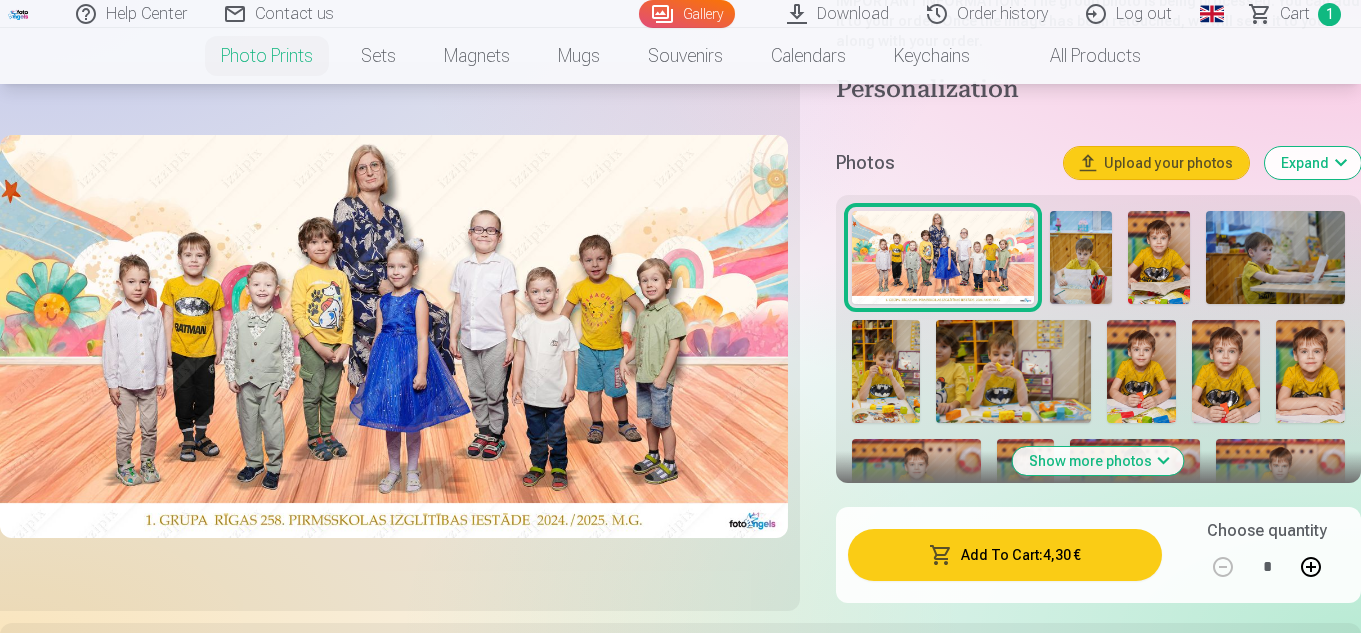 click at bounding box center (1081, 257) 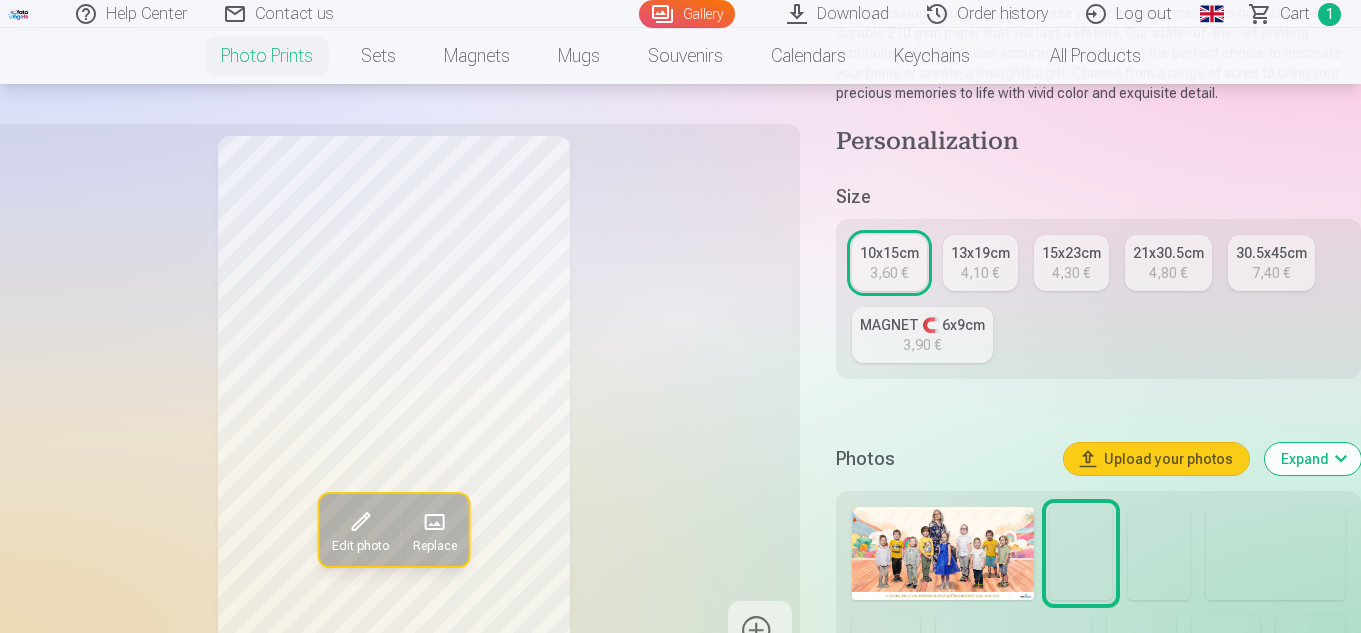 scroll, scrollTop: 400, scrollLeft: 0, axis: vertical 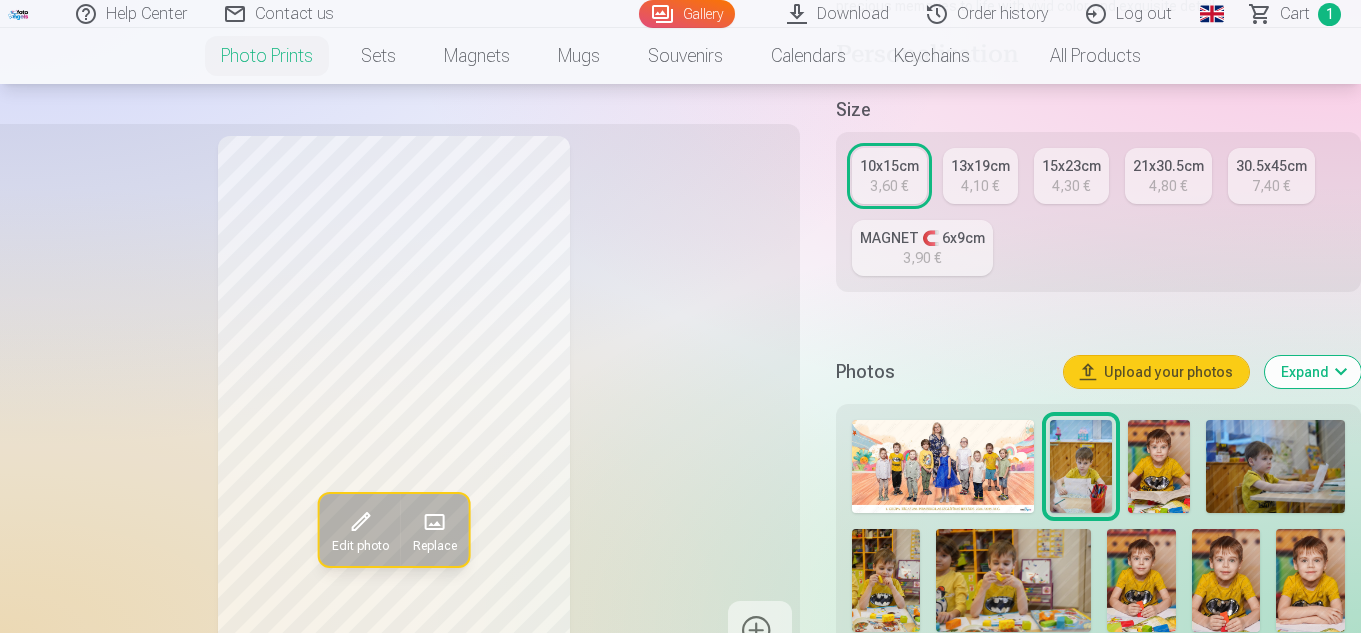 click on "Edit photo Replace Click image to open expanded view Click  " Edit photo "  to crop, rotate or apply filter Your photos Product examples with other photos Please check the appearance of the product before ordering, the photos on the manufactured product will look the same as you see them on the screen. All photos presented on our site are compressed copies of originals with protective signs. After ordering, photos purchased in print will be processed by professional designers. Photo processing includes colour correction and retouching. High-Quality Photo Prints 10x15 cm
Personalization Size 10x15cm 3,60 € 13x19cm 4,10 € 15x23cm 4,30 € 21x30.5cm 4,80 € 30.5x45cm 7,40 € MAGNET 🧲 6x9cm 3,90 € Photos Upload your photos Expand Show more photos Design Expand Remove design Abstract 12 Artists 45 Animals 28 Beach 20 Amber 4 Flowers 6 Berries 15 Fruits 15 For girls 17 Special dates 37.5 Sport 59.5 Cars 10 Motorcycles 4 Games 6 Fishing 4 View more designs Add To Cart :  3,60 € Choose quantity" at bounding box center (680, 587) 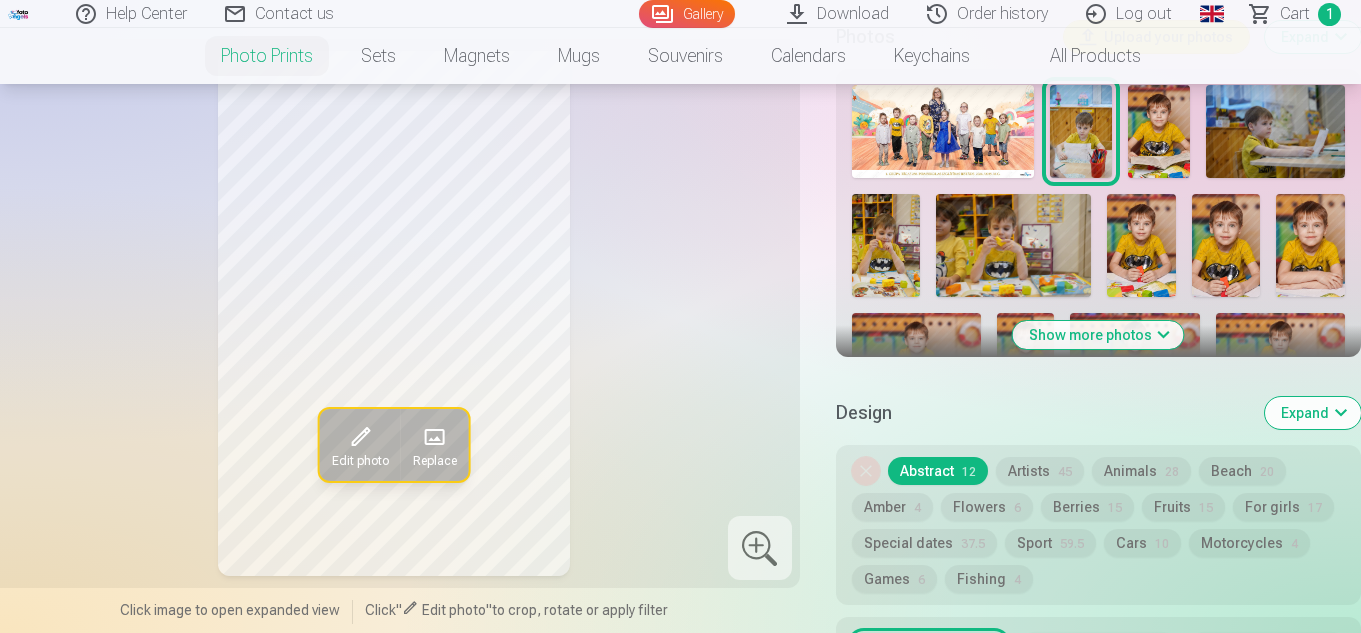 scroll, scrollTop: 700, scrollLeft: 0, axis: vertical 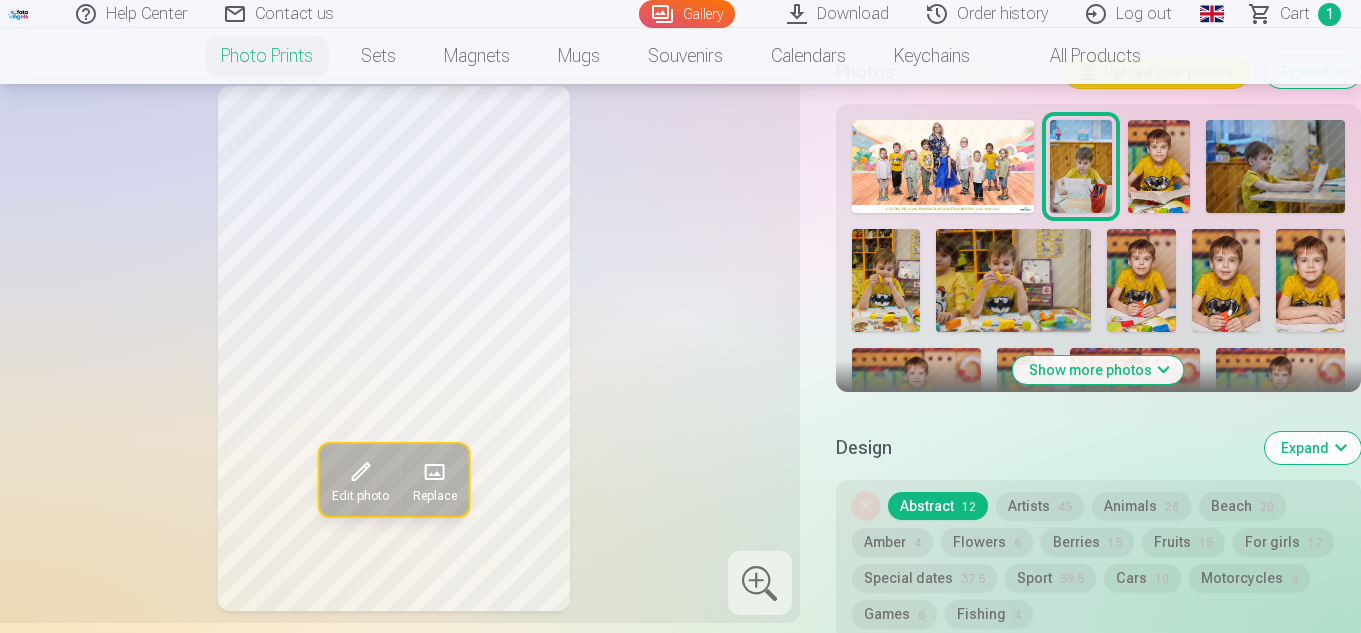 click at bounding box center (1141, 280) 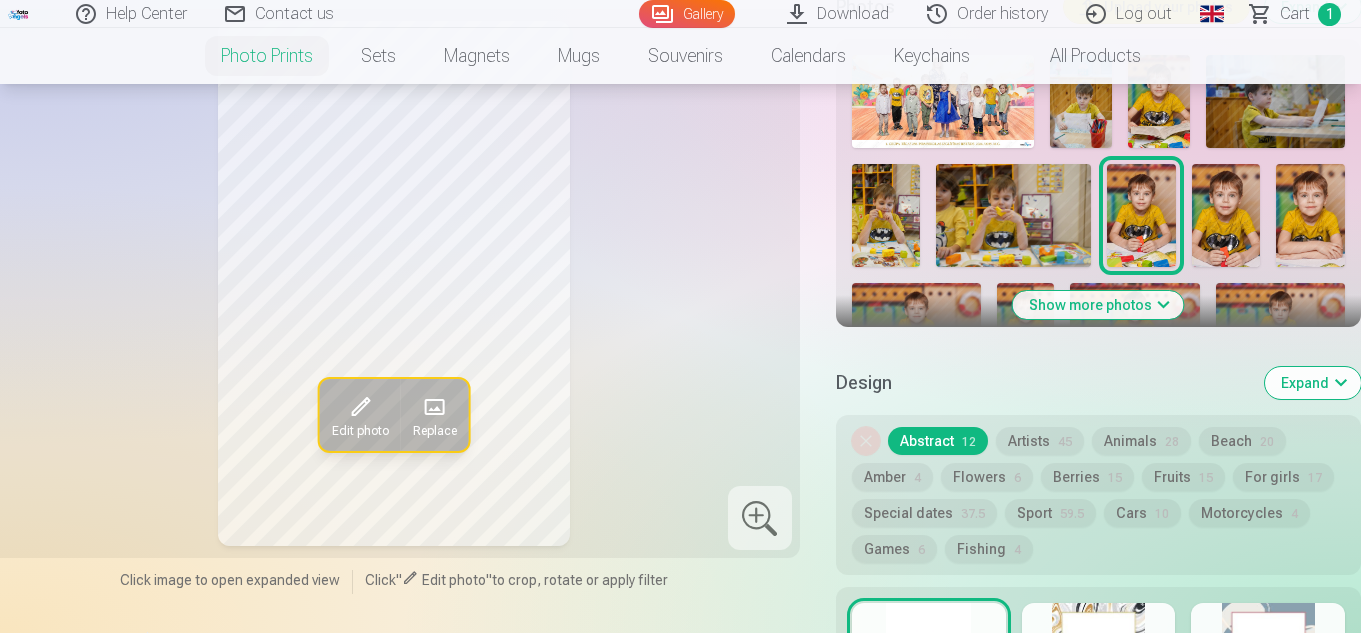 scroll, scrollTop: 800, scrollLeft: 0, axis: vertical 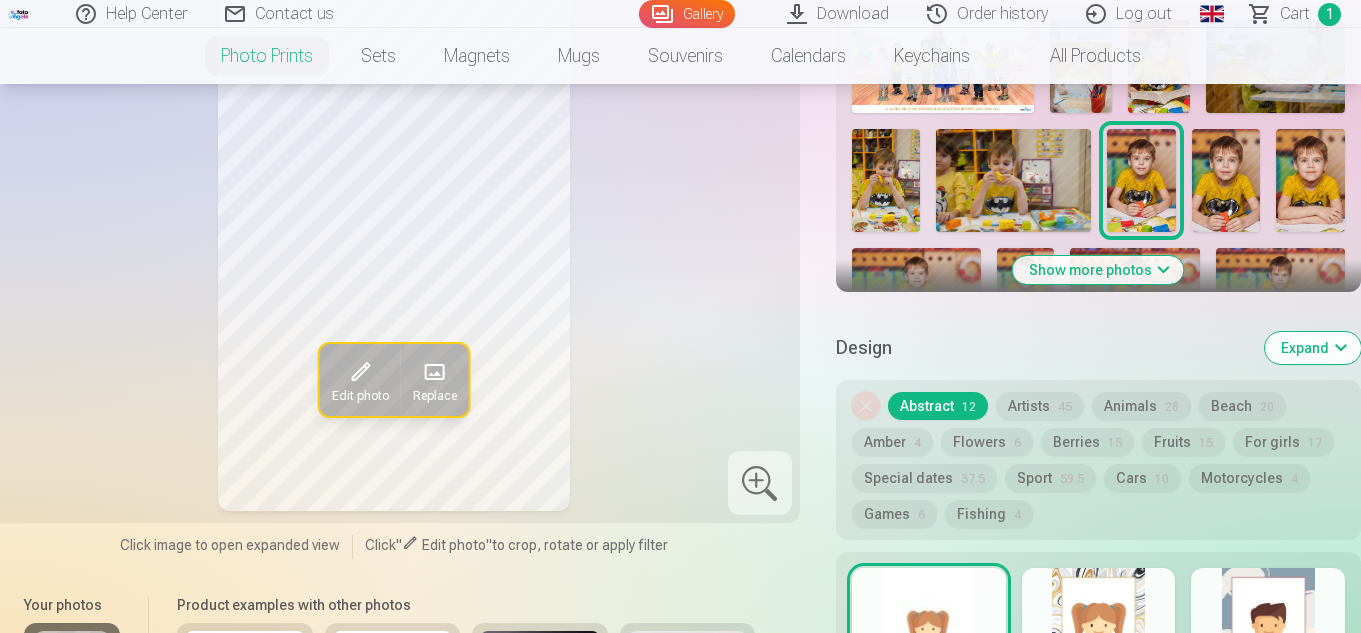 click on "Show more photos" at bounding box center [1098, 270] 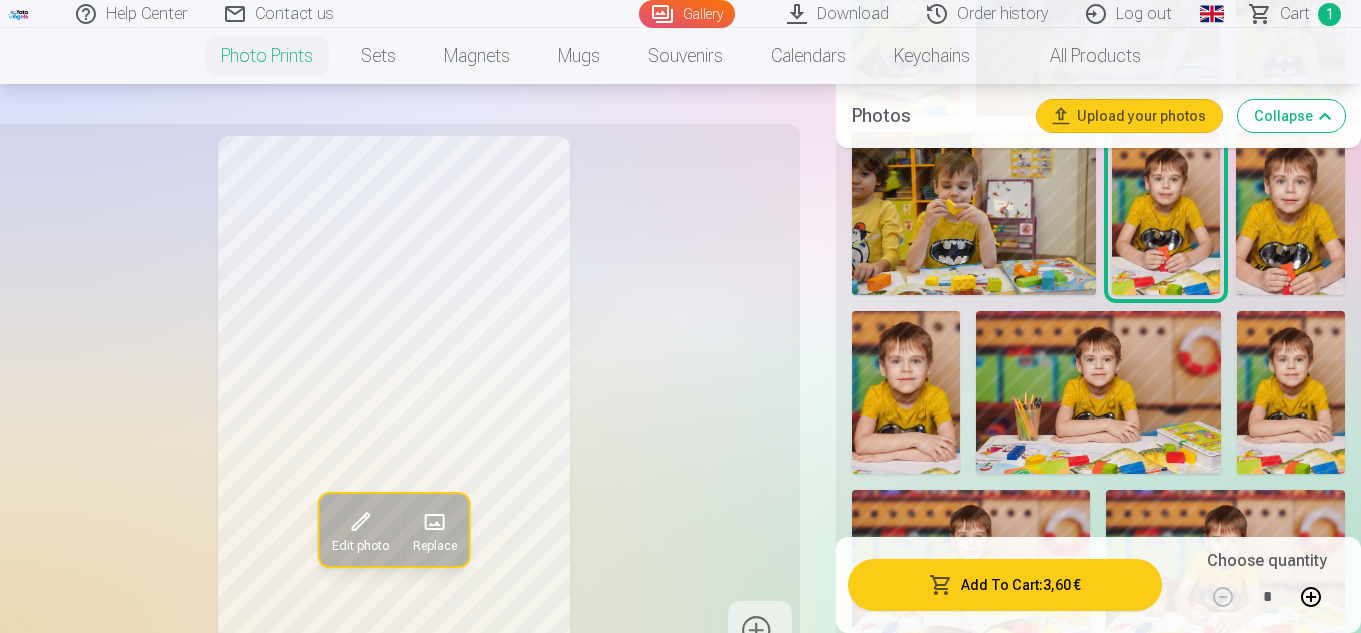 scroll, scrollTop: 1200, scrollLeft: 0, axis: vertical 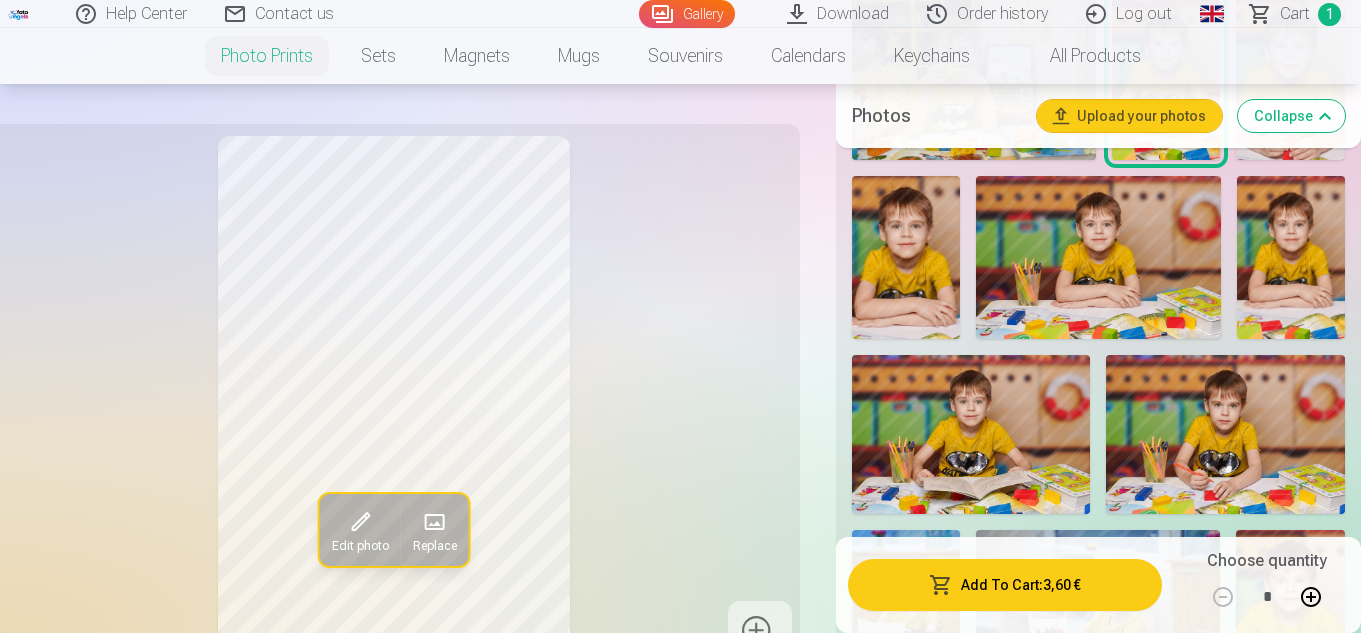 click at bounding box center [1291, 257] 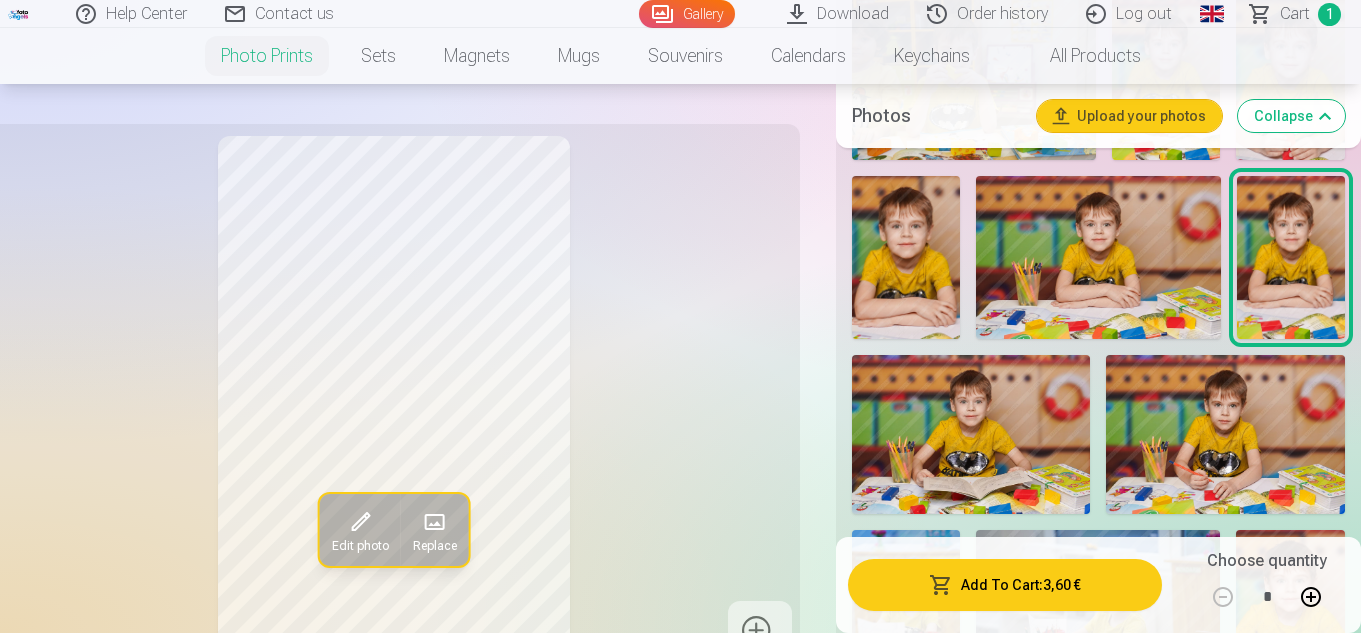 click at bounding box center [906, 257] 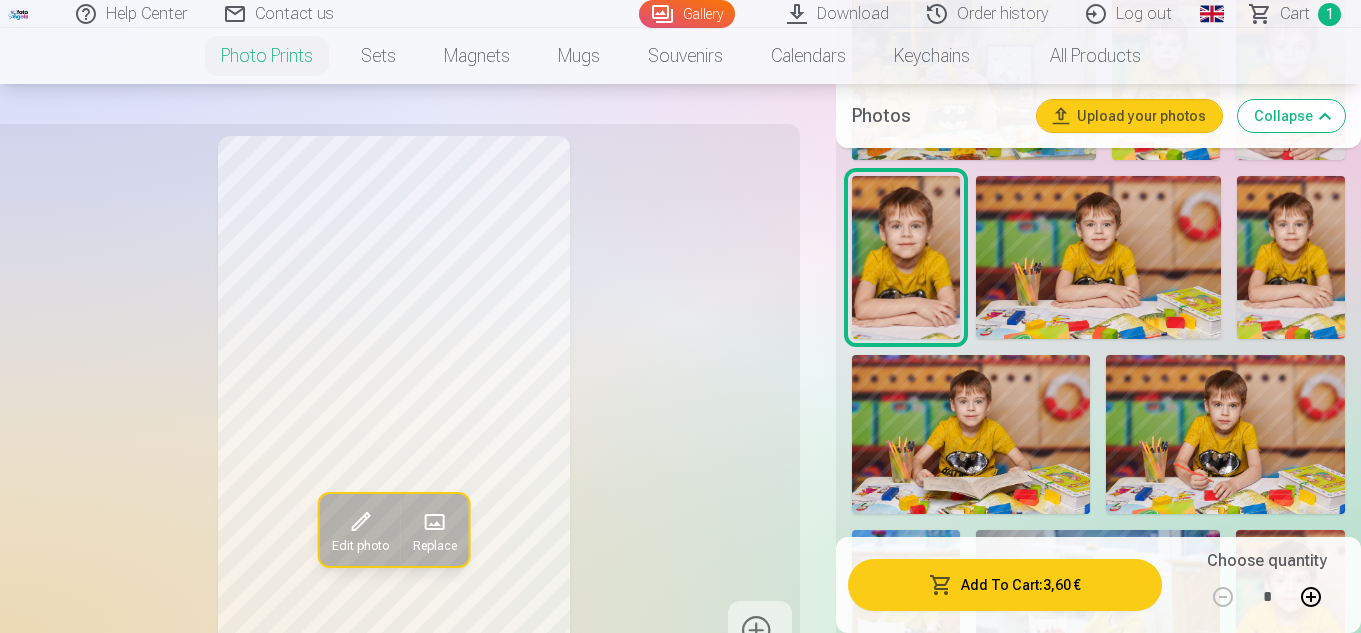 click at bounding box center (971, 434) 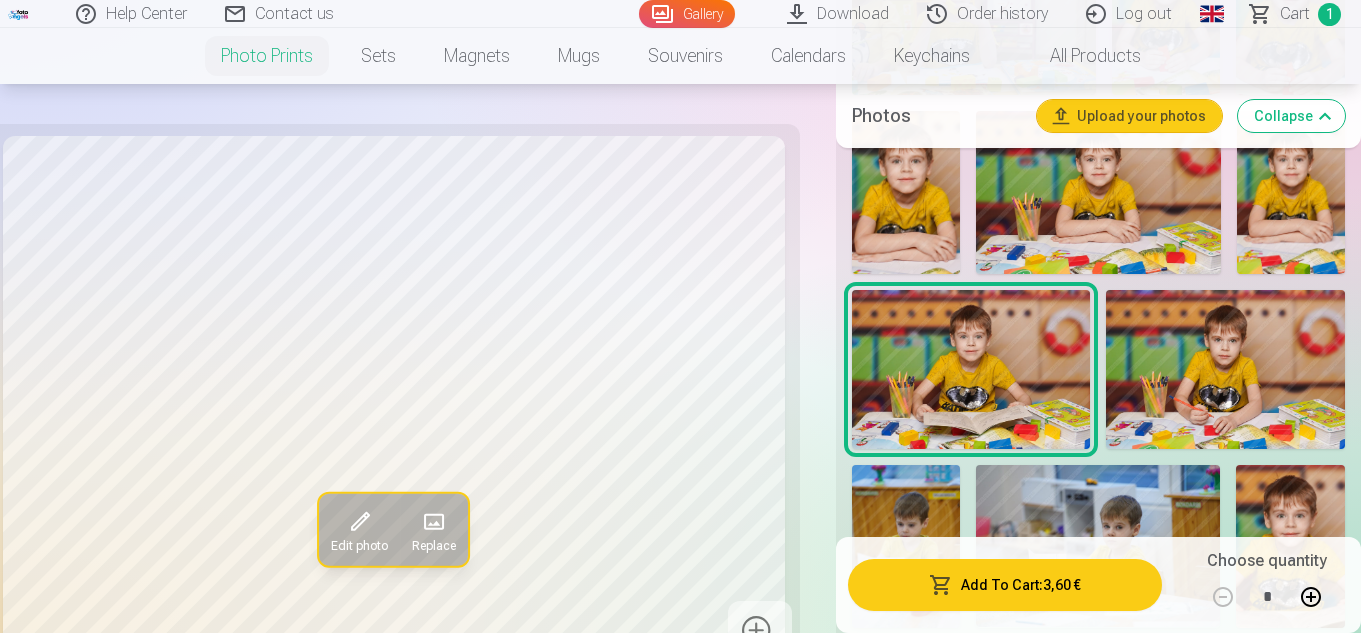 scroll, scrollTop: 1300, scrollLeft: 0, axis: vertical 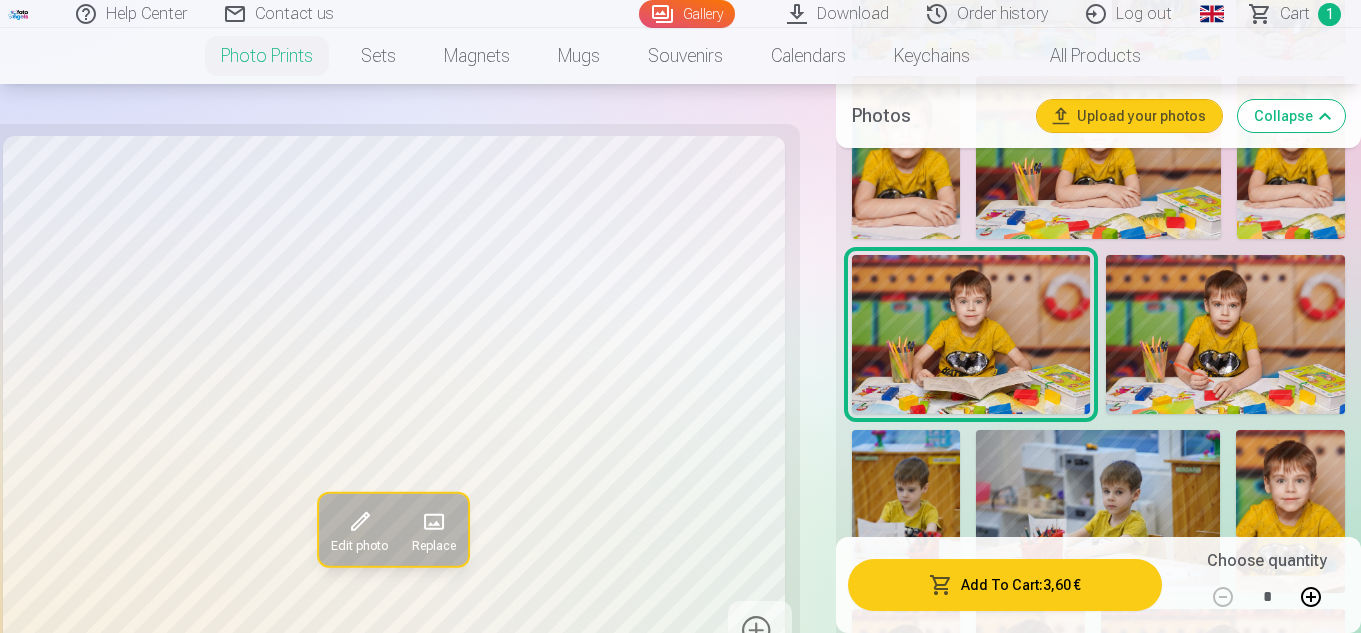 click on "Edit photo Replace Click image to open expanded view Click  " Edit photo "  to crop, rotate or apply filter Your photos Product examples with other photos Please check the appearance of the product before ordering, the photos on the manufactured product will look the same as you see them on the screen. All photos presented on our site are compressed copies of originals with protective signs. After ordering, photos purchased in print will be processed by professional designers. Photo processing includes colour correction and retouching. High-Quality Photo Prints 10x15 cm
Personalization Size 10x15cm 3,60 € 13x19cm 4,10 € 15x23cm 4,30 € 21x30.5cm 4,80 € 30.5x45cm 7,40 € MAGNET 🧲 6x9cm 3,90 € Photos Upload your photos Collapse Show less photos Design Expand Remove design Abstract 12 Artists 45 Animals 28 Beach 20 Amber 4 Flowers 6 Berries 15 Fruits 15 For girls 17 Special dates 37.5 Sport 59.5 Cars 10 Motorcycles 4 Games 6 Fishing 4 View more designs Add To Cart :  3,60 € *" at bounding box center [680, 1140] 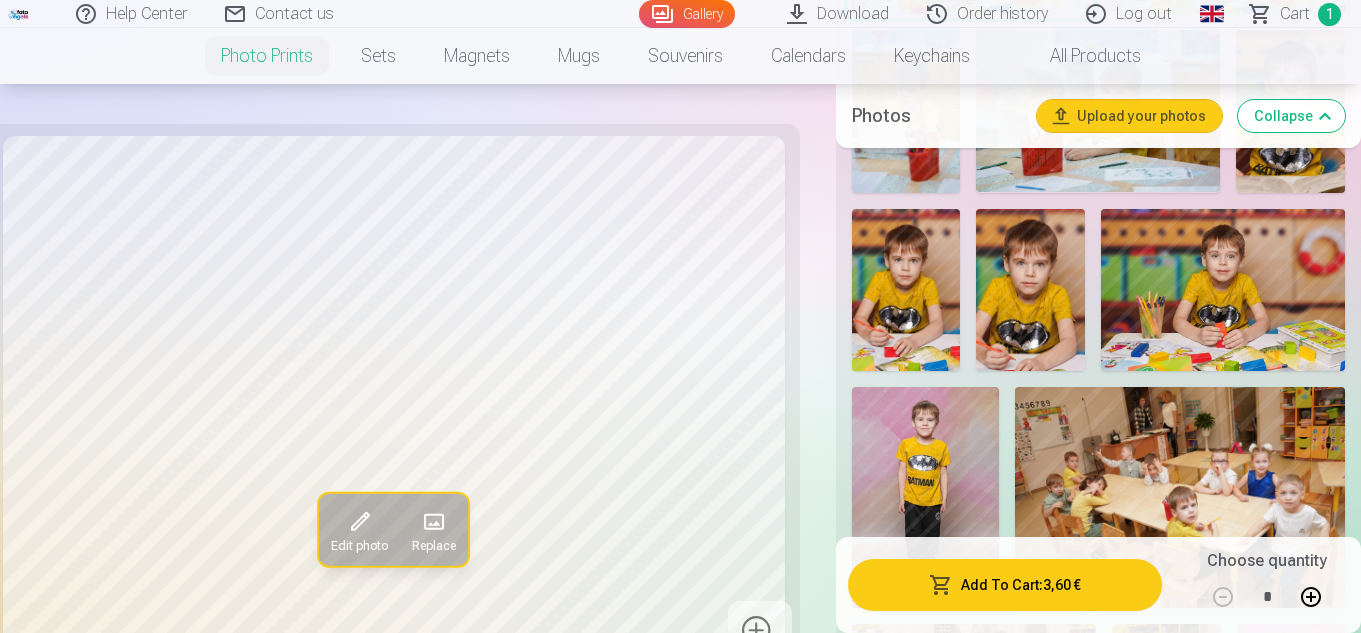 scroll, scrollTop: 1600, scrollLeft: 0, axis: vertical 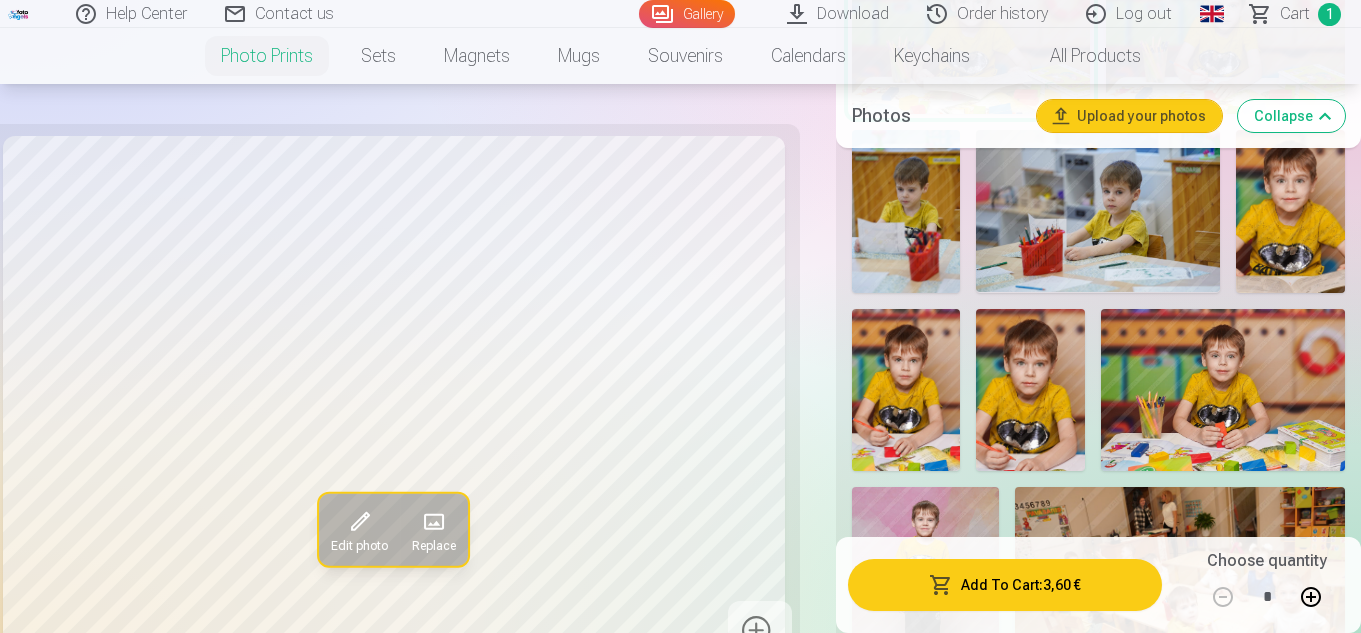 click at bounding box center [1030, 390] 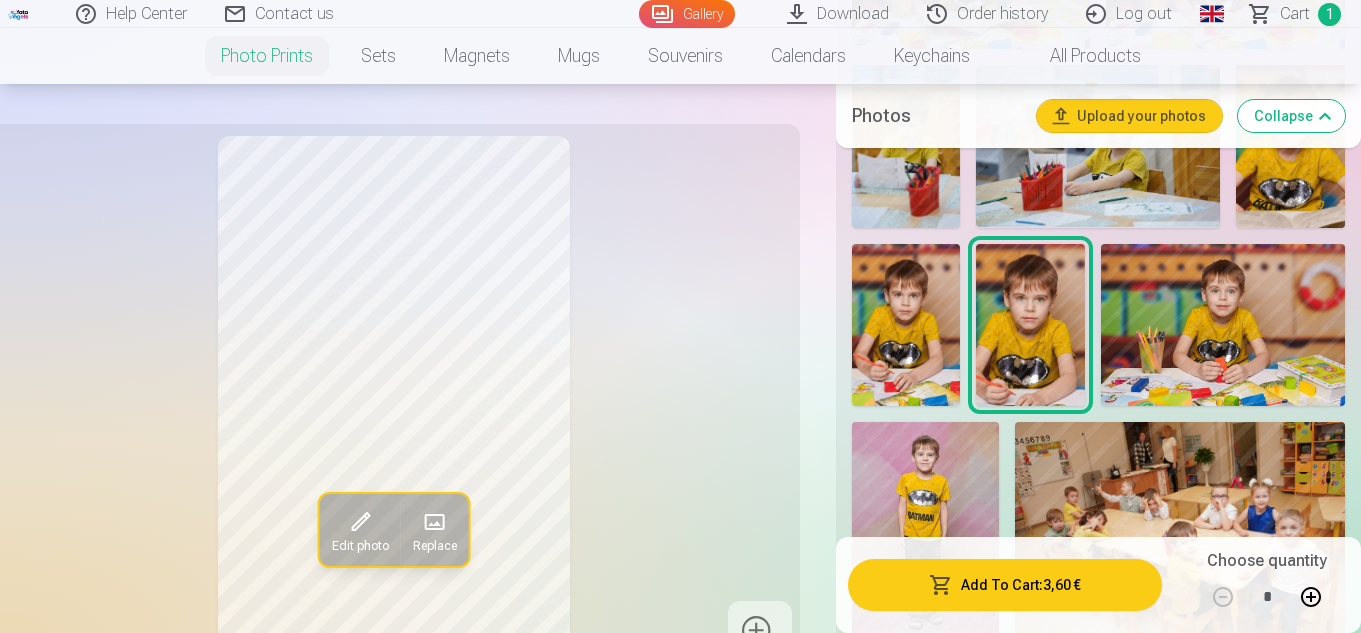 scroll, scrollTop: 1700, scrollLeft: 0, axis: vertical 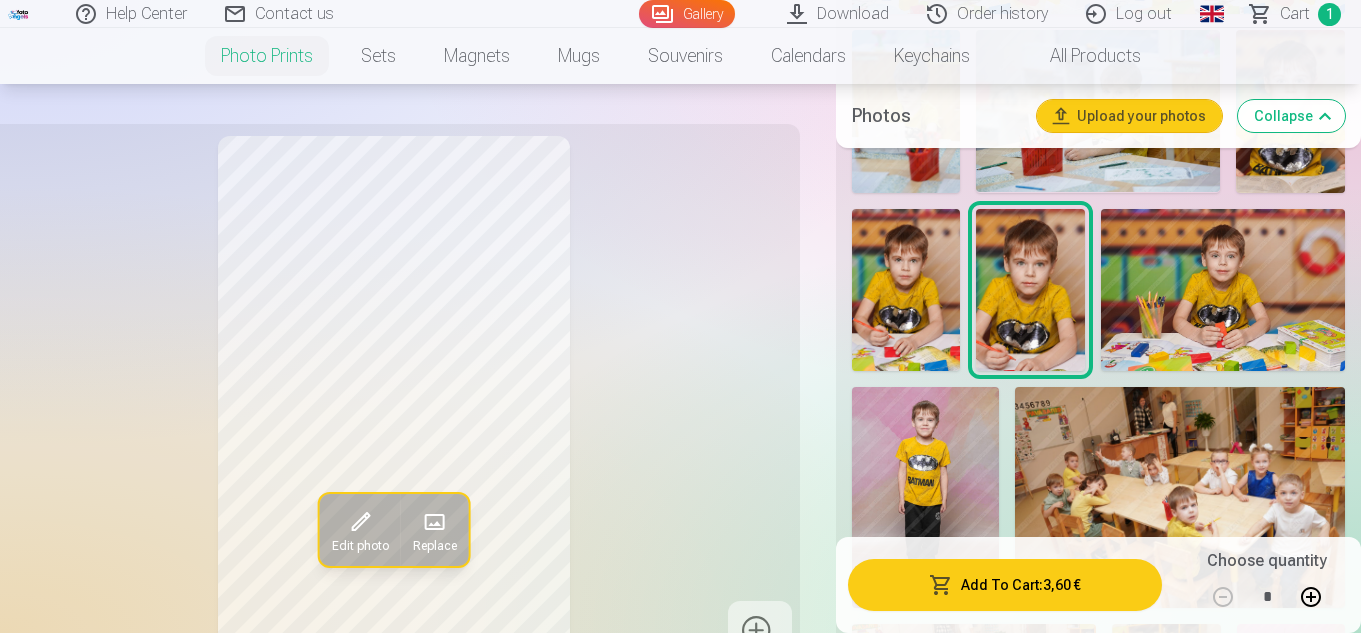 drag, startPoint x: 828, startPoint y: 463, endPoint x: 772, endPoint y: 473, distance: 56.88585 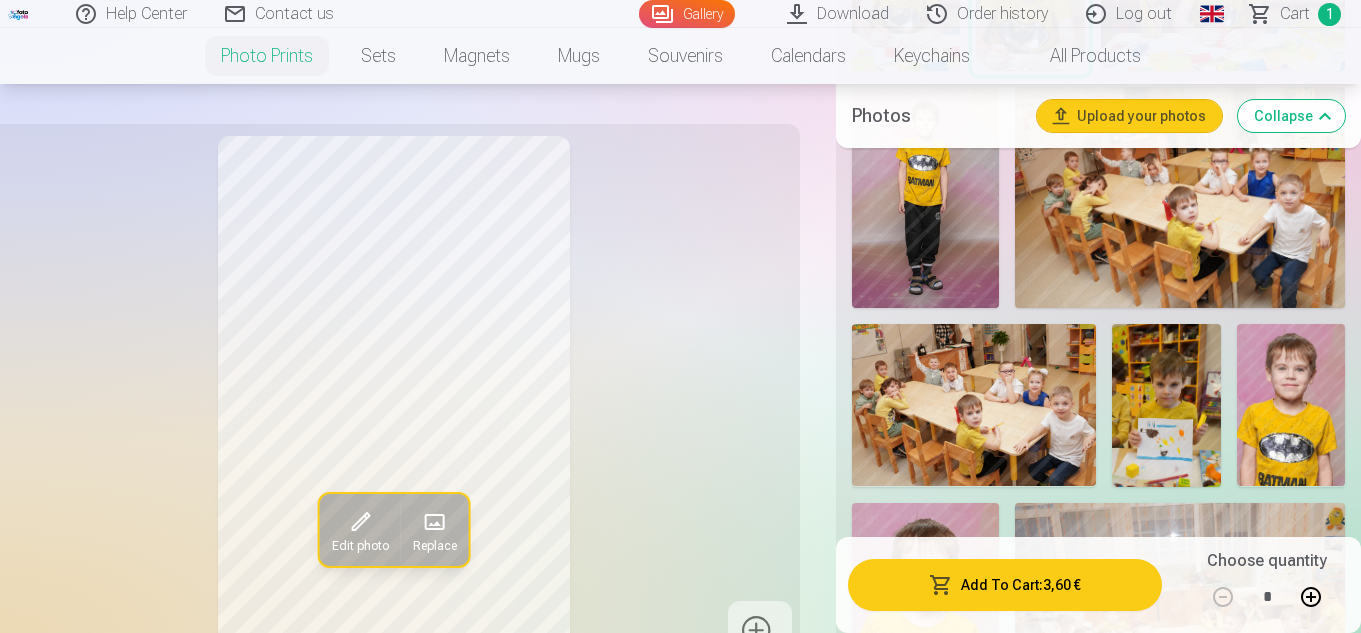 click on "Edit photo Replace" at bounding box center (394, 398) 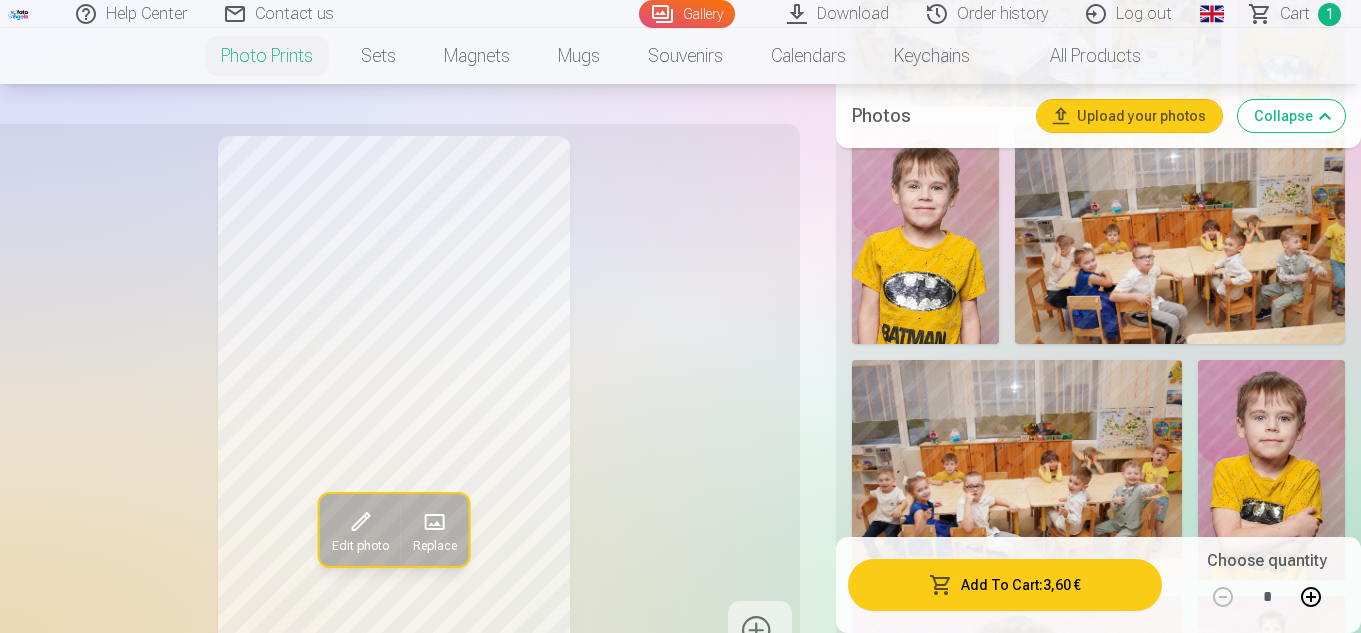 scroll, scrollTop: 2300, scrollLeft: 0, axis: vertical 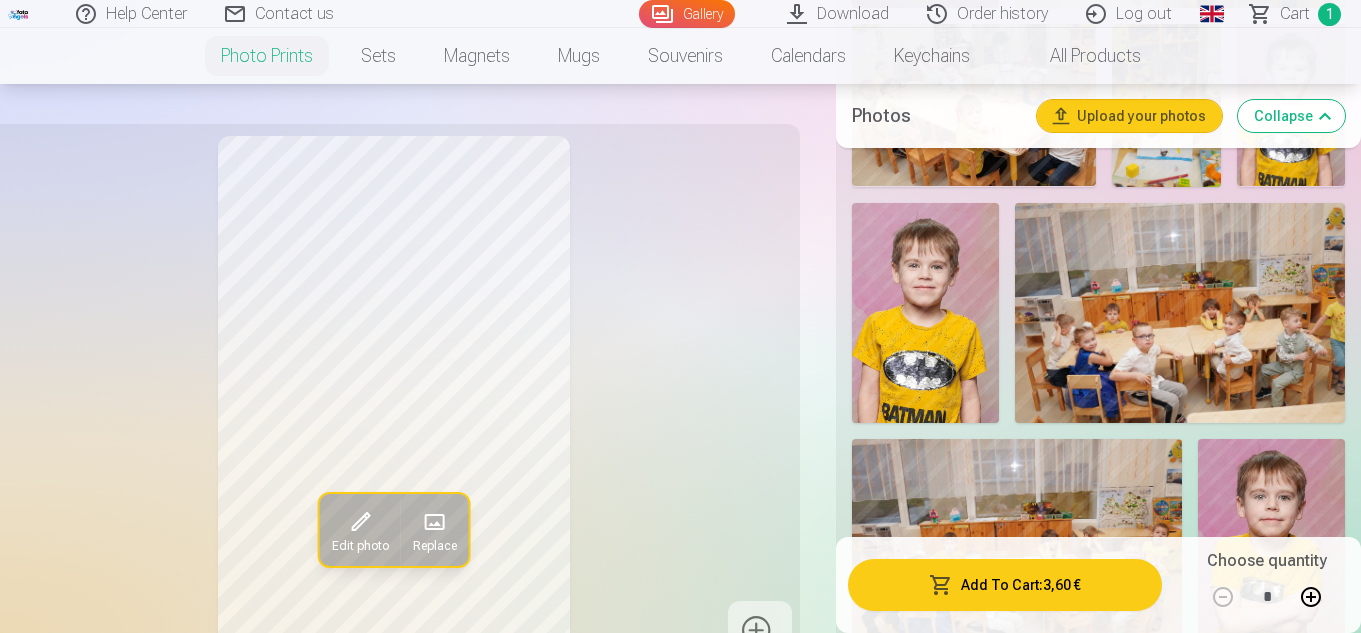 drag, startPoint x: 722, startPoint y: 612, endPoint x: 724, endPoint y: 494, distance: 118.016945 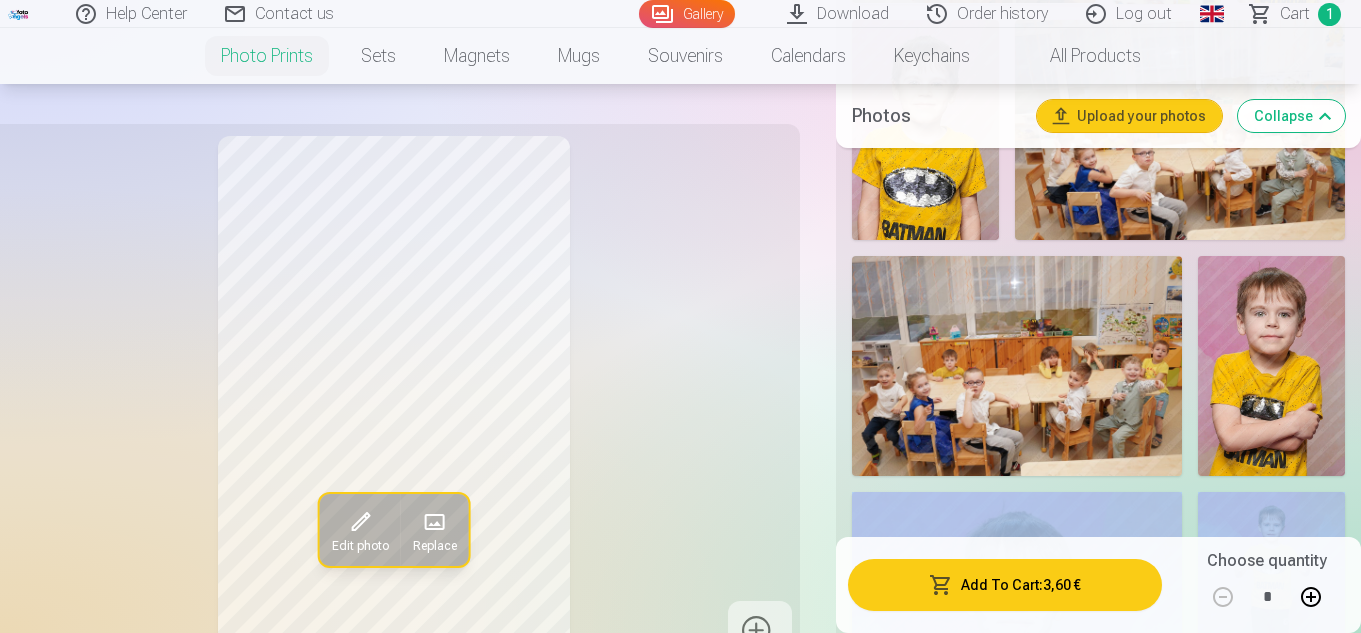 drag, startPoint x: 838, startPoint y: 608, endPoint x: 830, endPoint y: 638, distance: 31.04835 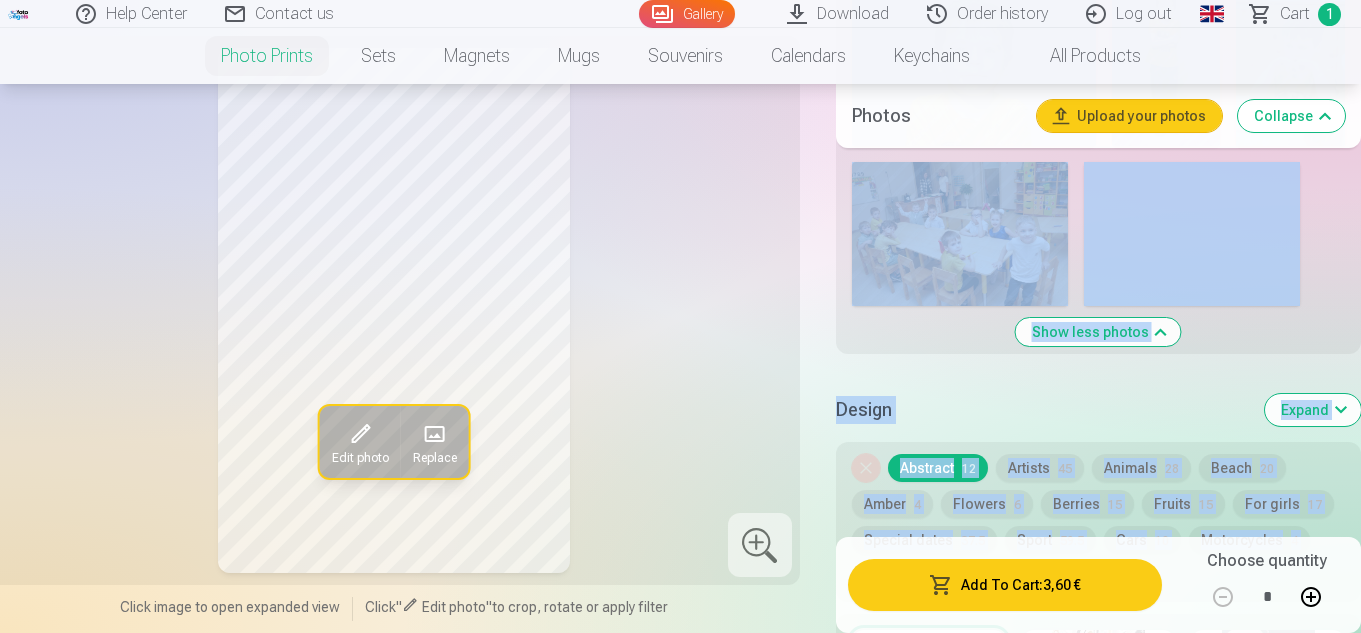 scroll, scrollTop: 3609, scrollLeft: 0, axis: vertical 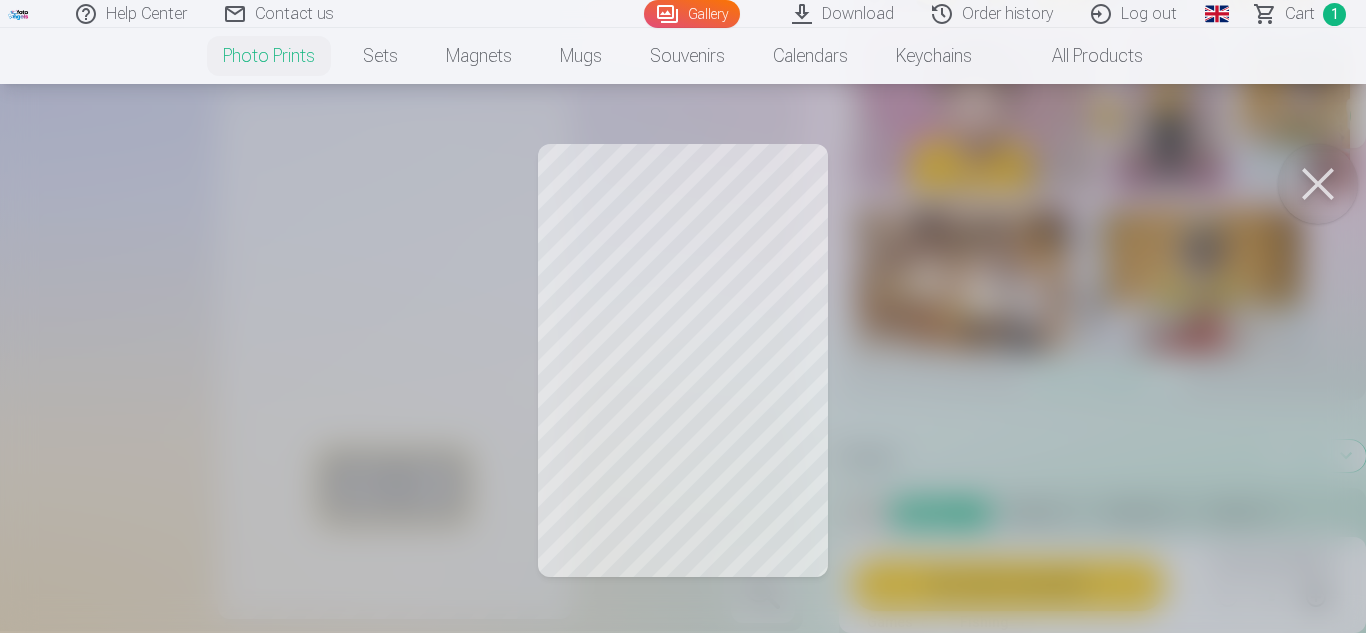 click at bounding box center (683, 316) 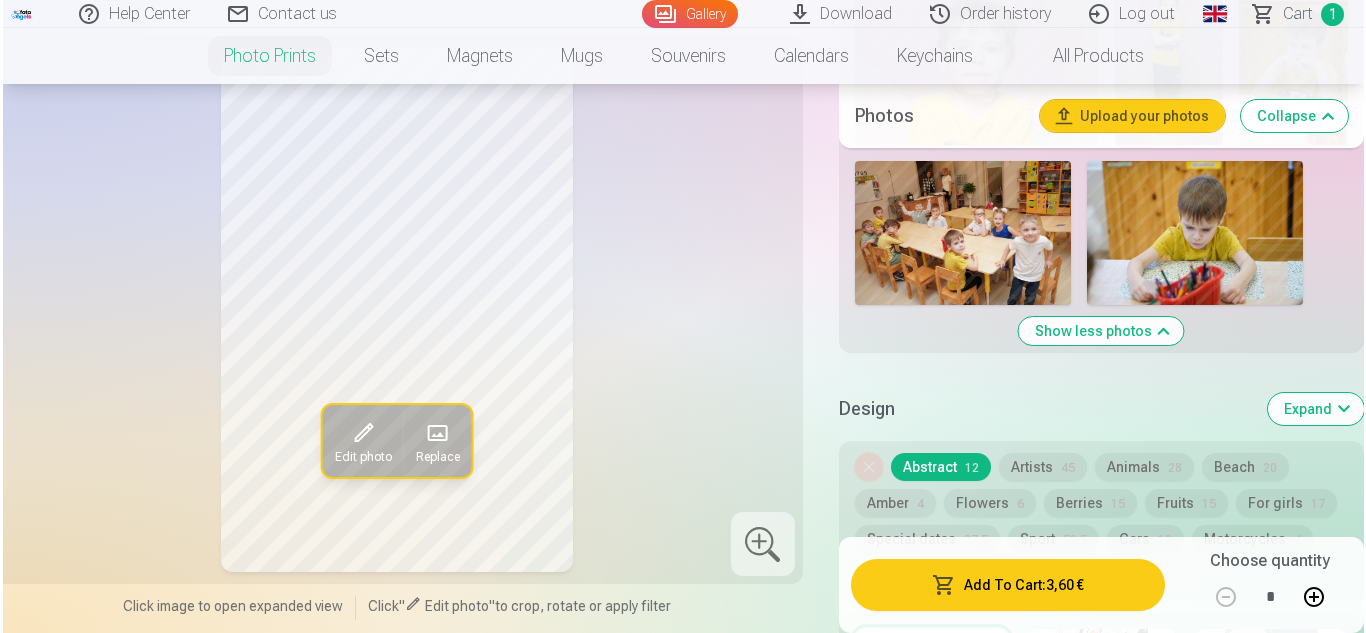 scroll, scrollTop: 3609, scrollLeft: 0, axis: vertical 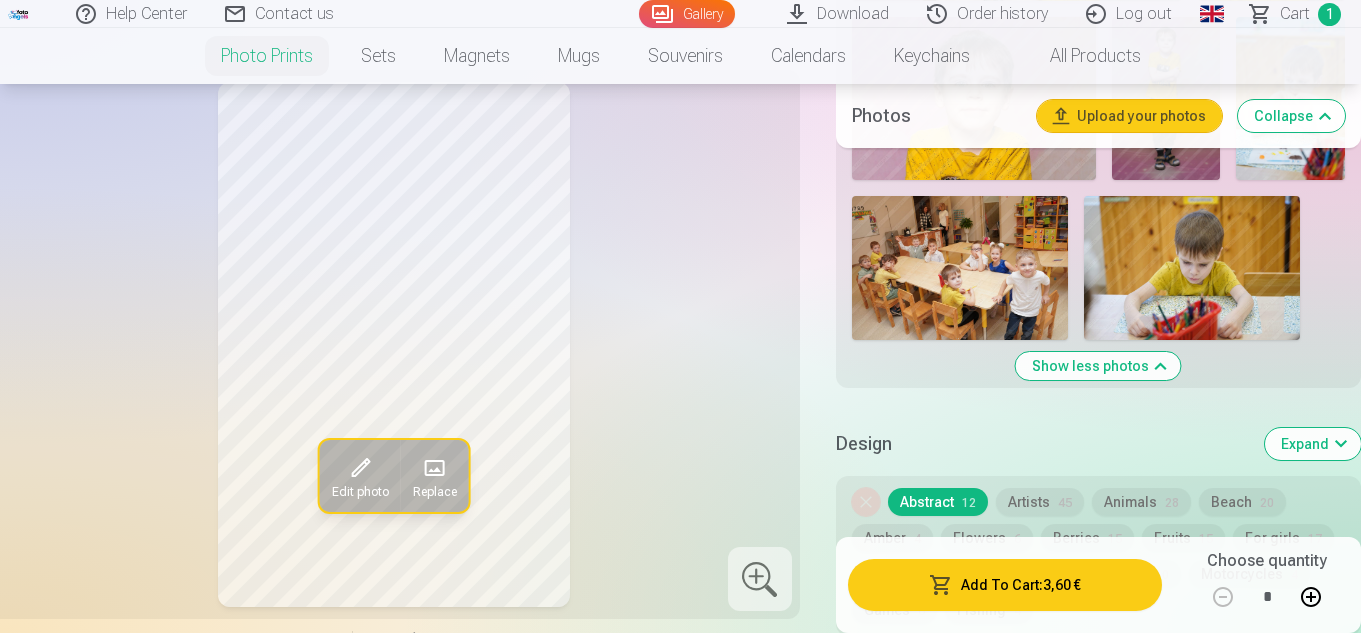 click on "Add To Cart :  3,60 €" at bounding box center (1005, 585) 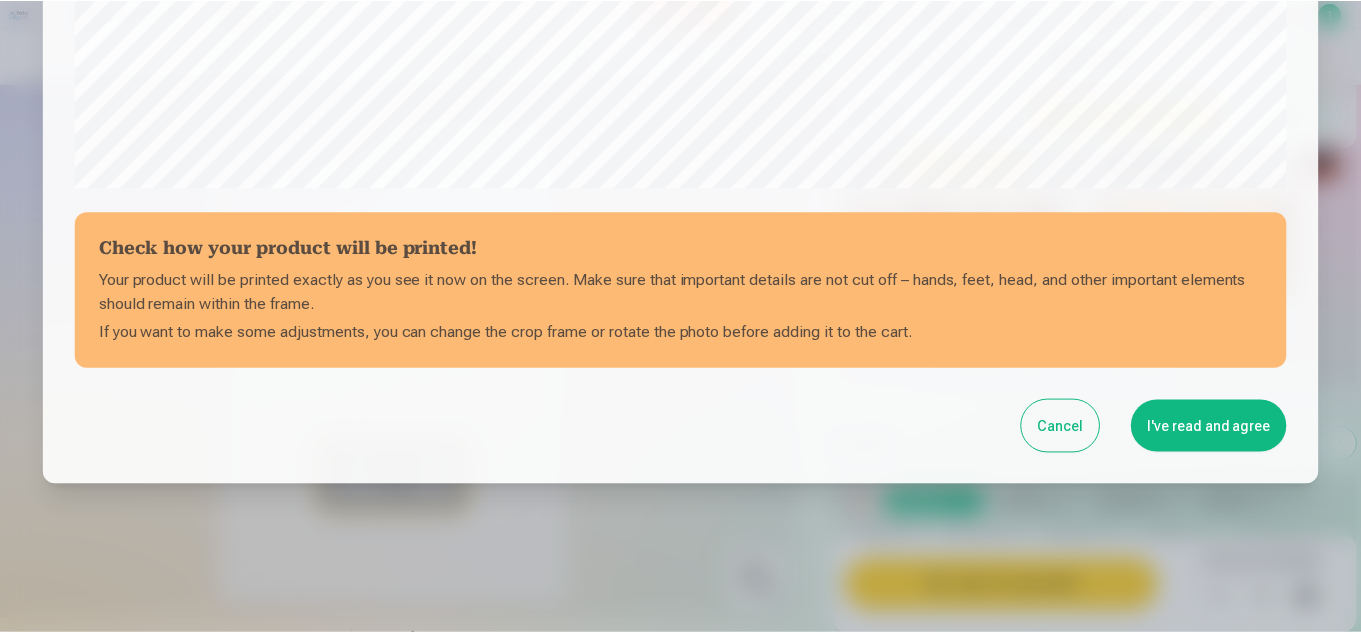 scroll, scrollTop: 807, scrollLeft: 0, axis: vertical 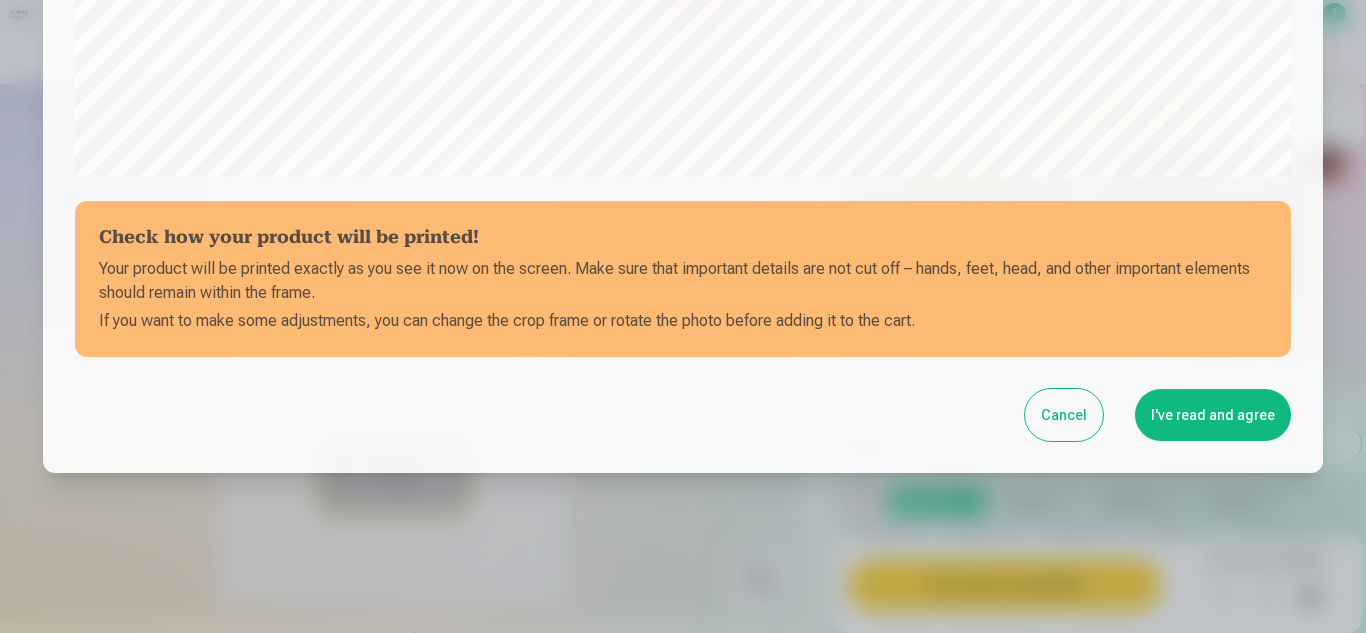 click on "I've read and agree" at bounding box center (1213, 415) 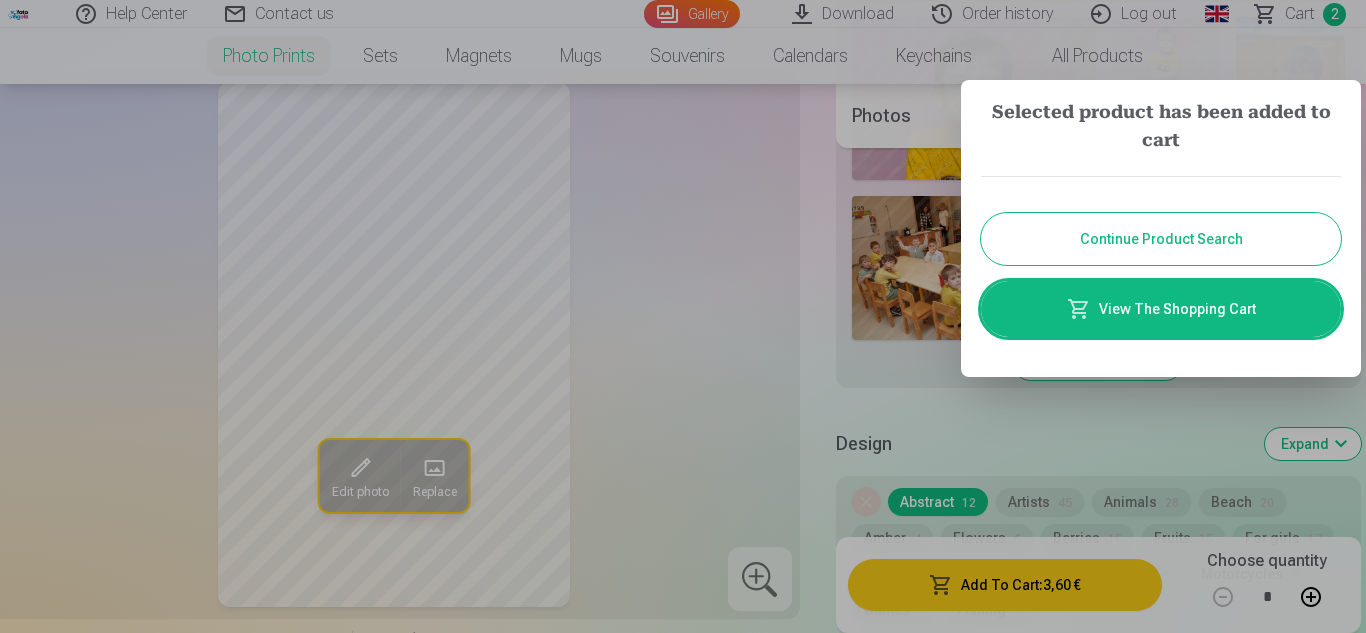 click on "Continue Product Search" at bounding box center [1161, 239] 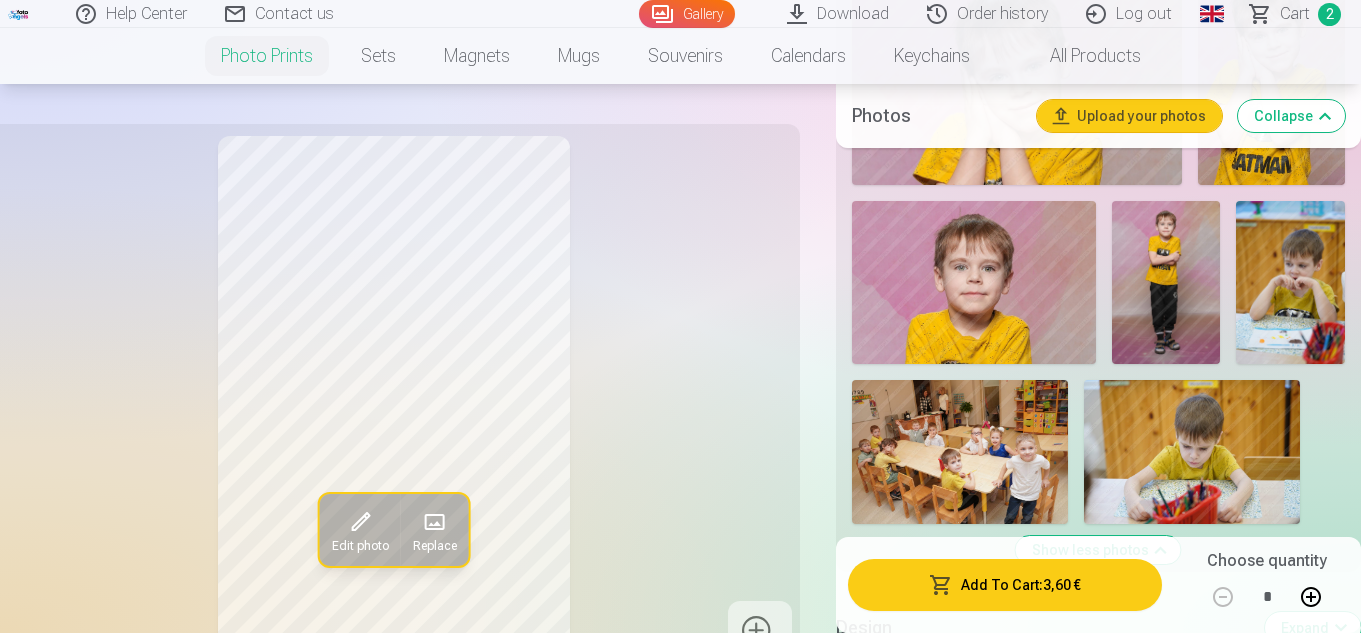 scroll, scrollTop: 3409, scrollLeft: 0, axis: vertical 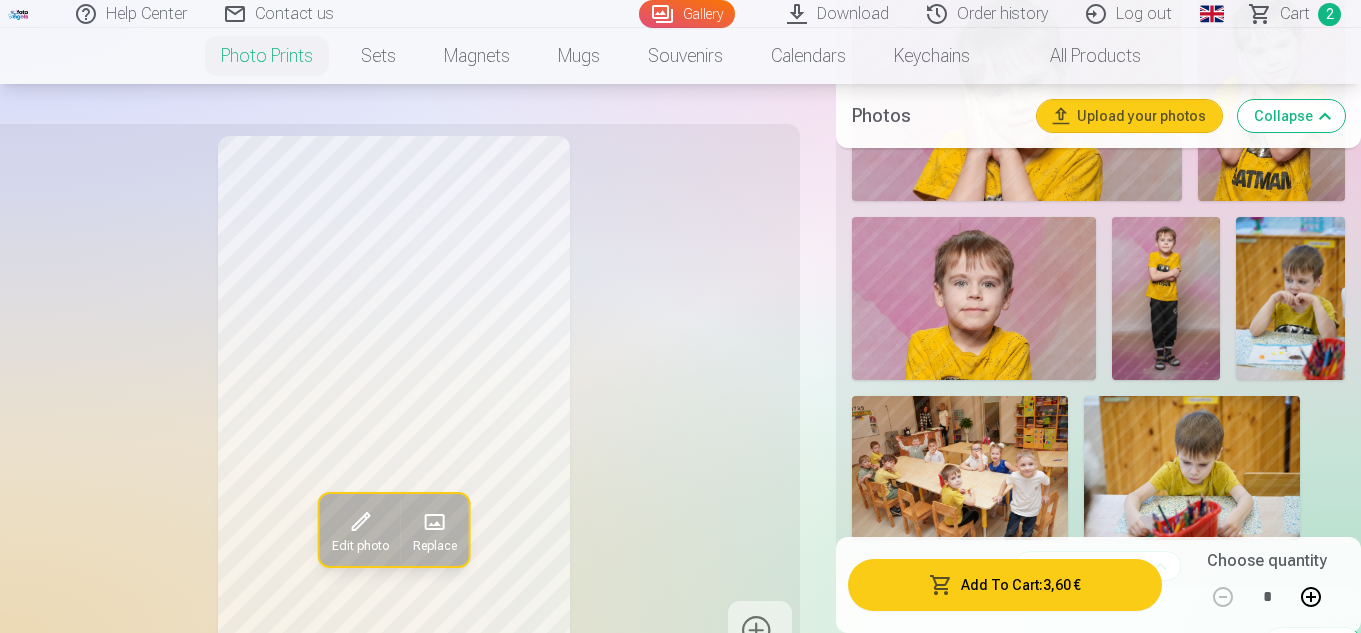click on "Сart" at bounding box center (1295, 14) 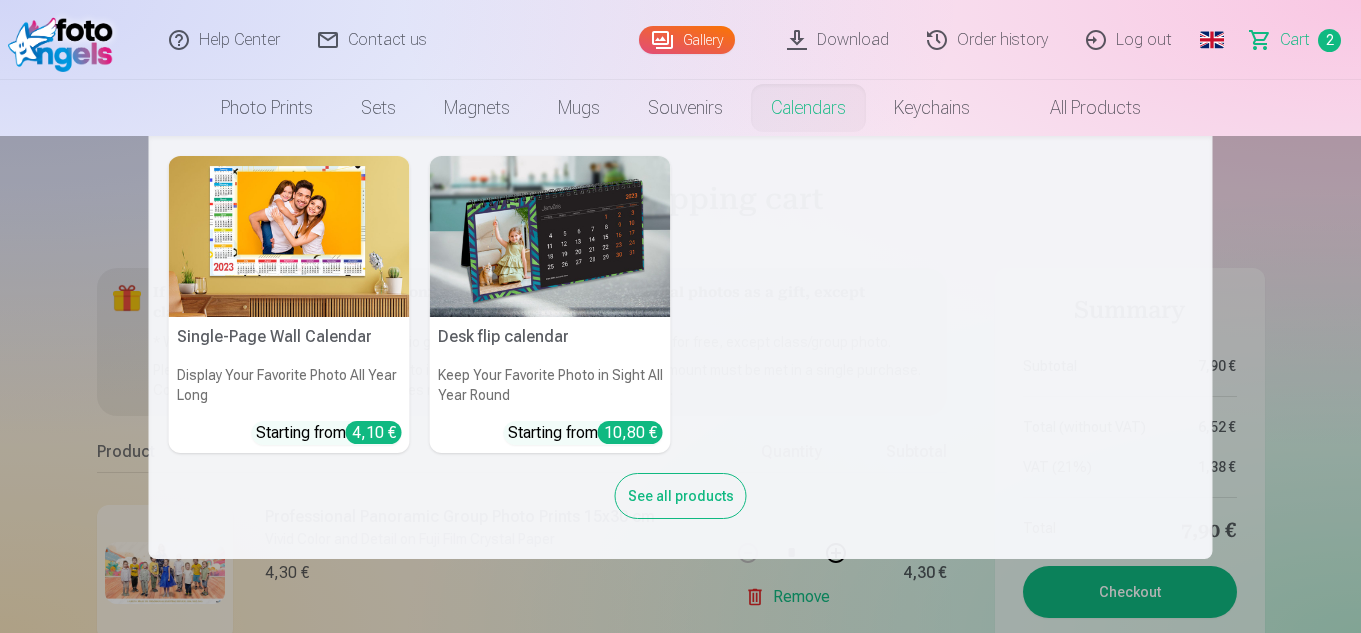 click on "Single-Page Wall Calendar Display Your Favorite Photo All Year Long Starting from  4,10 € Desk flip calendar Keep Your Favorite Photo in Sight All Year Round Starting from  10,80 € See all products" at bounding box center [680, 347] 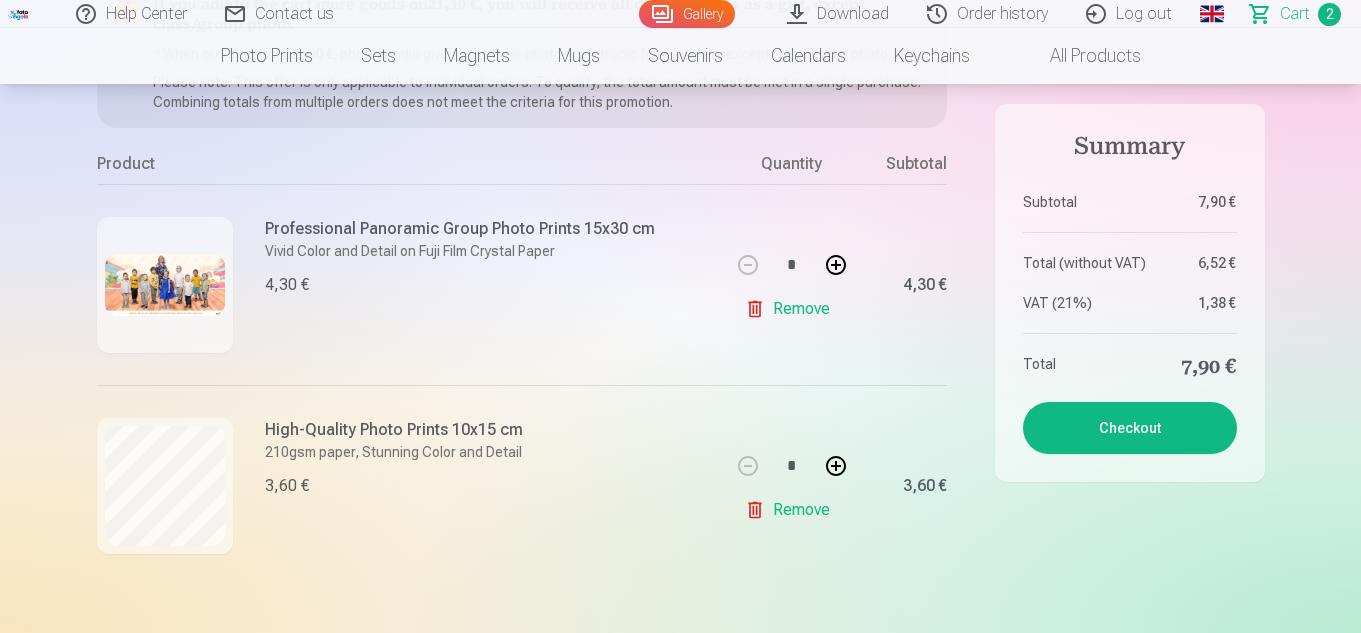 scroll, scrollTop: 300, scrollLeft: 0, axis: vertical 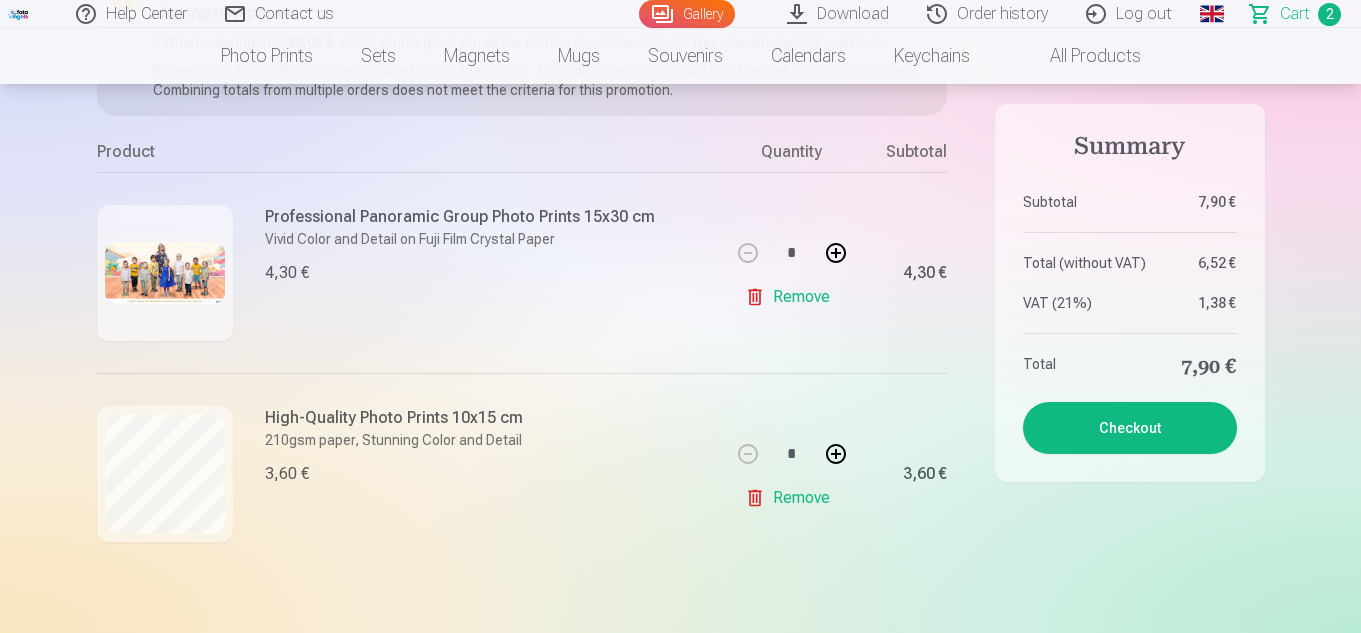click on "Checkout" at bounding box center (1130, 428) 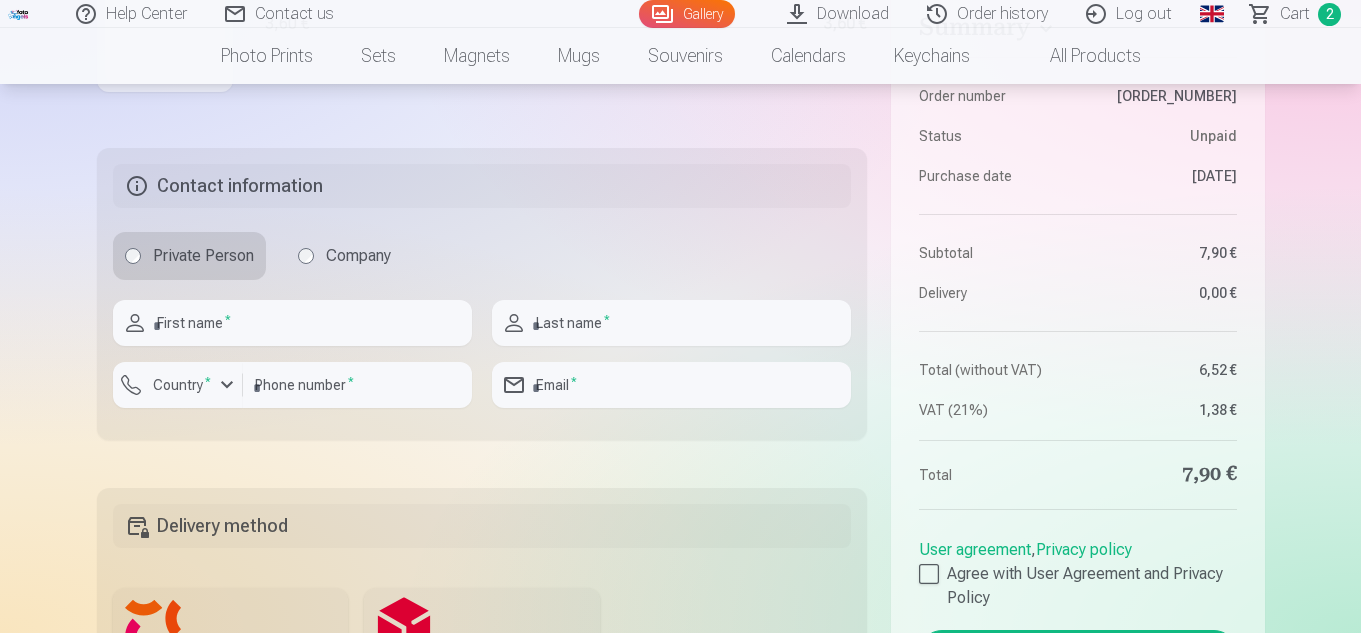 scroll, scrollTop: 600, scrollLeft: 0, axis: vertical 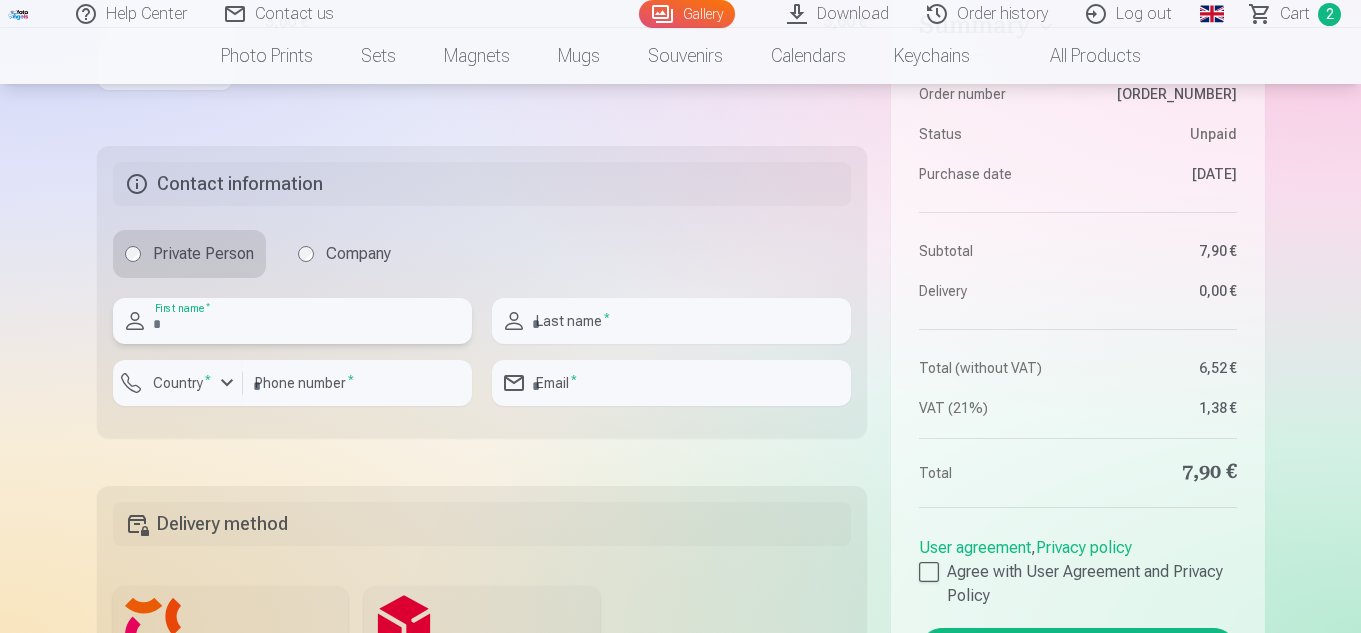 click at bounding box center (292, 321) 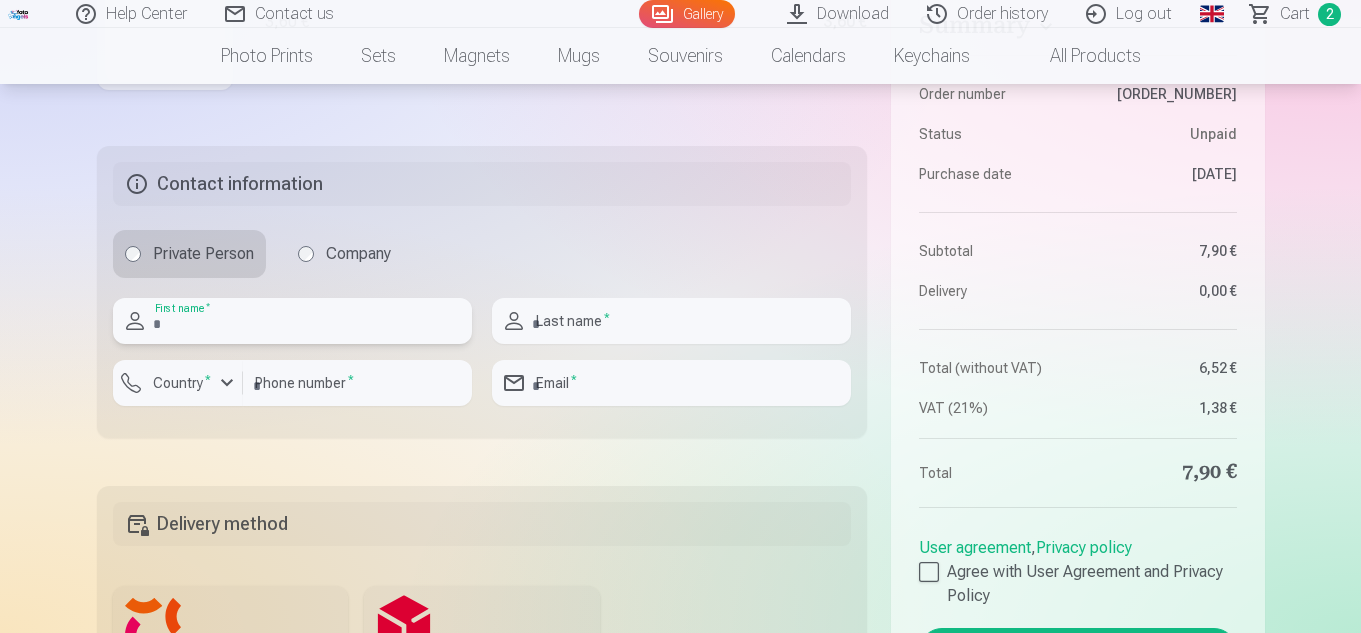 type on "*******" 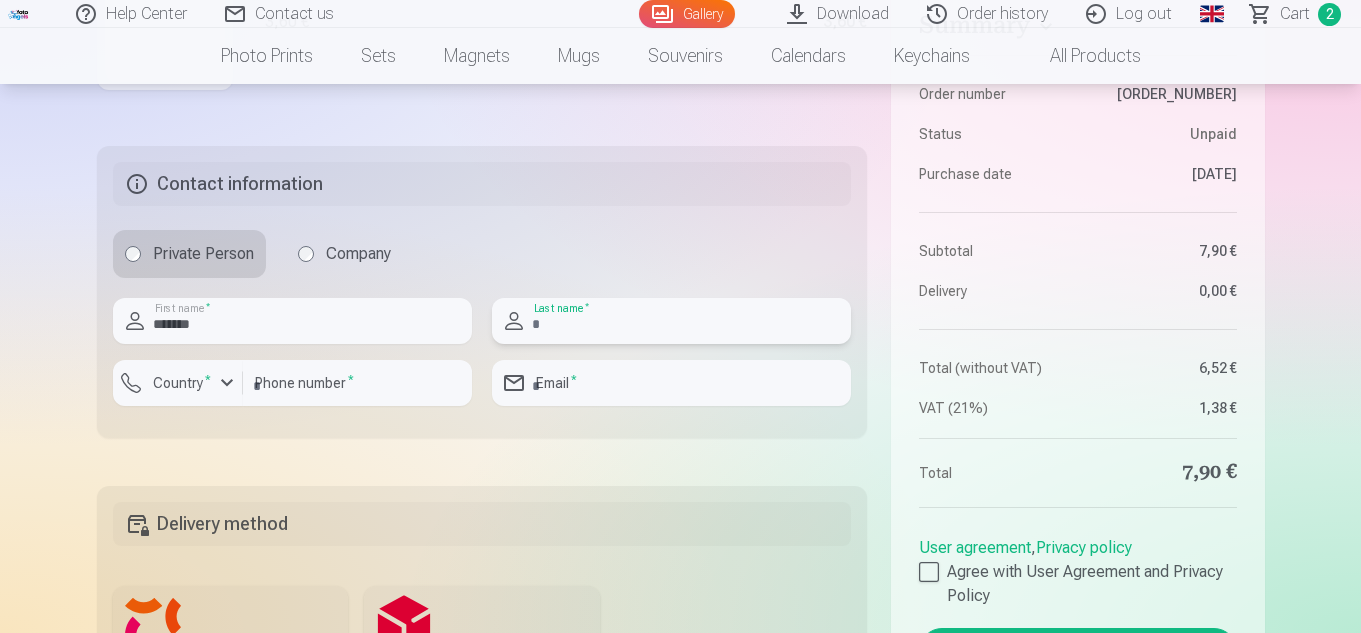 type on "********" 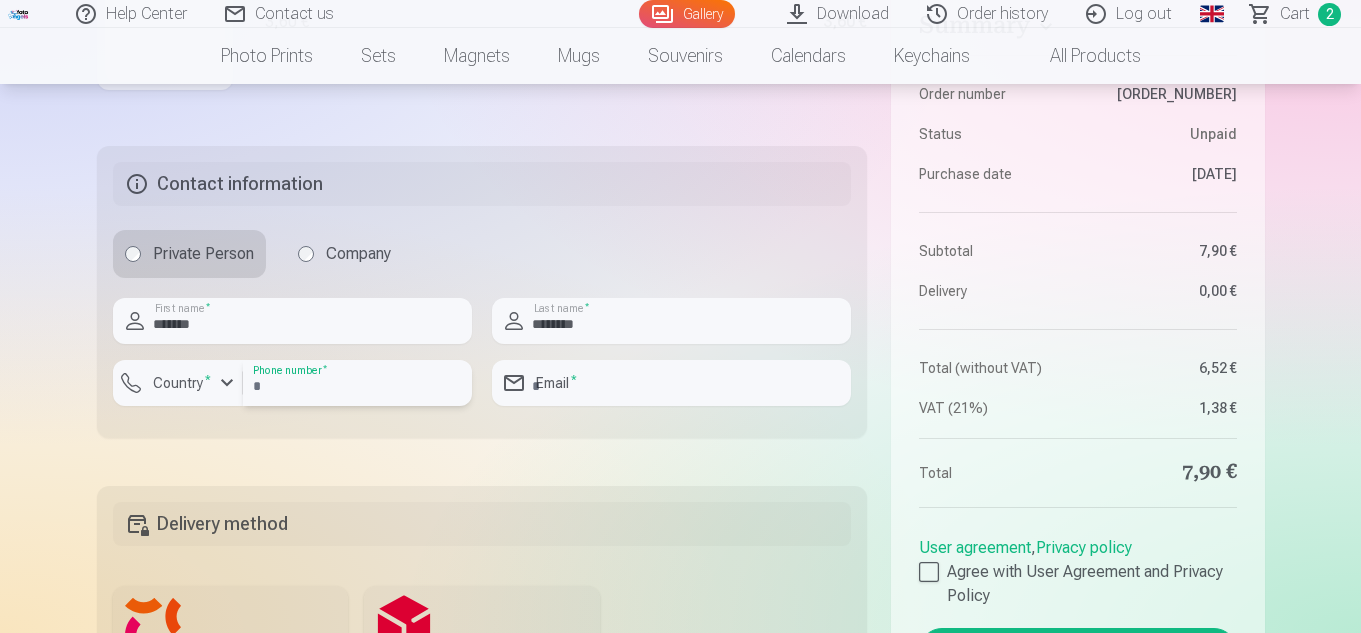 type on "********" 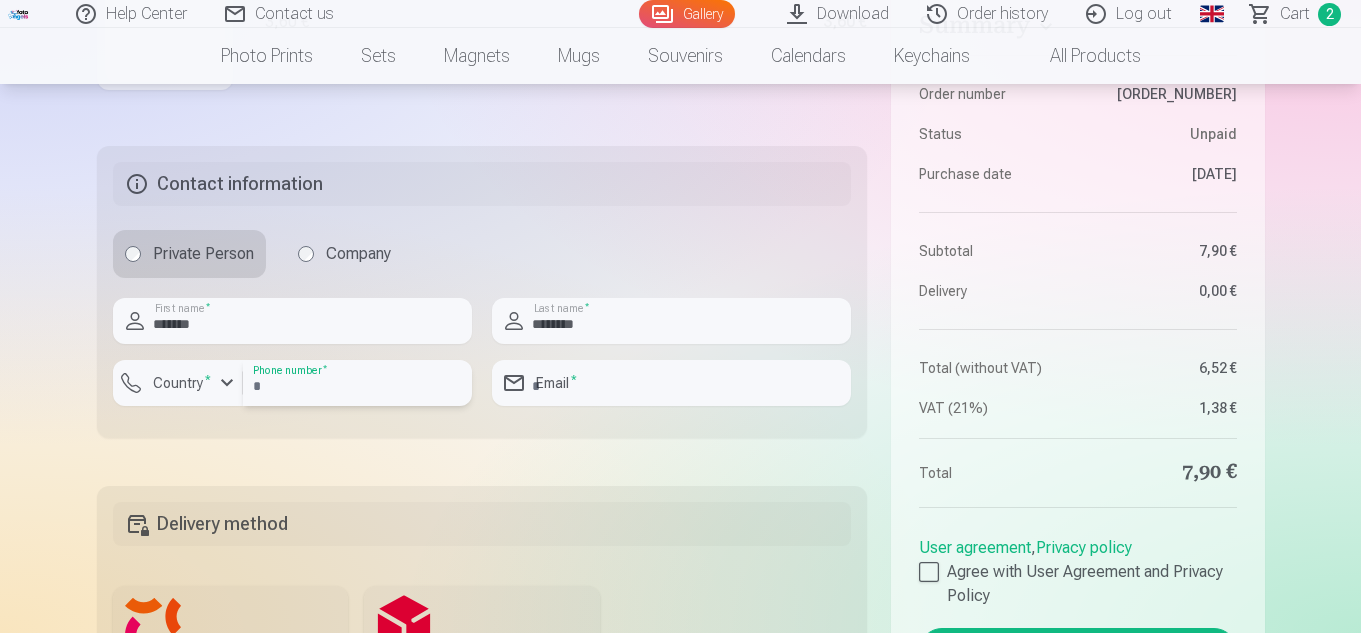 type on "**********" 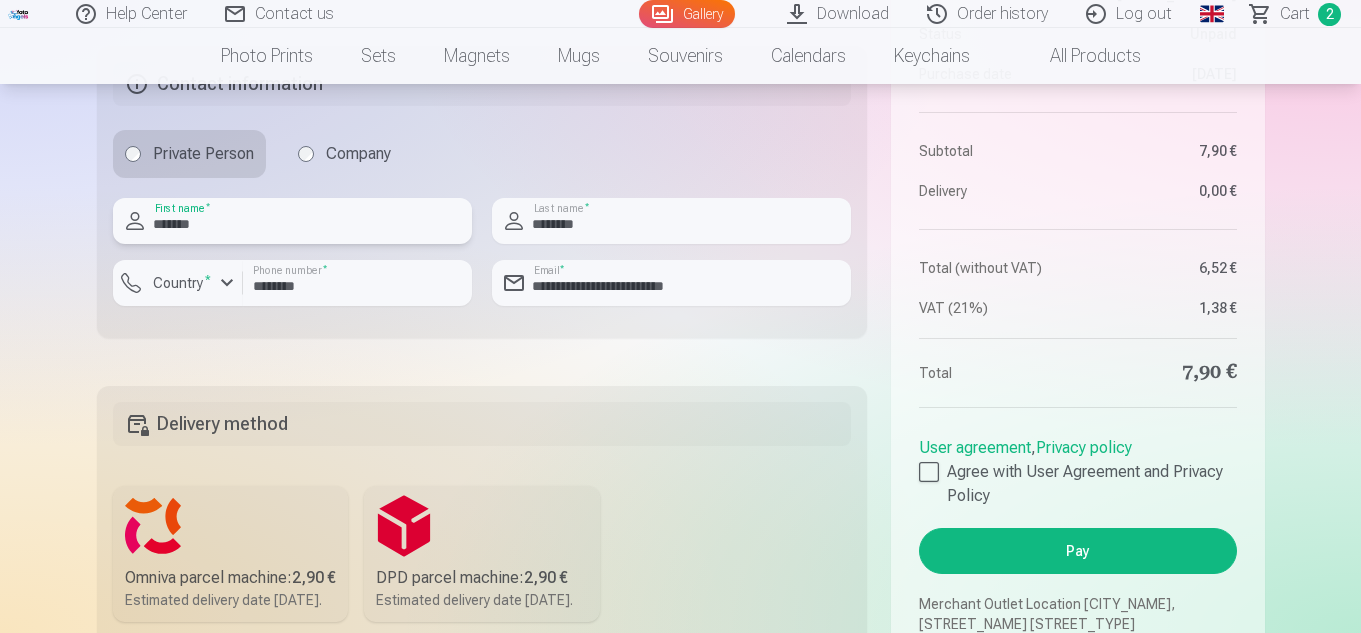 scroll, scrollTop: 800, scrollLeft: 0, axis: vertical 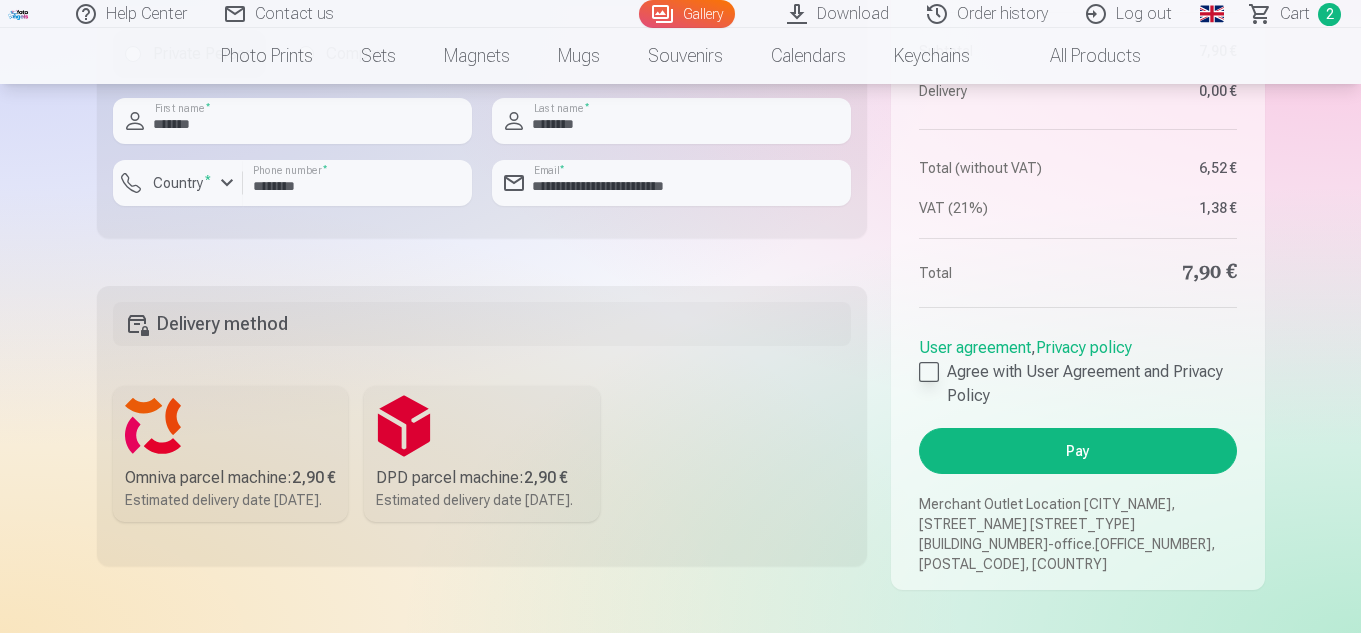 click at bounding box center (929, 372) 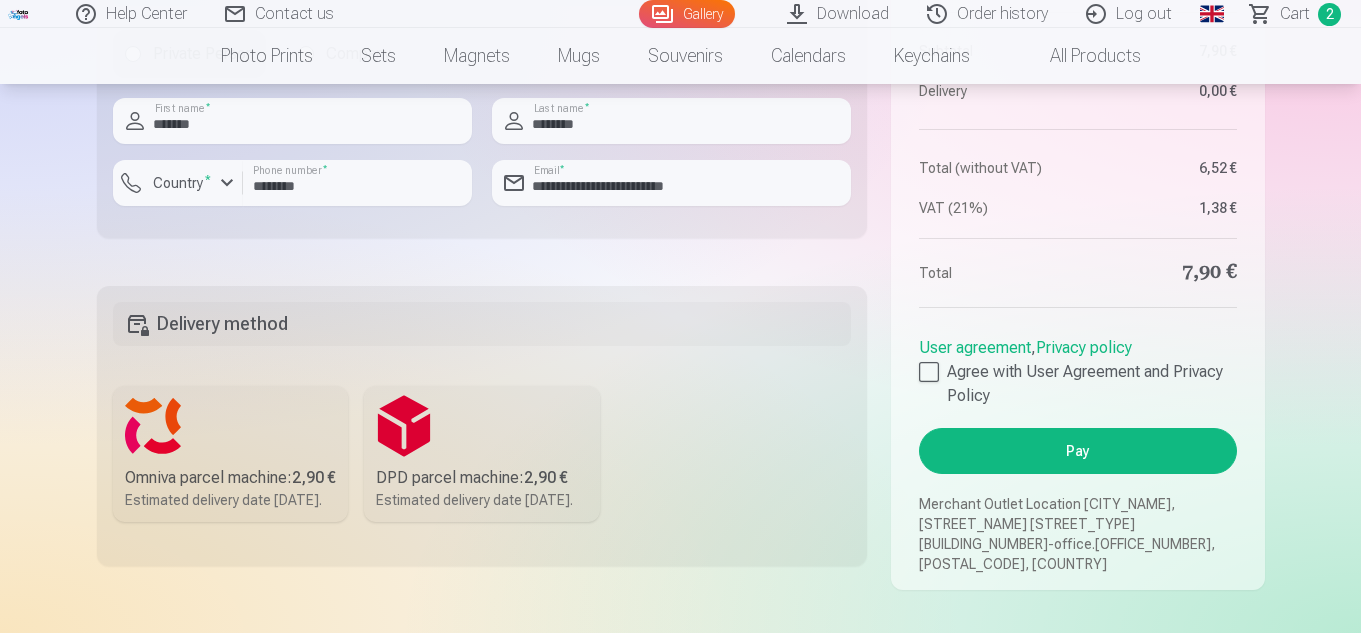 click on "Help Center Contact us Gallery Download Order history Log out Global Latvian (lv) Lithuanian (lt) Russian (ru) English (en) Сart 2 Photo prints High-Quality Photo Prints 210gsm paper, Stunning Color and Detail Starting from  3,60 € Professional Panoramic Group Photo Prints 15x30 cm Vivid Color and Detail on Fuji Film Crystal Paper Starting from  4,30 € Photo collage of two photos Two Memorable Moments, One Stunning Display Starting from  4,10 € Personalized Document Photo Prints Convenient and Versatile ID Photos (6 photos) Starting from  4,40 € High-Resolution Digital Photo in JPG Format Capturing Your Memories in Stunning Detail Starting from  6,00 € See all products Sets Complete Memory Set – Printed (15x23cm, 40% DISCOUNT) & 🎁 Digital Photos Get all individual printed photos (15×23 cm) from your photosession, plus a group photo and digital copies as a gift—40% off compared to buying separately! Classic Set Starting from  19,20 € Popular Set Starting from  24,00 € 31,90 € 1" at bounding box center [680, 218] 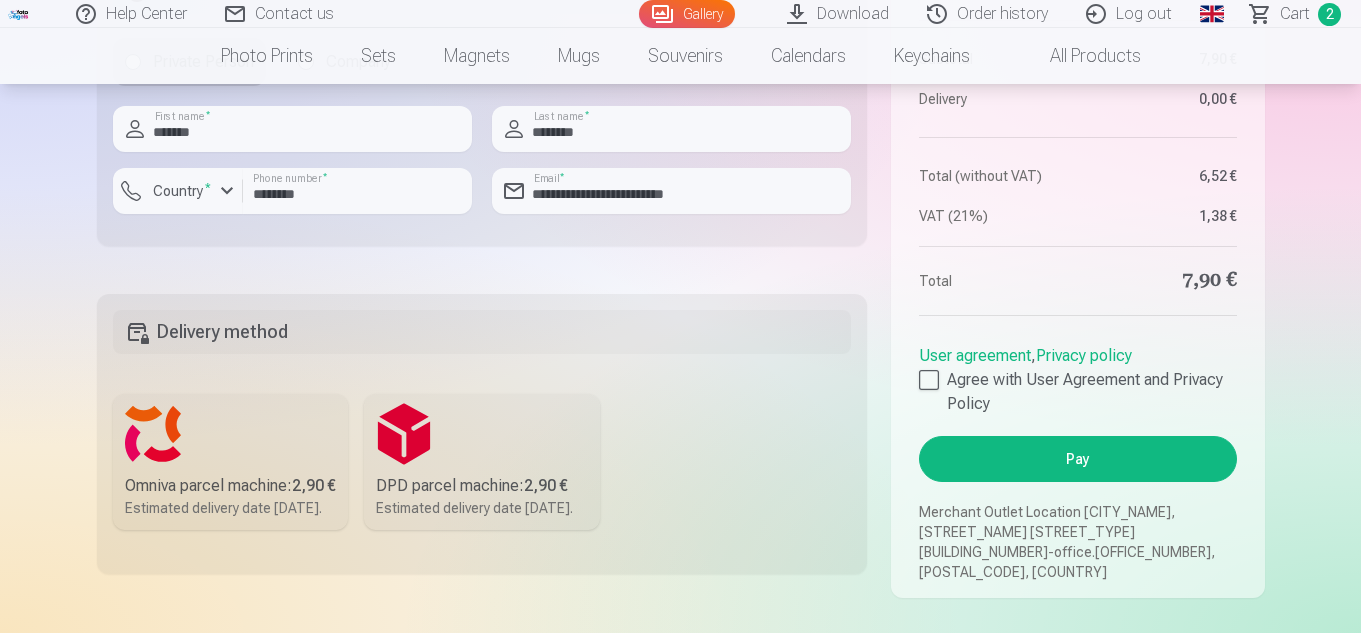 scroll, scrollTop: 800, scrollLeft: 0, axis: vertical 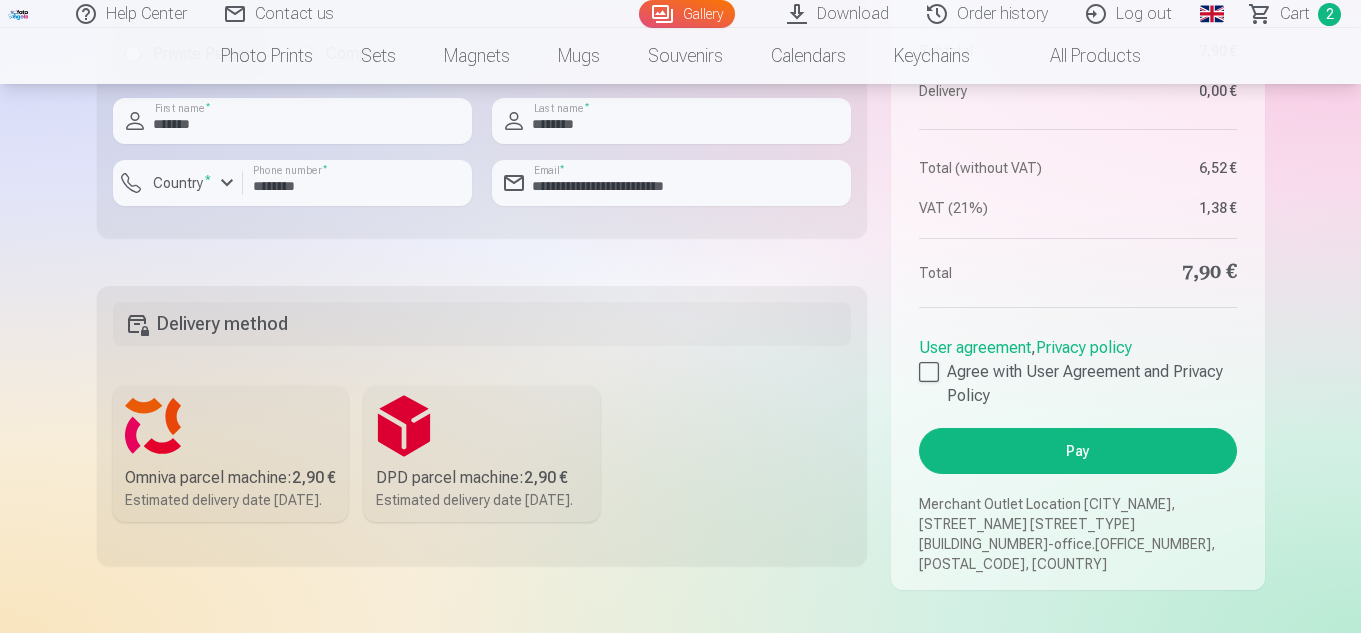 click on "Pay" at bounding box center (1077, 451) 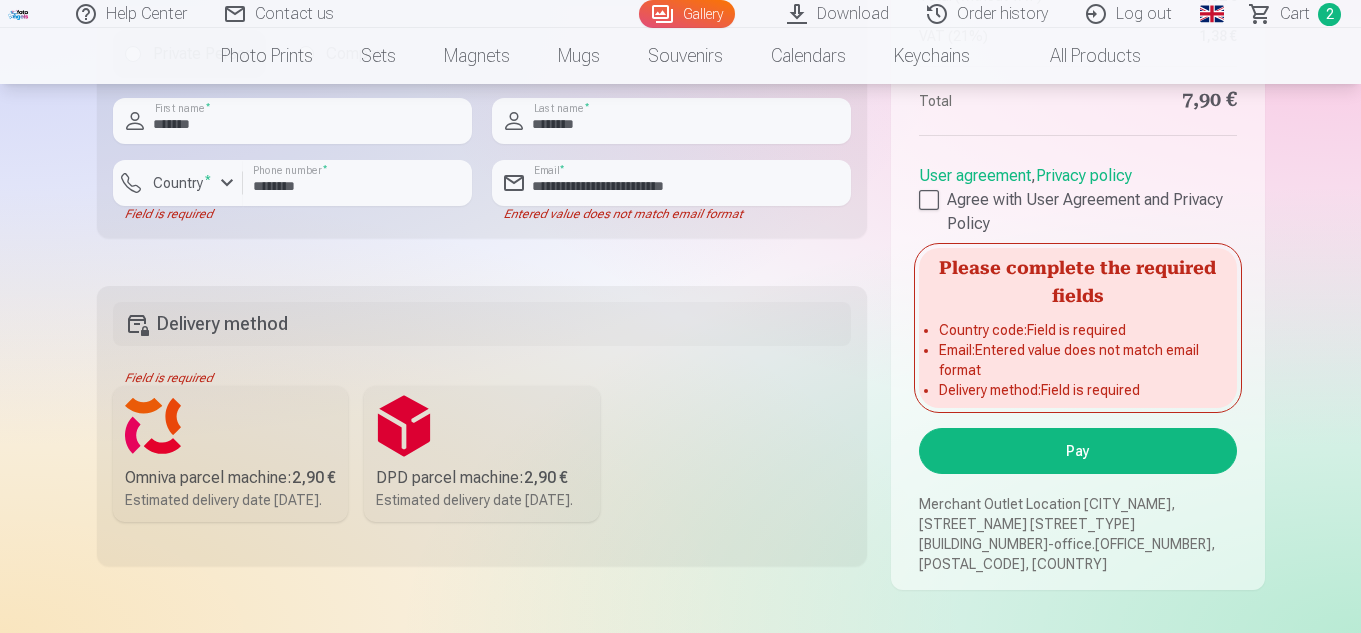 scroll, scrollTop: 900, scrollLeft: 0, axis: vertical 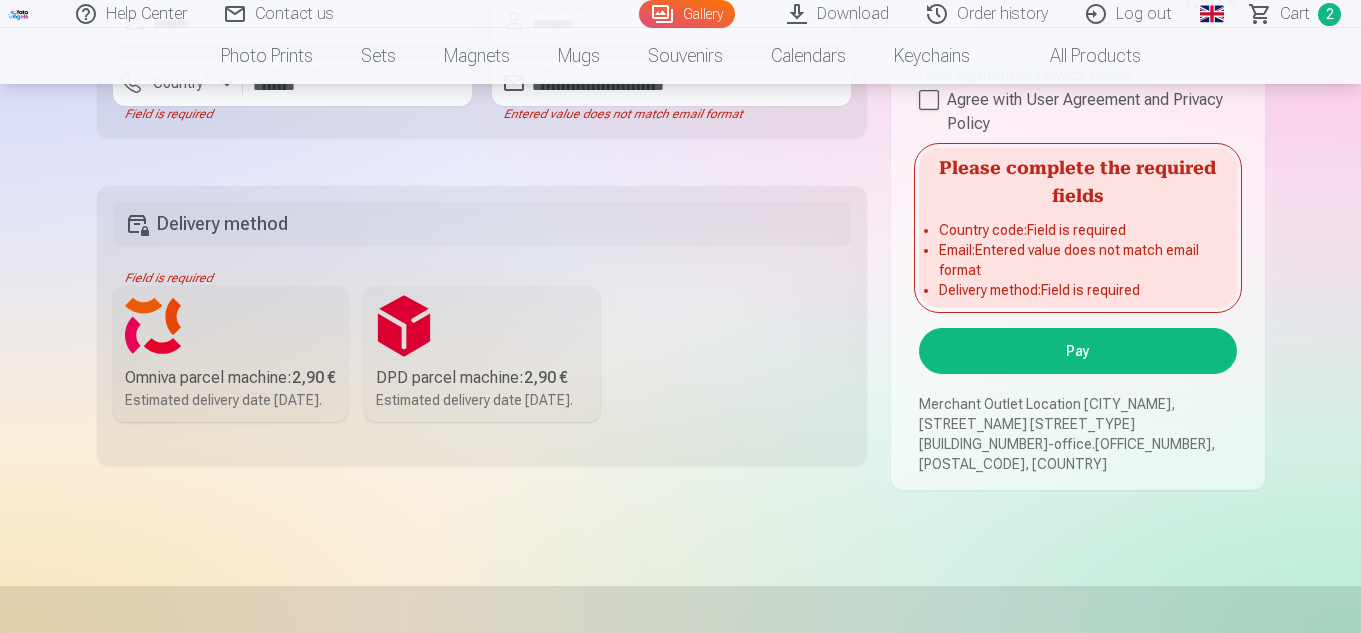 click on "Omniva parcel machine :  2,90 €" at bounding box center (231, 378) 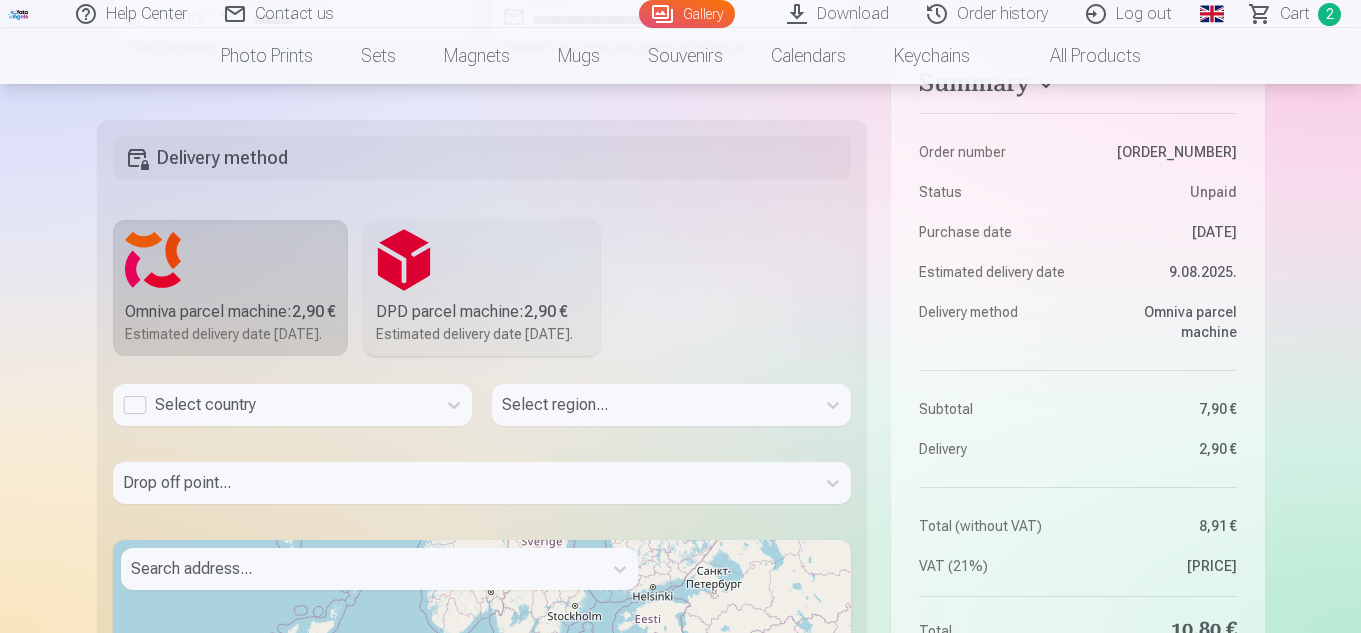 scroll, scrollTop: 1000, scrollLeft: 0, axis: vertical 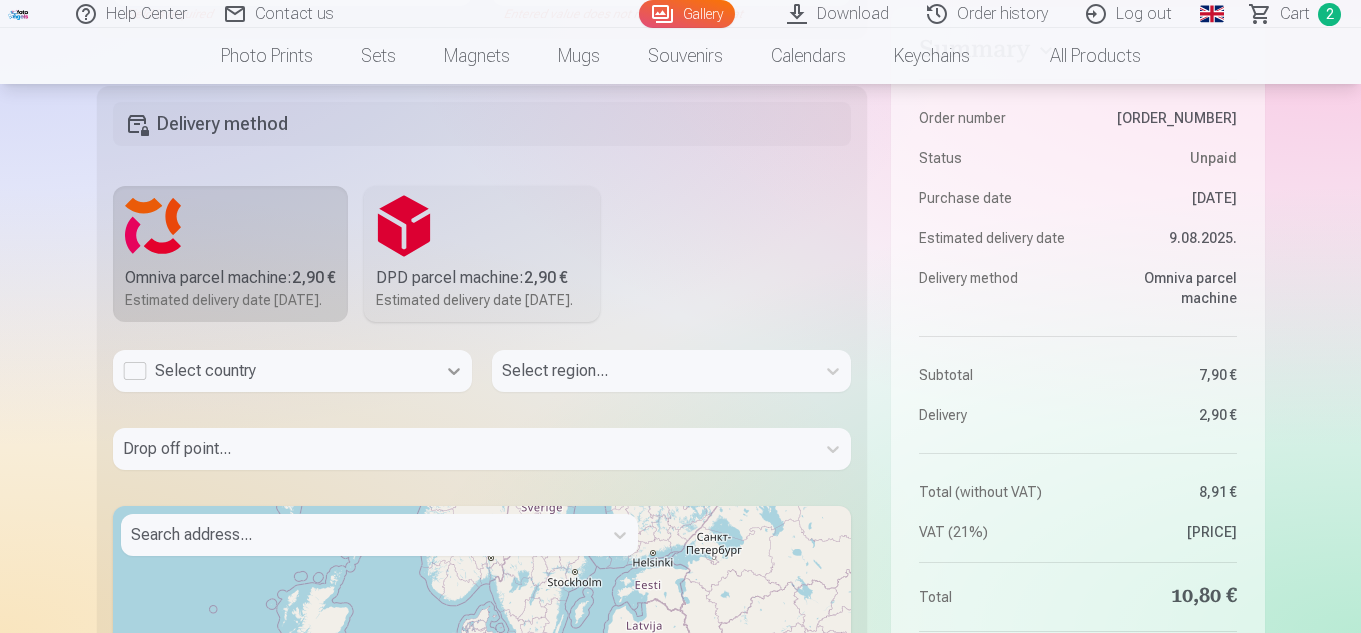 click 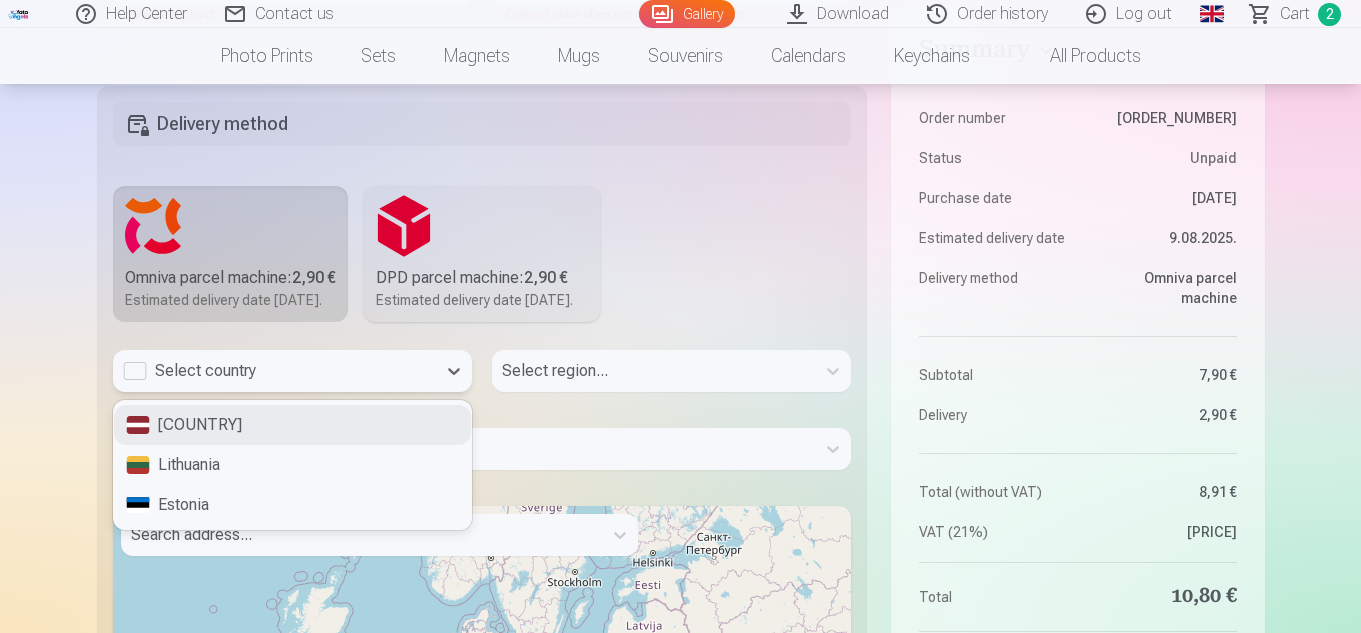 click on "Latvia" at bounding box center [292, 425] 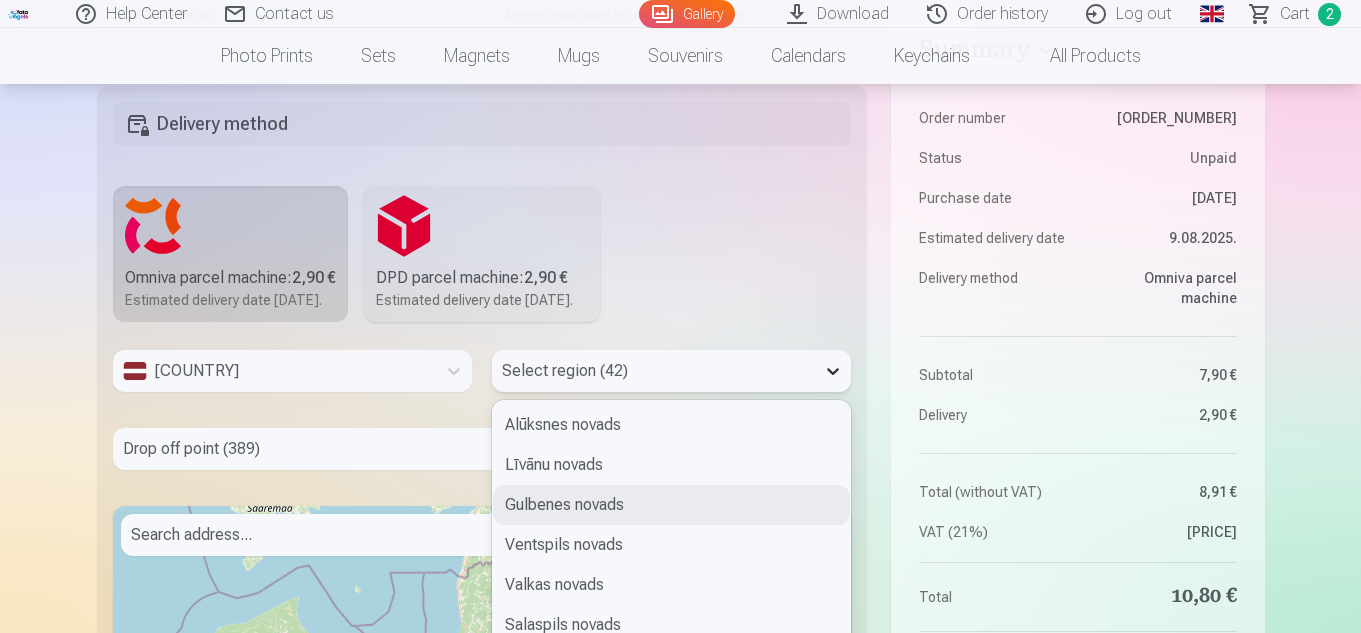 scroll, scrollTop: 1121, scrollLeft: 0, axis: vertical 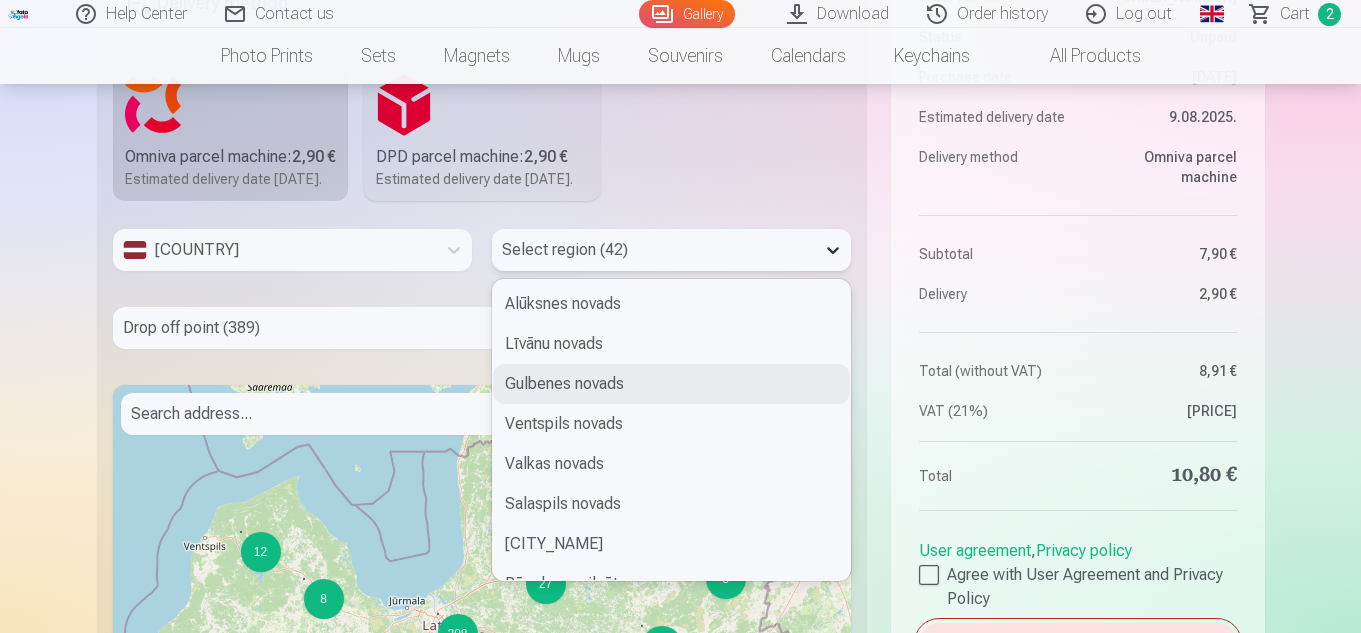 click on "42 results available. Use Up and Down to choose options, press Enter to select the currently focused option, press Escape to exit the menu, press Tab to select the option and exit the menu. Select region (42) Alūksnes novads Līvānu novads Gulbenes novads Ventspils novads Valkas novads Salaspils novads Jelgavas pilsēta Rēzeknes pilsēta Jūrmalas pilsēta Ventspils pilsēta Rīgas pilsēta Liepājas pilsēta Dienvidkurzemes novads Kuldīgas novads Saldus novads Talsu novads Tukuma novads Dobeles novads Jelgavas novads Mārupes novads Bauskas novads Ogres novads Aizkraukles novads Jēkabpils novads Ludzas novads Rēzeknes novads Balvu novads Madonas novads Smiltenes novads Cēsu novads Valmieras novads Ādažu novads Ropažu novads Siguldas novads Preiļu novads Krāslavas novads Ķekavas novads Olaines novads Saulkrastu novads Limbažu novads Augšdaugavas novads Varakļānu novads" at bounding box center (671, 250) 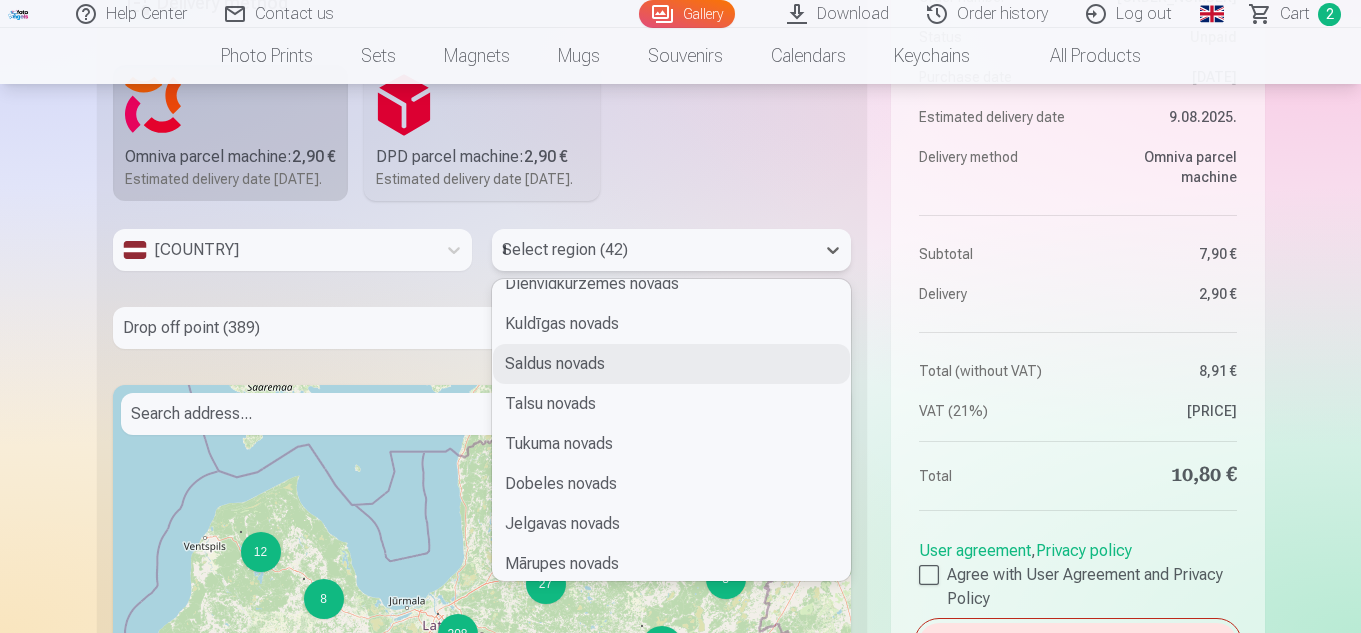 scroll, scrollTop: 140, scrollLeft: 0, axis: vertical 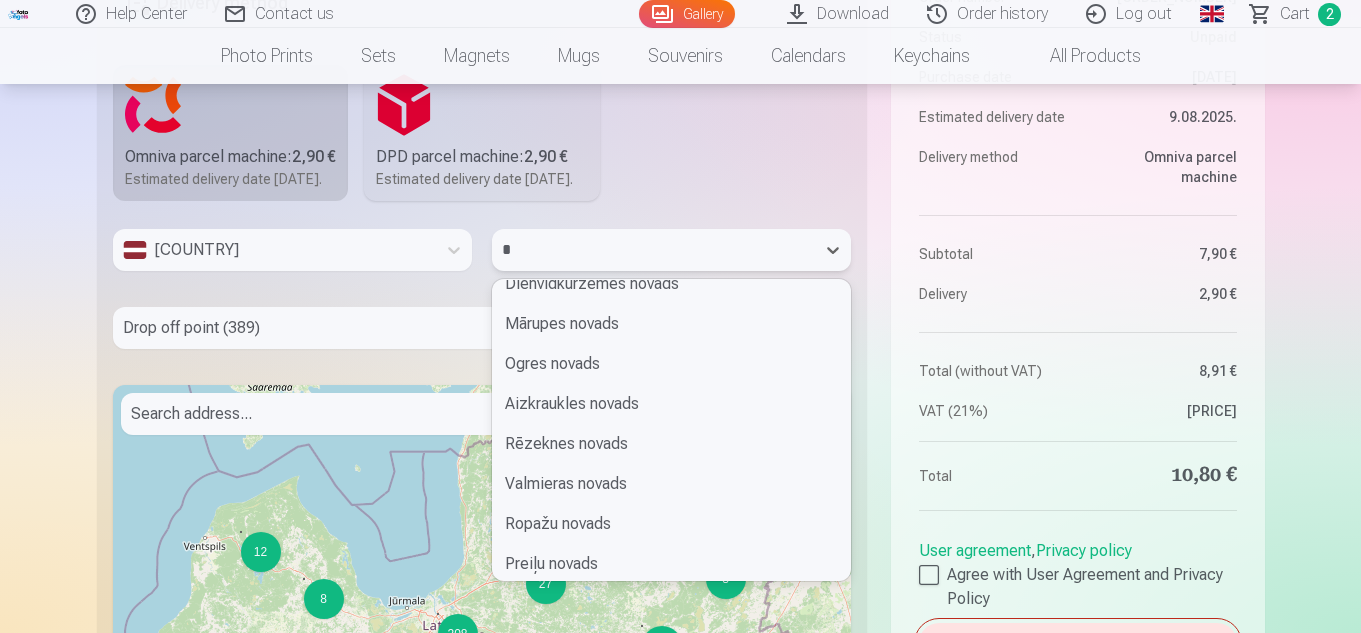 type on "**" 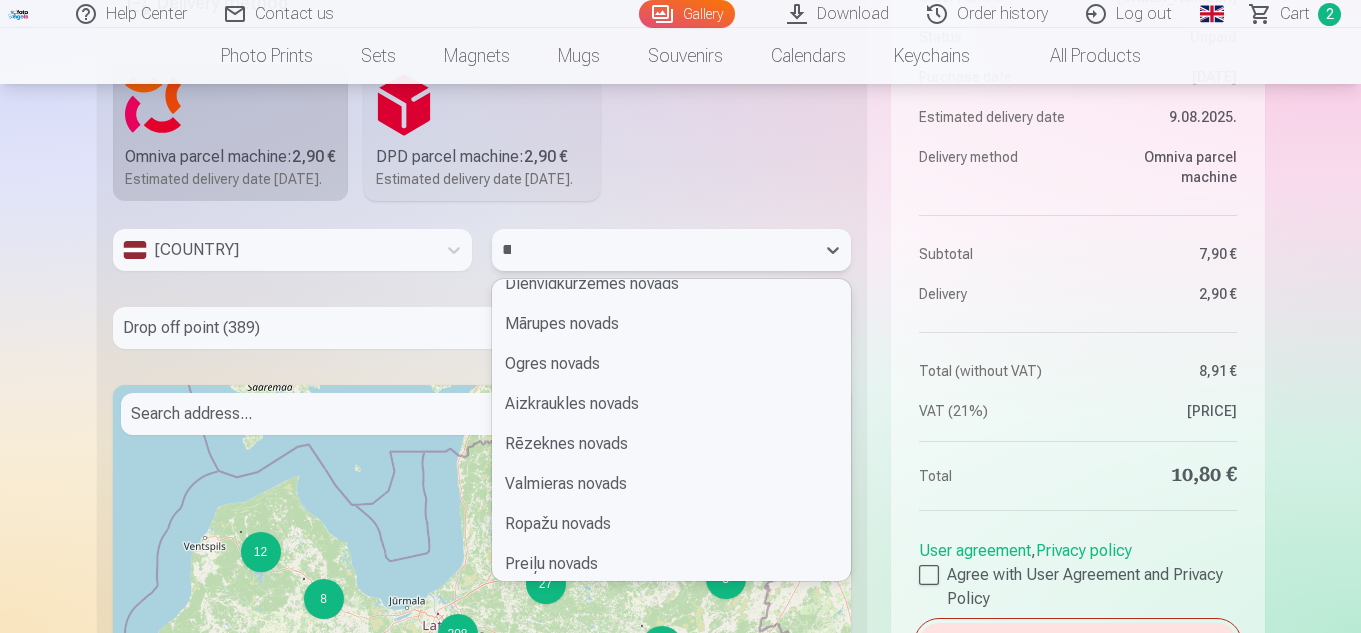 scroll, scrollTop: 0, scrollLeft: 0, axis: both 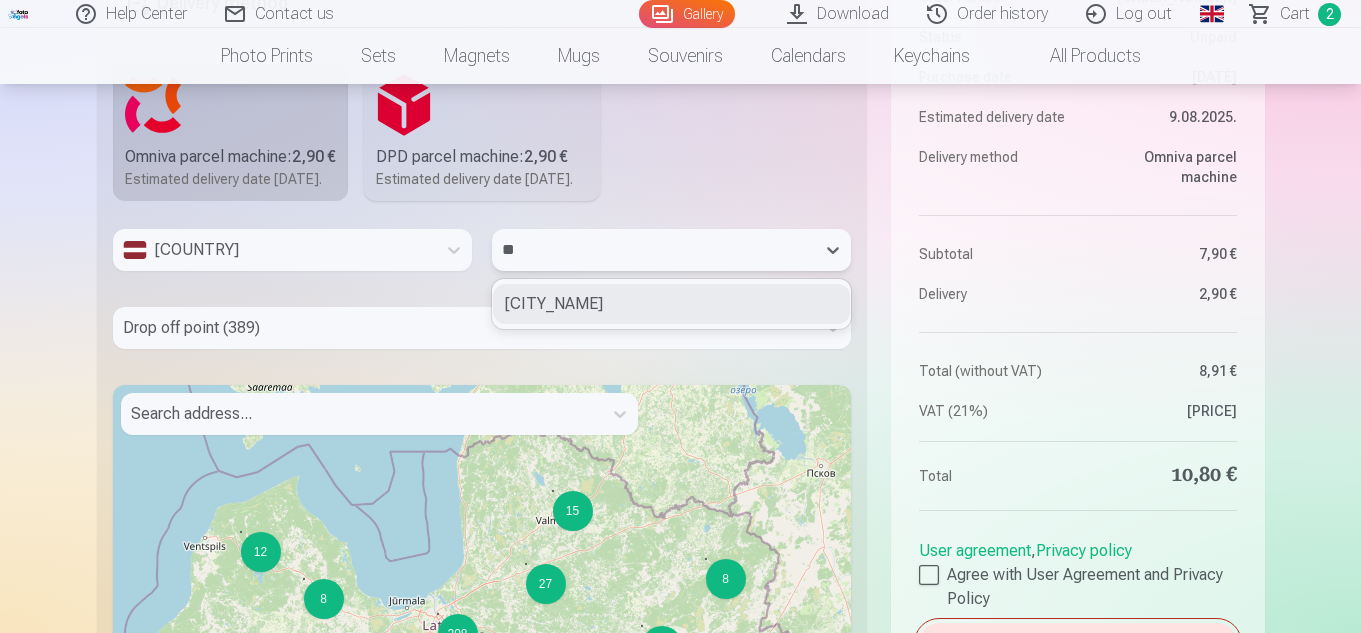 click on "Rīgas pilsēta" at bounding box center (671, 304) 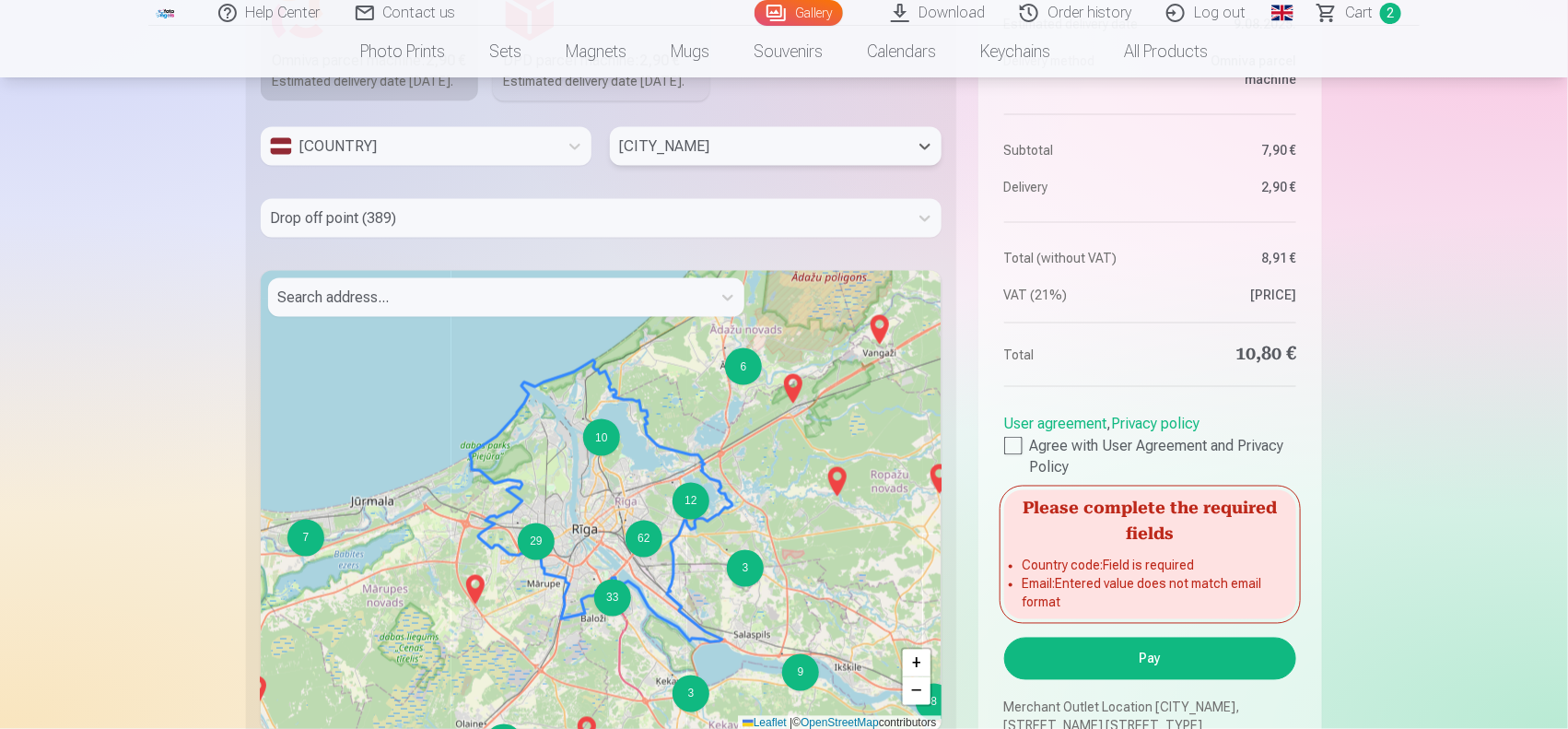 scroll, scrollTop: 1056, scrollLeft: 0, axis: vertical 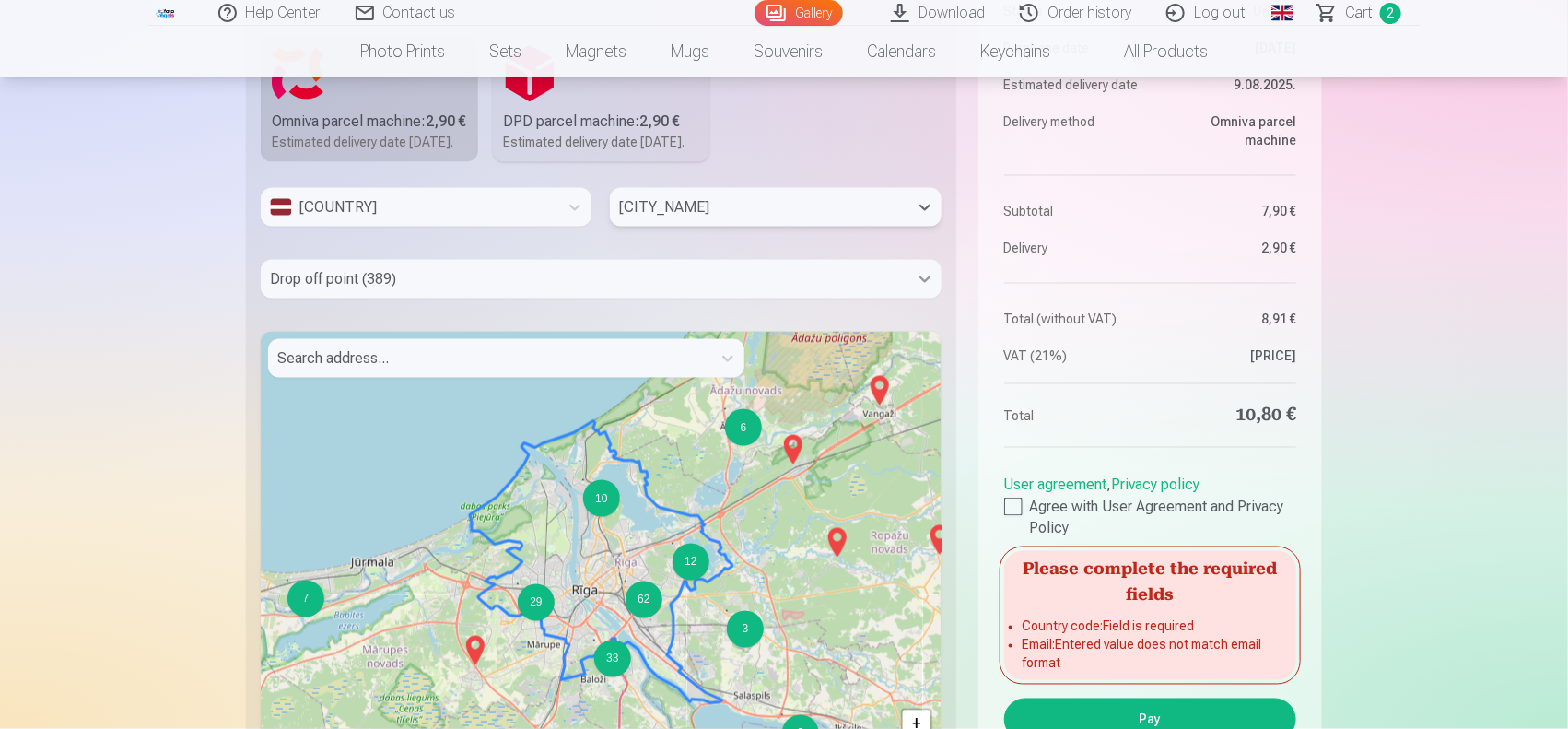click 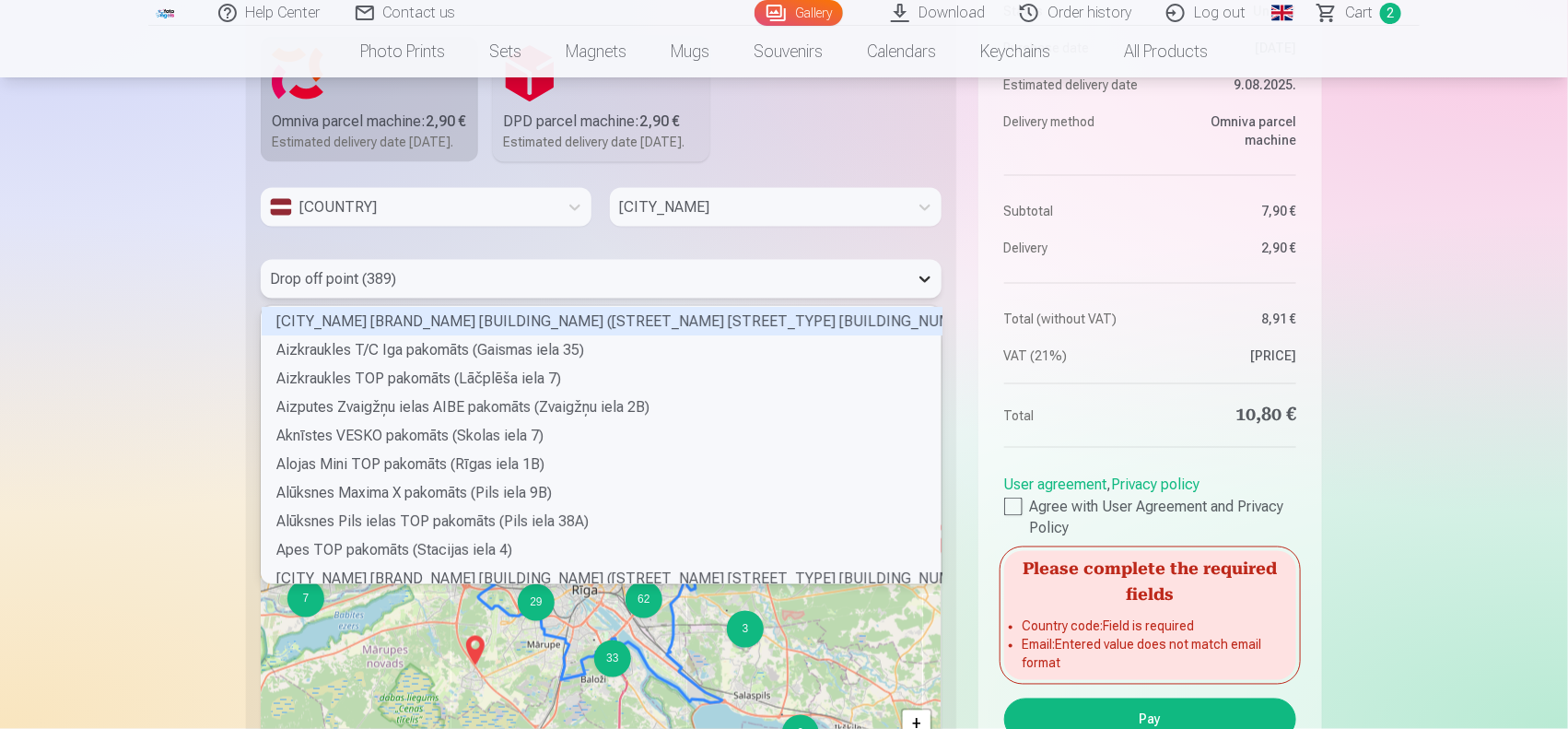 scroll, scrollTop: 6, scrollLeft: 6, axis: both 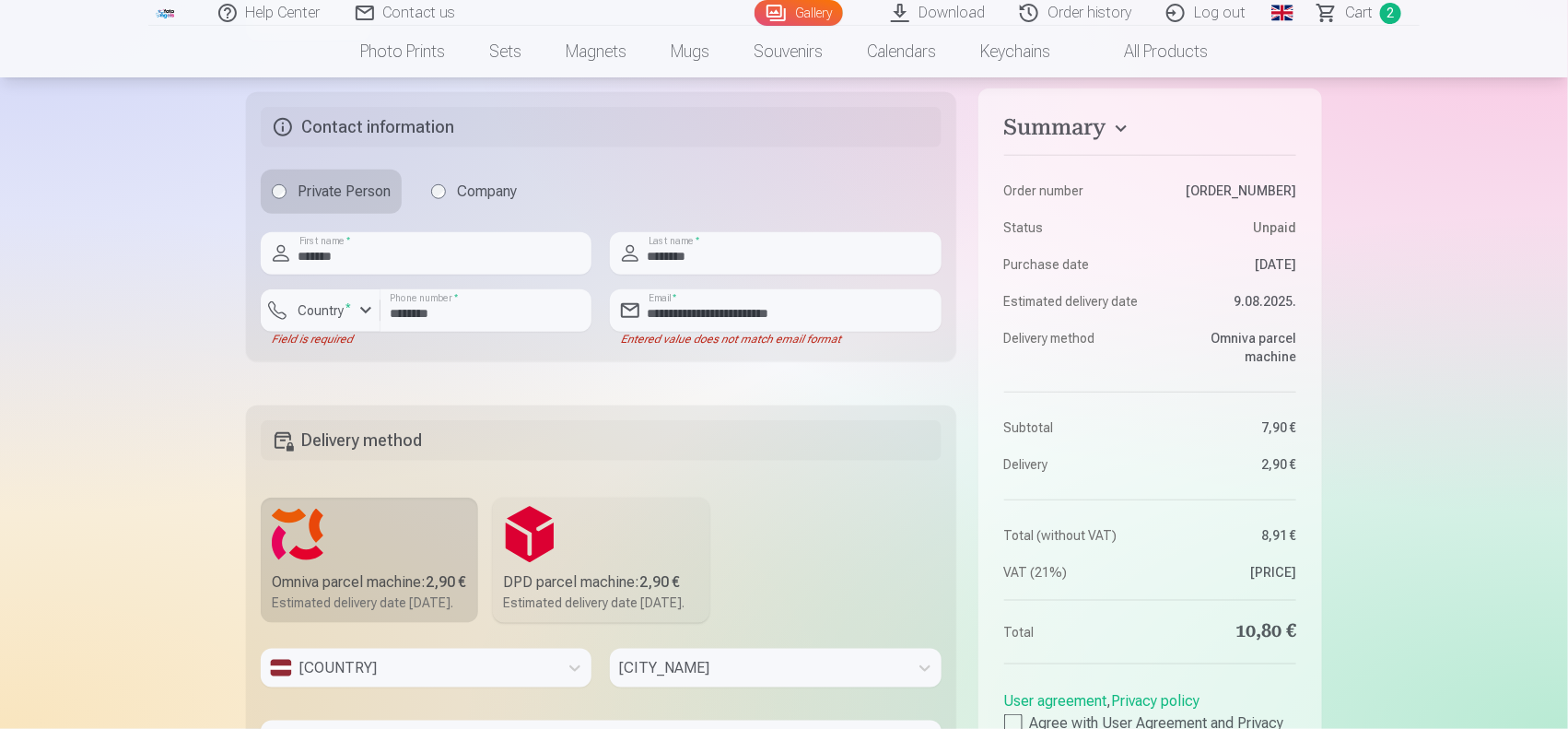 click on "Help Center Contact us Gallery Download Order history Log out Global Latvian (lv) Lithuanian (lt) Russian (ru) English (en) Сart 2 Photo prints High-Quality Photo Prints 210gsm paper, Stunning Color and Detail Starting from  3,60 € Professional Panoramic Group Photo Prints 15x30 cm Vivid Color and Detail on Fuji Film Crystal Paper Starting from  4,30 € Photo collage of two photos Two Memorable Moments, One Stunning Display Starting from  4,10 € Personalized Document Photo Prints Convenient and Versatile ID Photos (6 photos) Starting from  4,40 € High-Resolution Digital Photo in JPG Format Capturing Your Memories in Stunning Detail Starting from  6,00 € See all products Sets Complete Memory Set – Printed (15x23cm, 40% DISCOUNT) & 🎁 Digital Photos Get all individual printed photos (15×23 cm) from your photosession, plus a group photo and digital copies as a gift—40% off compared to buying separately! Classic Set Starting from  19,20 € Popular Set Starting from  24,00 € 31,90 € 1" at bounding box center [784, 654] 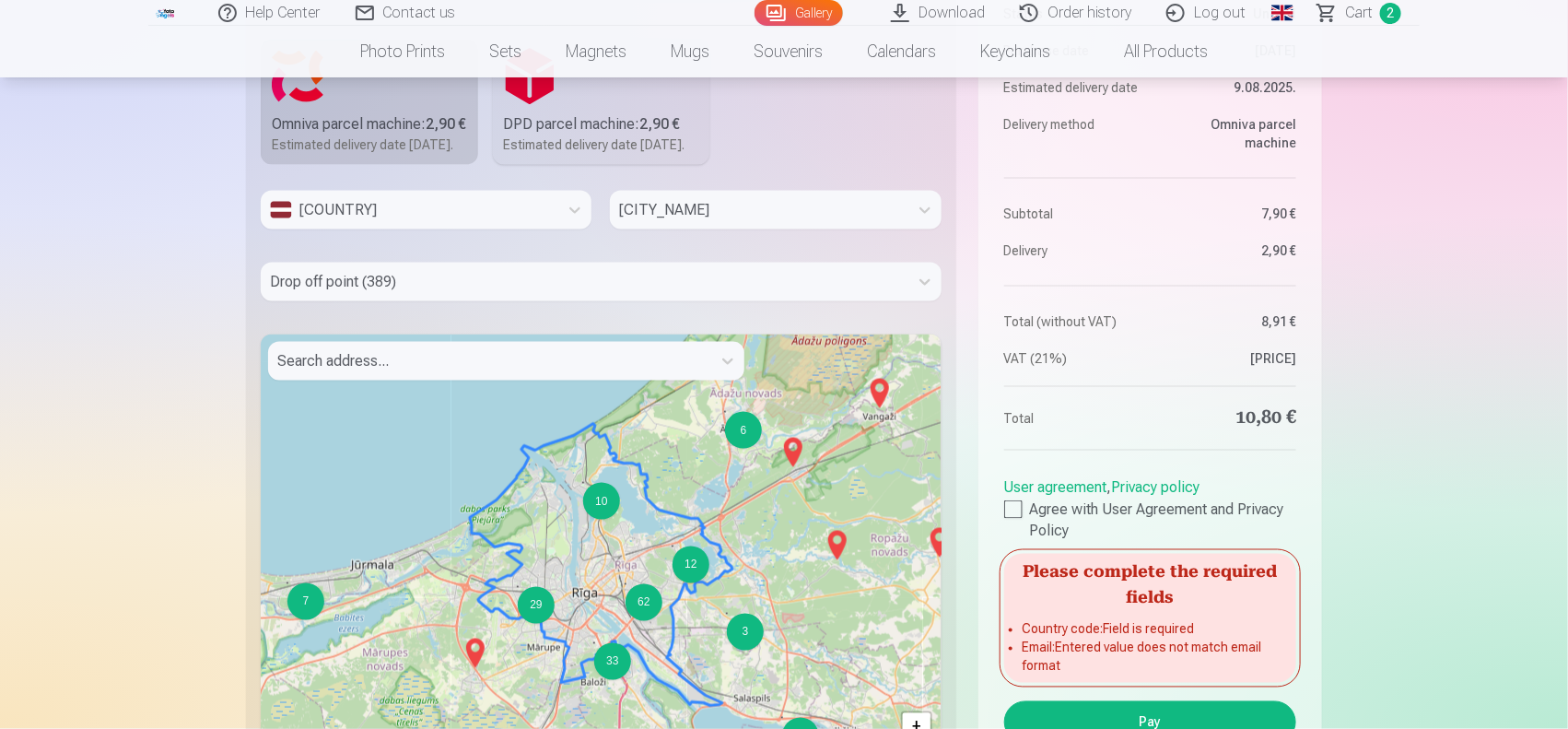scroll, scrollTop: 1056, scrollLeft: 0, axis: vertical 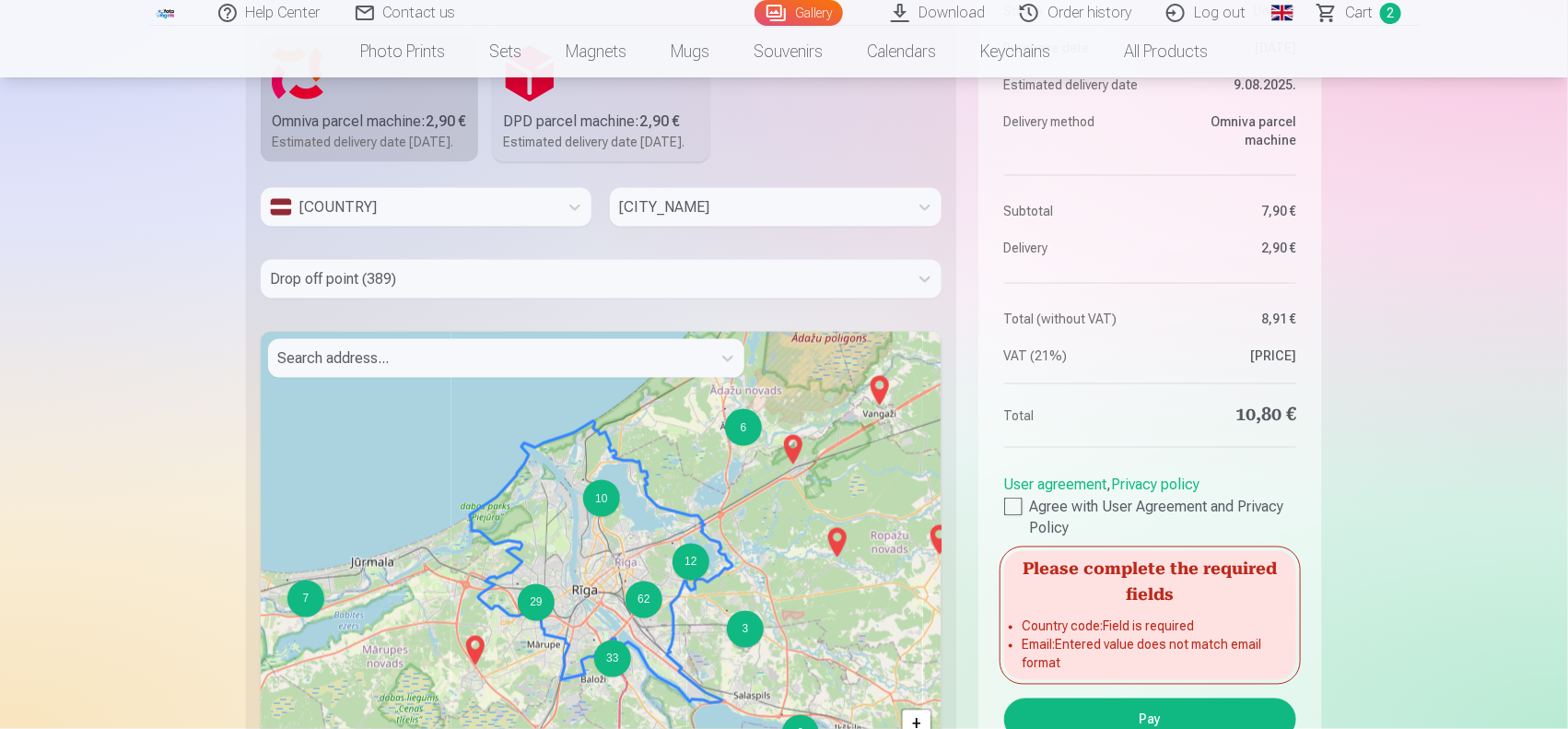 click at bounding box center [489, 359] 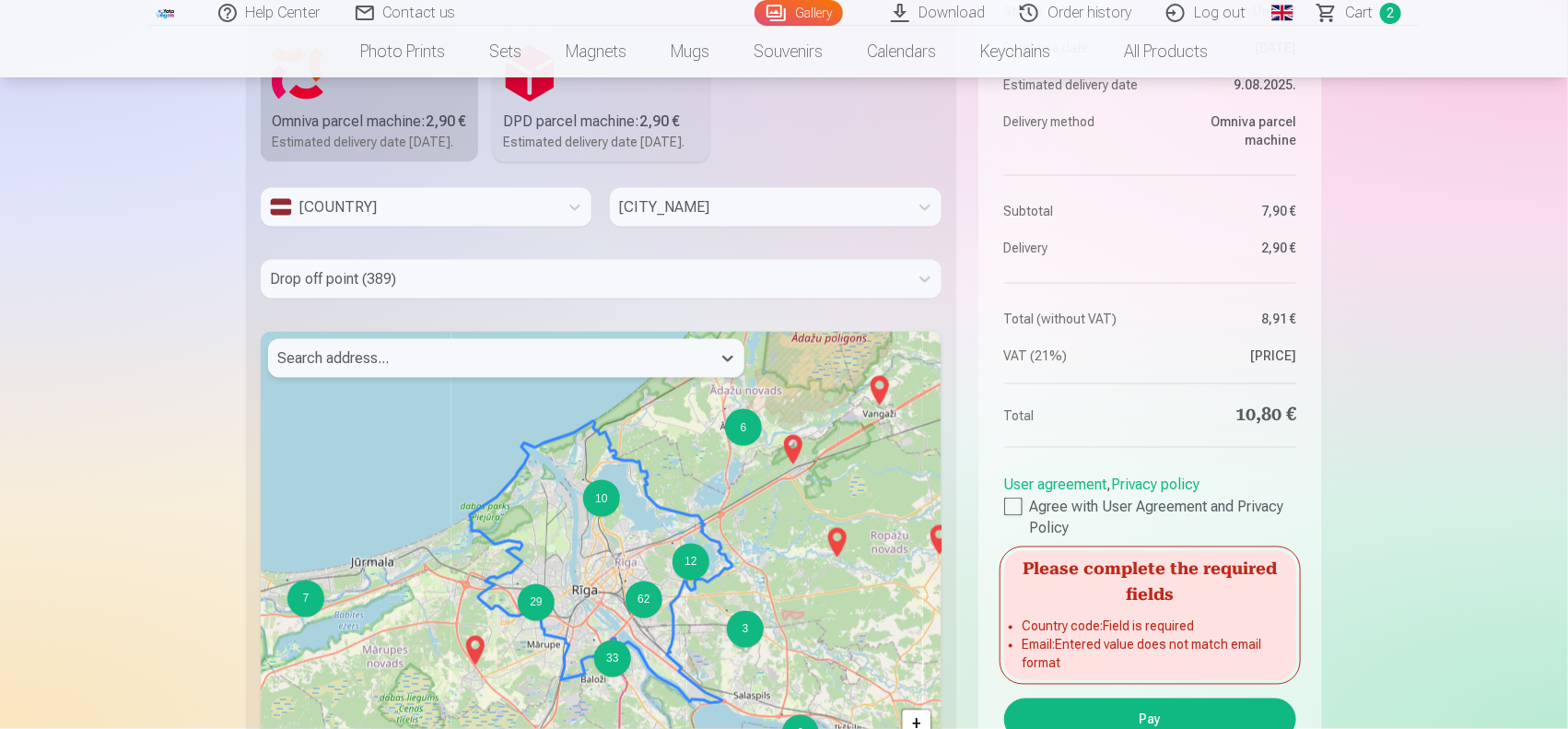 click at bounding box center (489, 359) 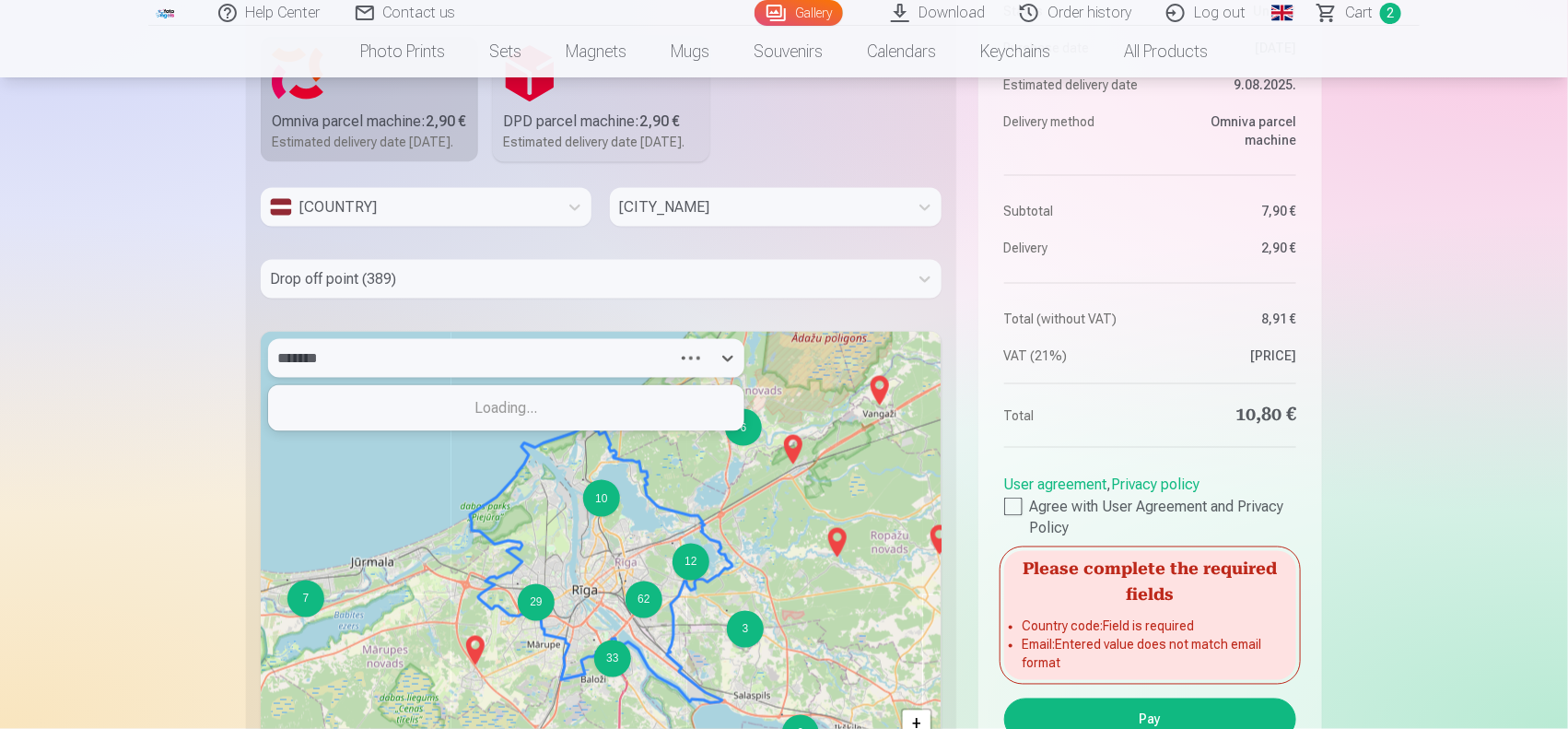 type on "********" 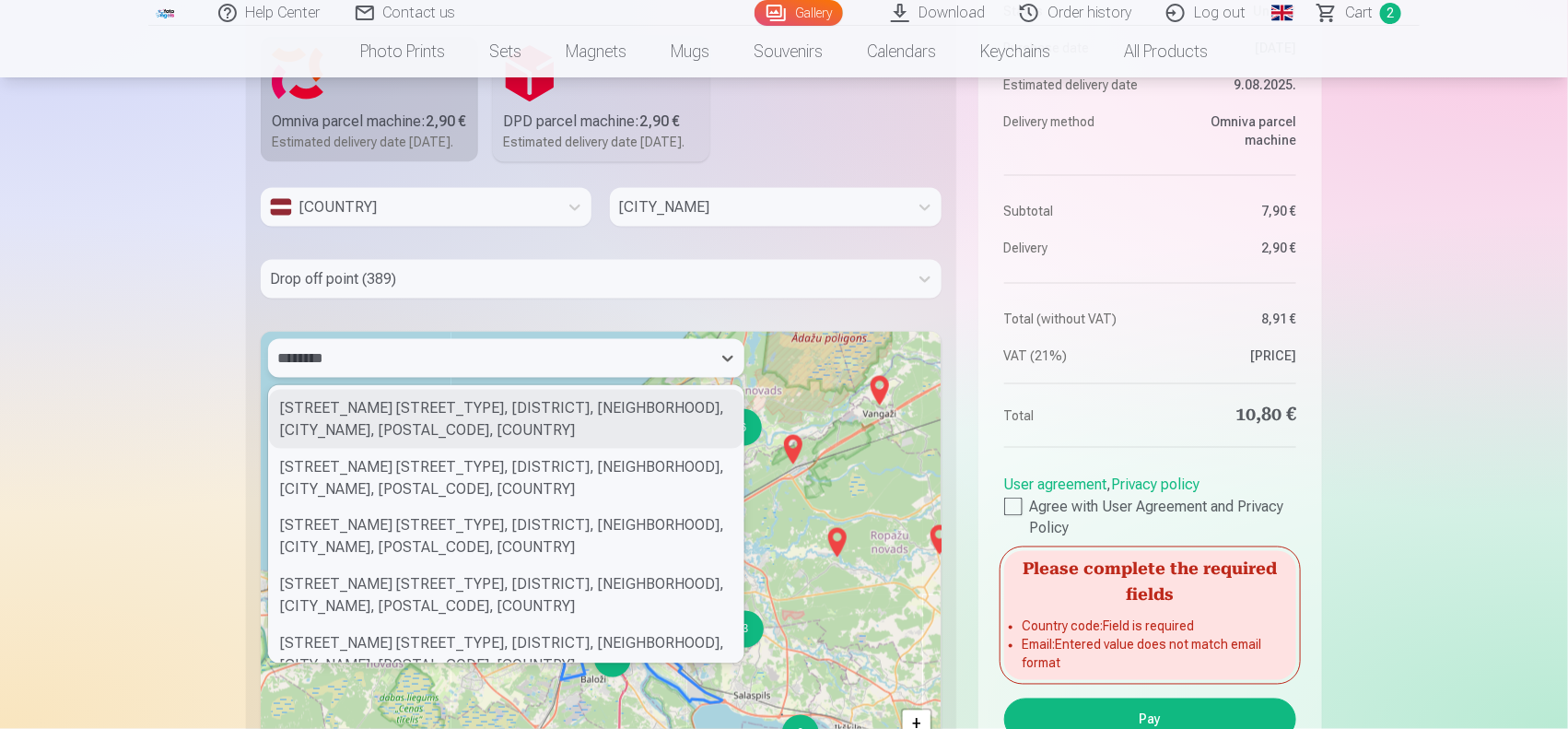 click on "Andreja Saharova iela, Pļavnieki, Latgales apkaime, Riga, LV-1082, Latvia" at bounding box center [506, 419] 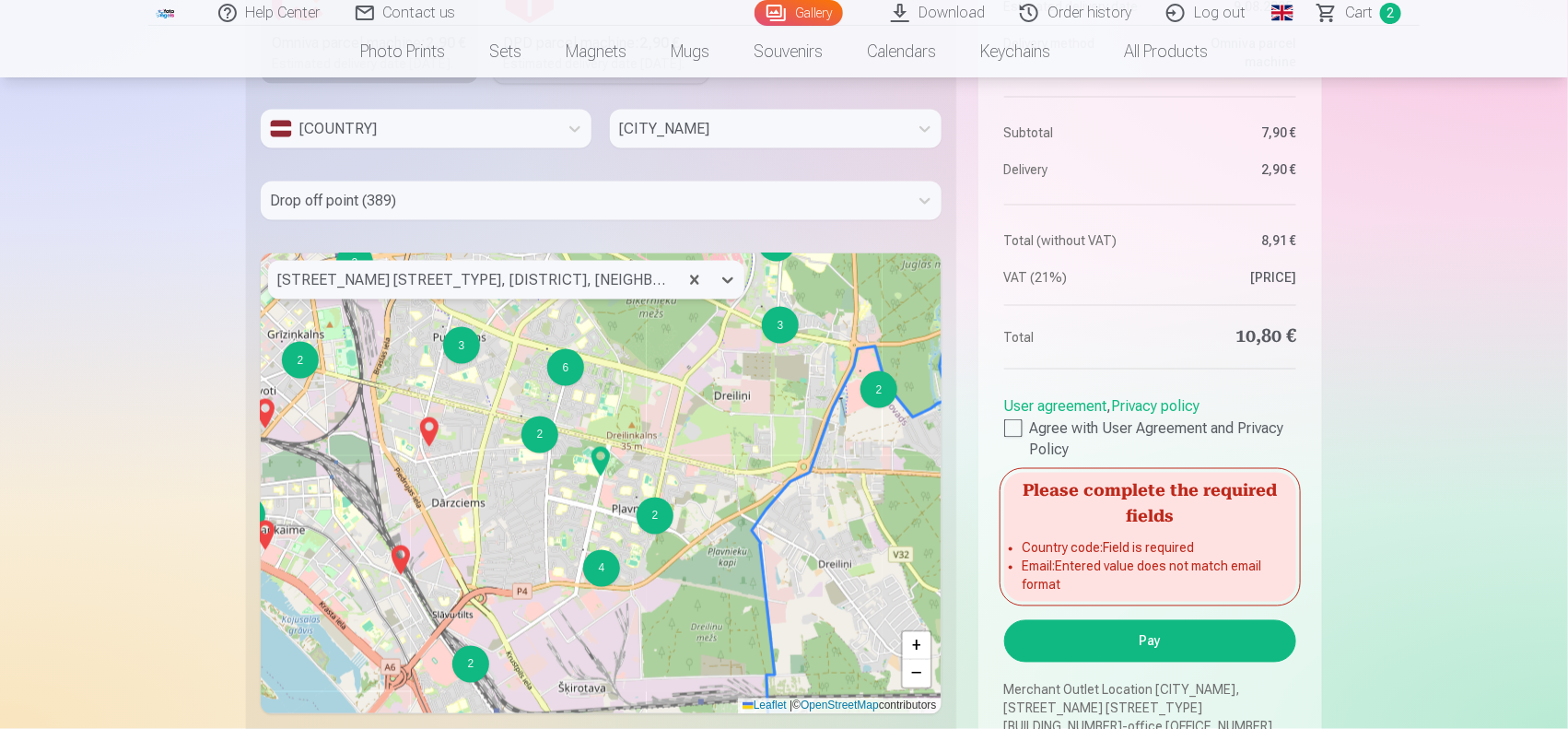 scroll, scrollTop: 1171, scrollLeft: 0, axis: vertical 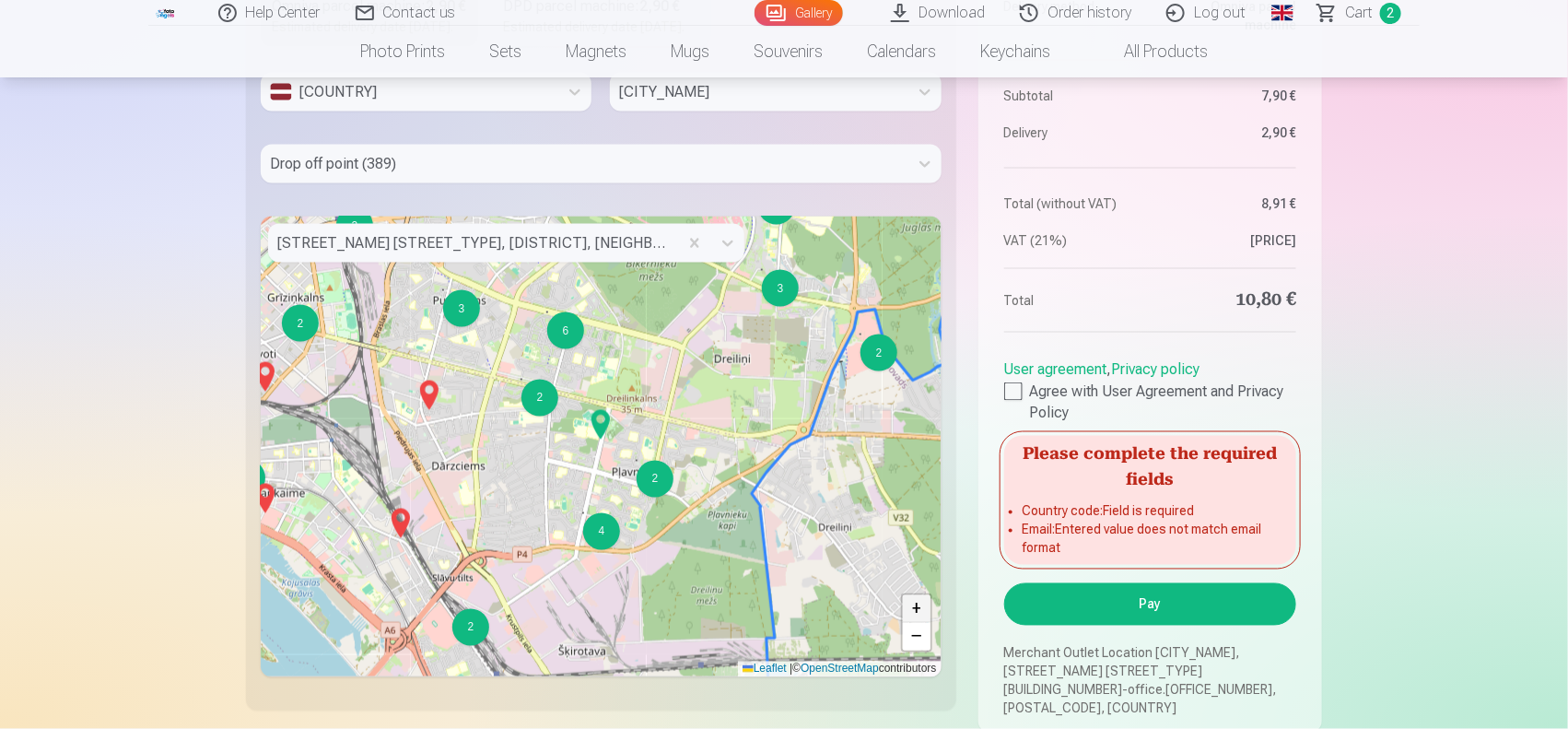 click on "+" at bounding box center (917, 609) 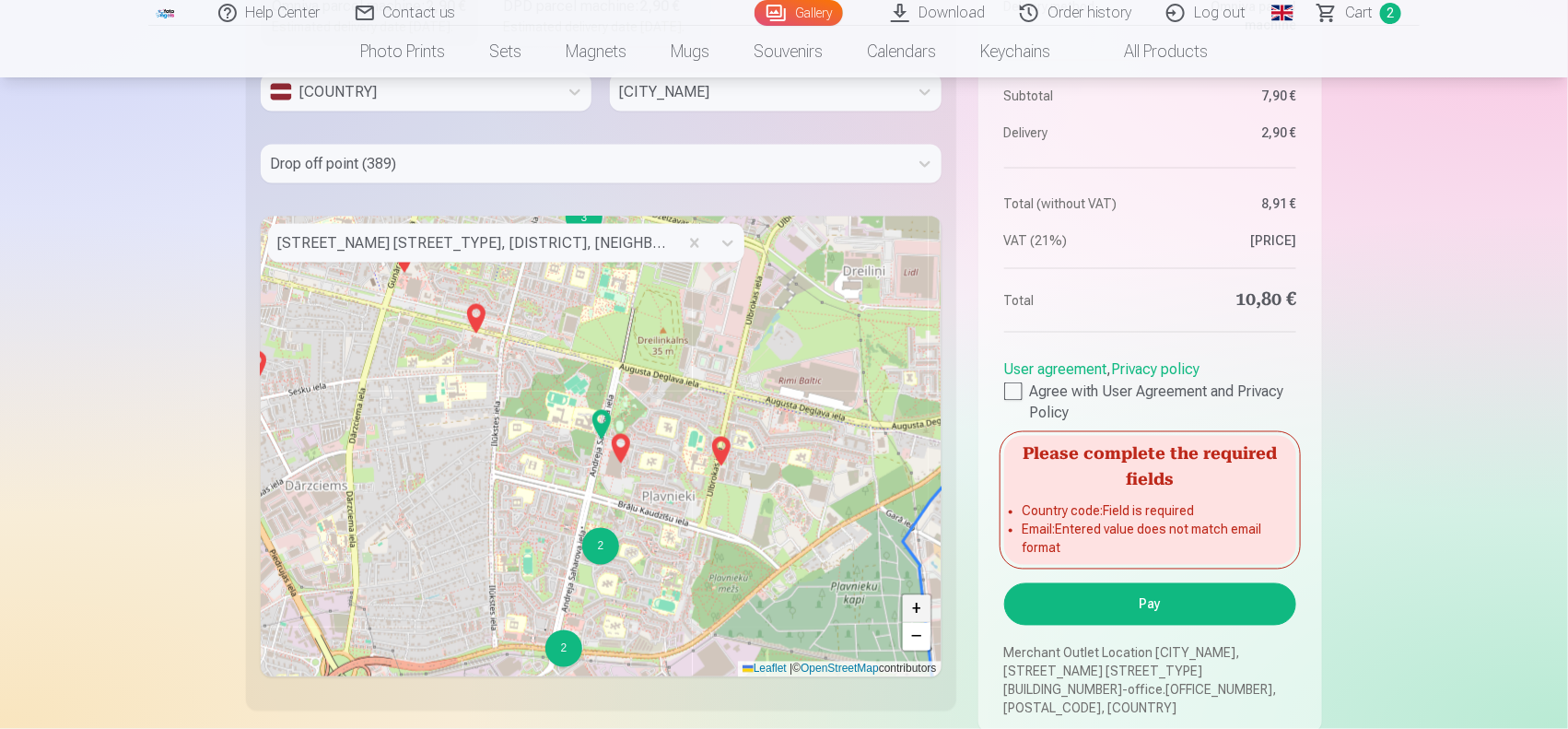 click on "+" at bounding box center [917, 609] 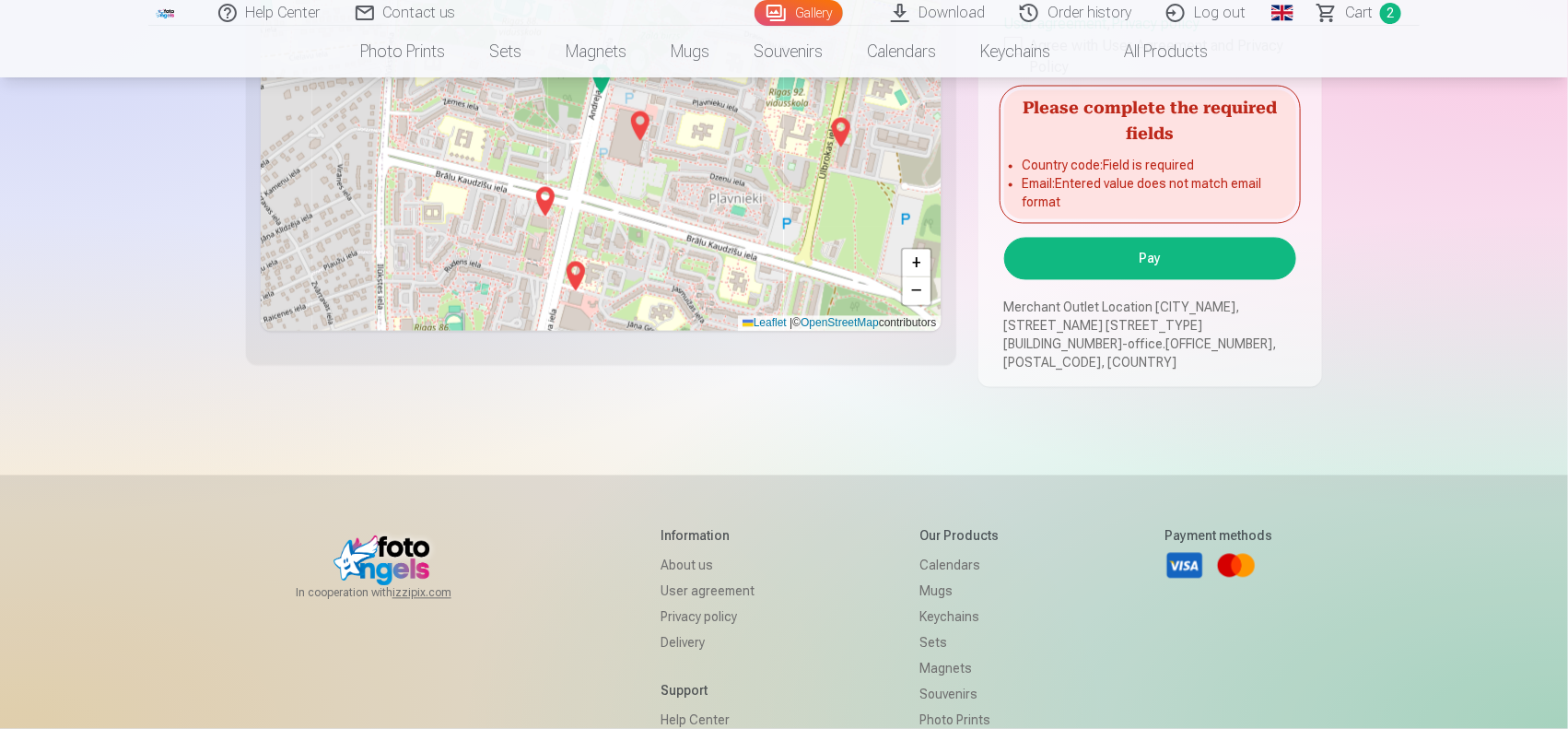scroll, scrollTop: 1402, scrollLeft: 0, axis: vertical 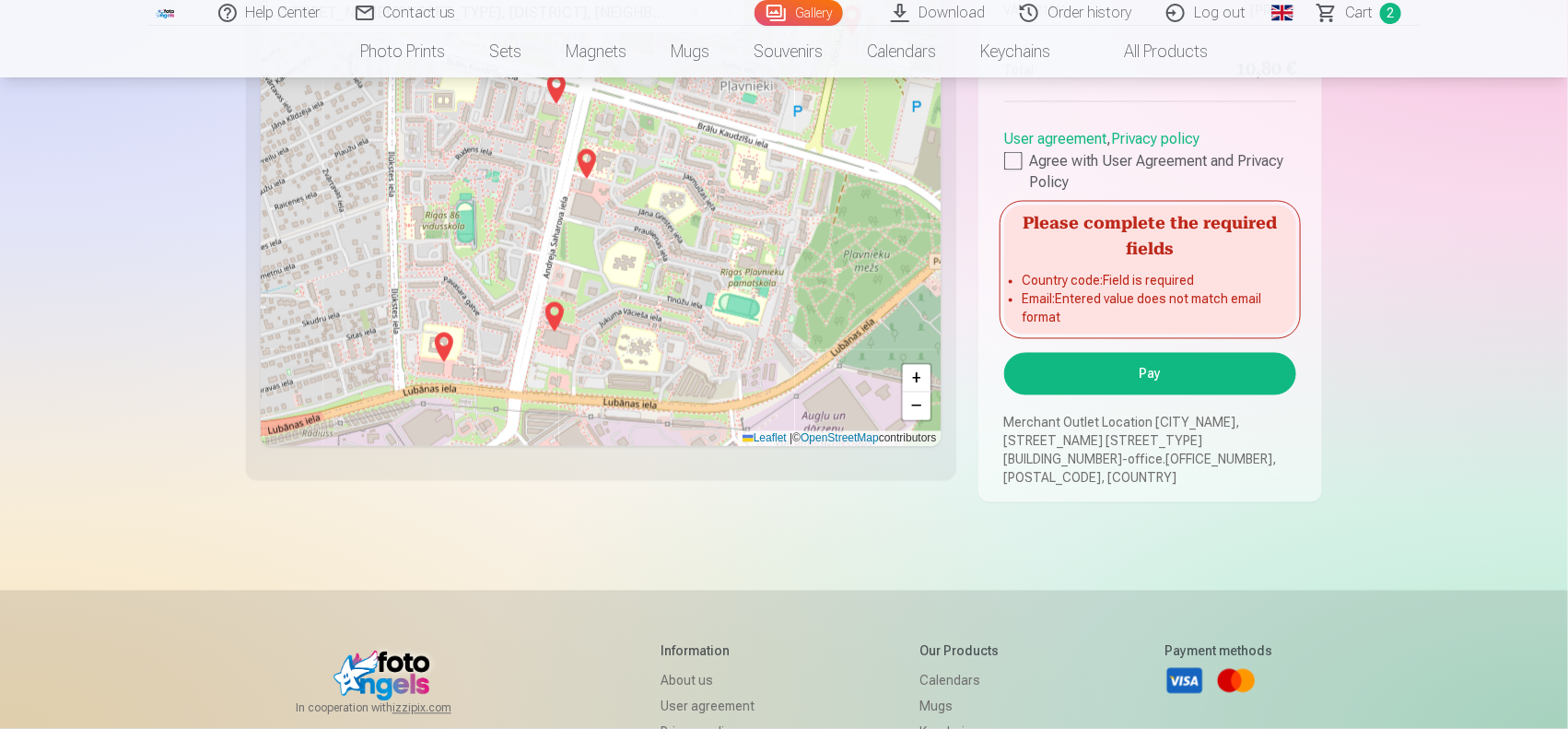 drag, startPoint x: 657, startPoint y: 352, endPoint x: 668, endPoint y: 124, distance: 228.2652 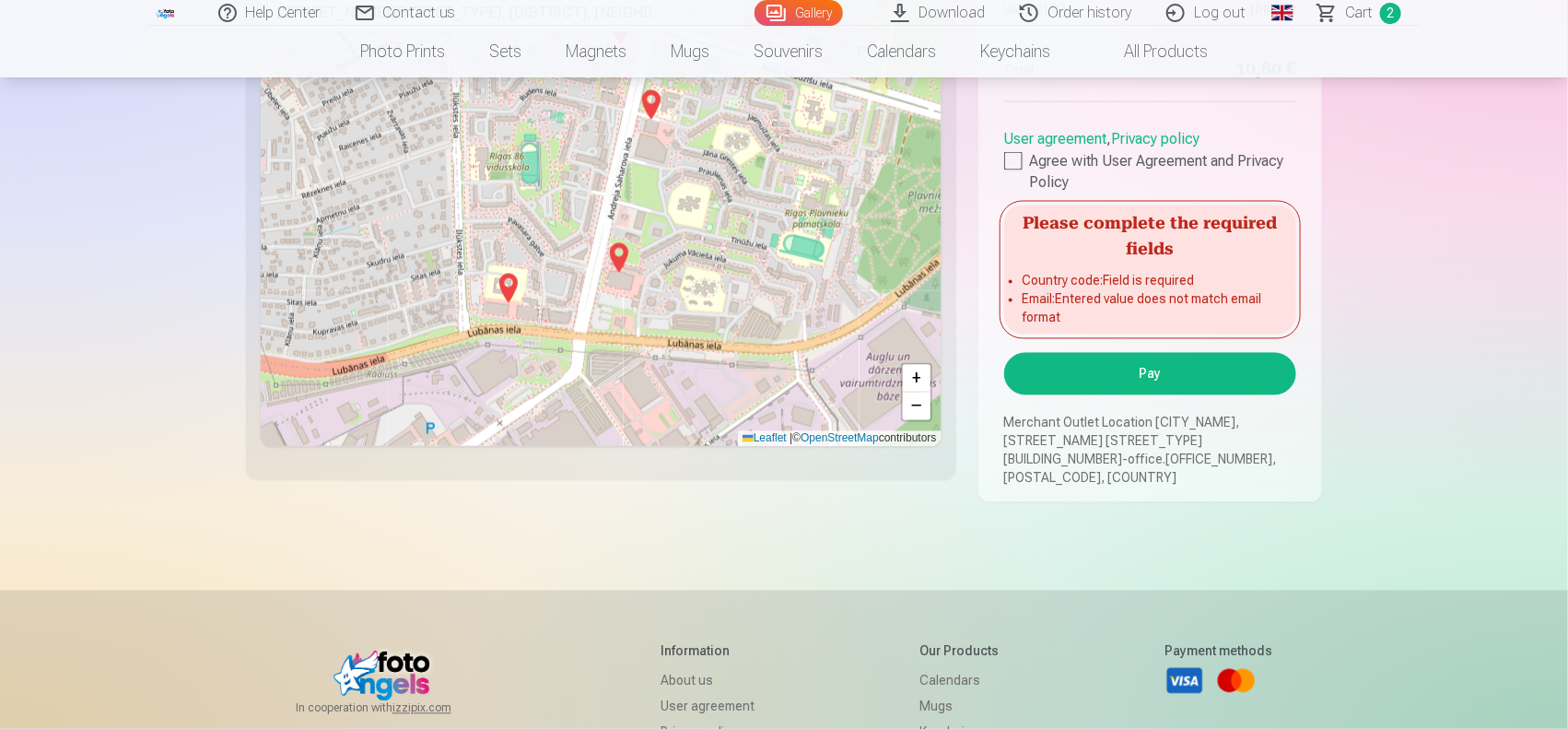 drag, startPoint x: 694, startPoint y: 327, endPoint x: 749, endPoint y: 278, distance: 73.66139 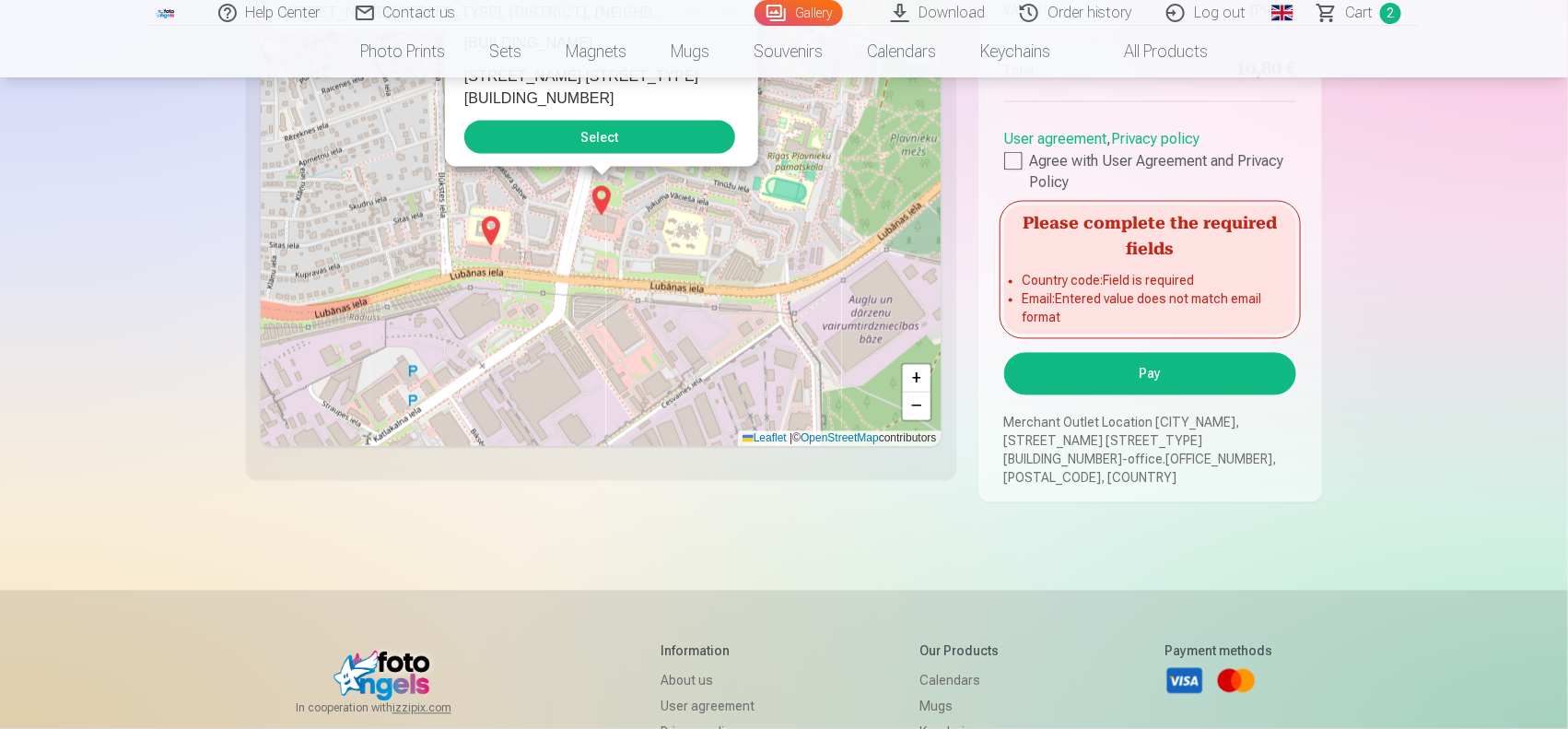 click on "Select" at bounding box center (600, 137) 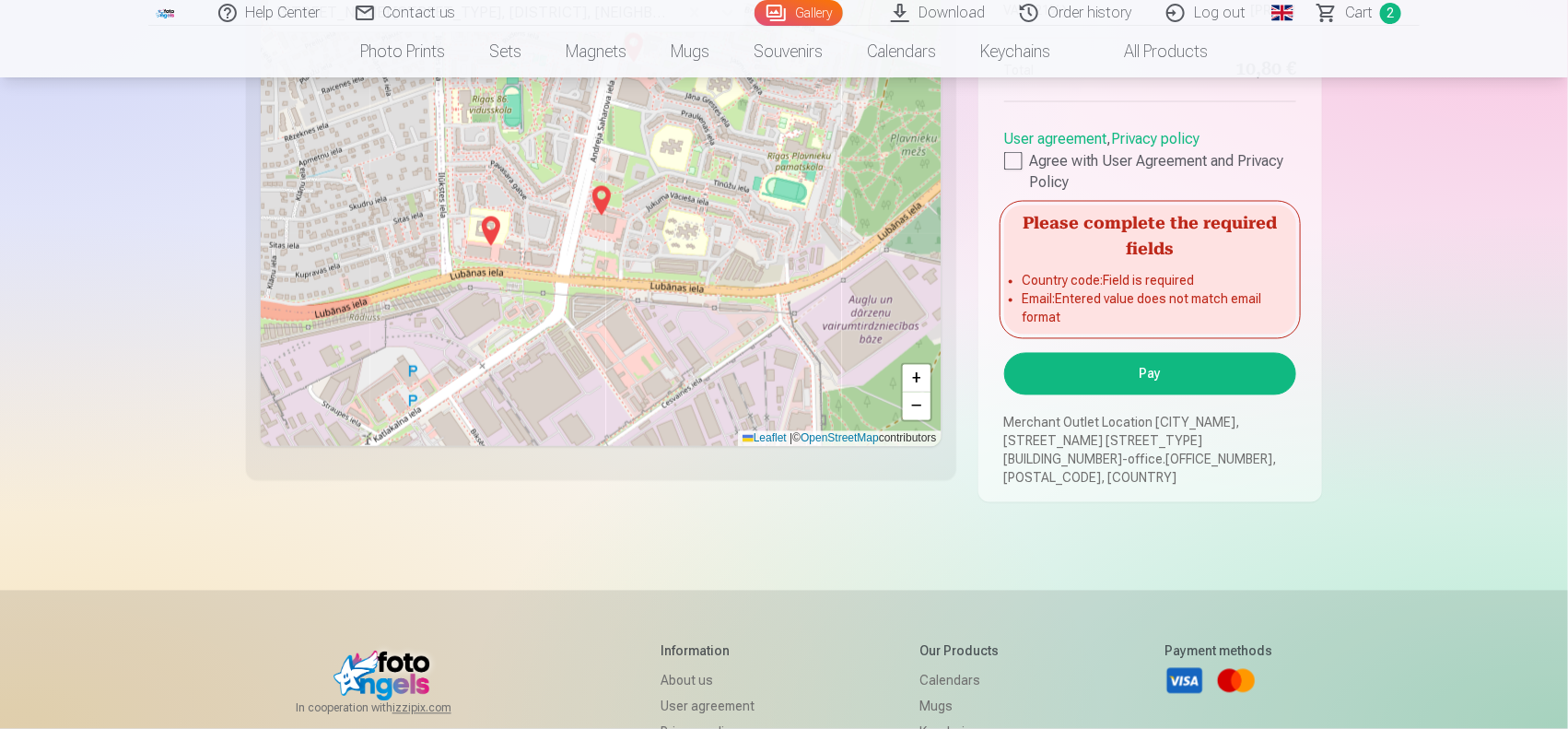 click on "Help Center Contact us Gallery Download Order history Log out Global Latvian (lv) Lithuanian (lt) Russian (ru) English (en) Сart 2 Photo prints High-Quality Photo Prints 210gsm paper, Stunning Color and Detail Starting from  3,60 € Professional Panoramic Group Photo Prints 15x30 cm Vivid Color and Detail on Fuji Film Crystal Paper Starting from  4,30 € Photo collage of two photos Two Memorable Moments, One Stunning Display Starting from  4,10 € Personalized Document Photo Prints Convenient and Versatile ID Photos (6 photos) Starting from  4,40 € High-Resolution Digital Photo in JPG Format Capturing Your Memories in Stunning Detail Starting from  6,00 € See all products Sets Complete Memory Set – Printed (15x23cm, 40% DISCOUNT) & 🎁 Digital Photos Get all individual printed photos (15×23 cm) from your photosession, plus a group photo and digital copies as a gift—40% off compared to buying separately! Classic Set Starting from  19,20 € Popular Set Starting from  24,00 € 31,90 € 1" at bounding box center [784, -152] 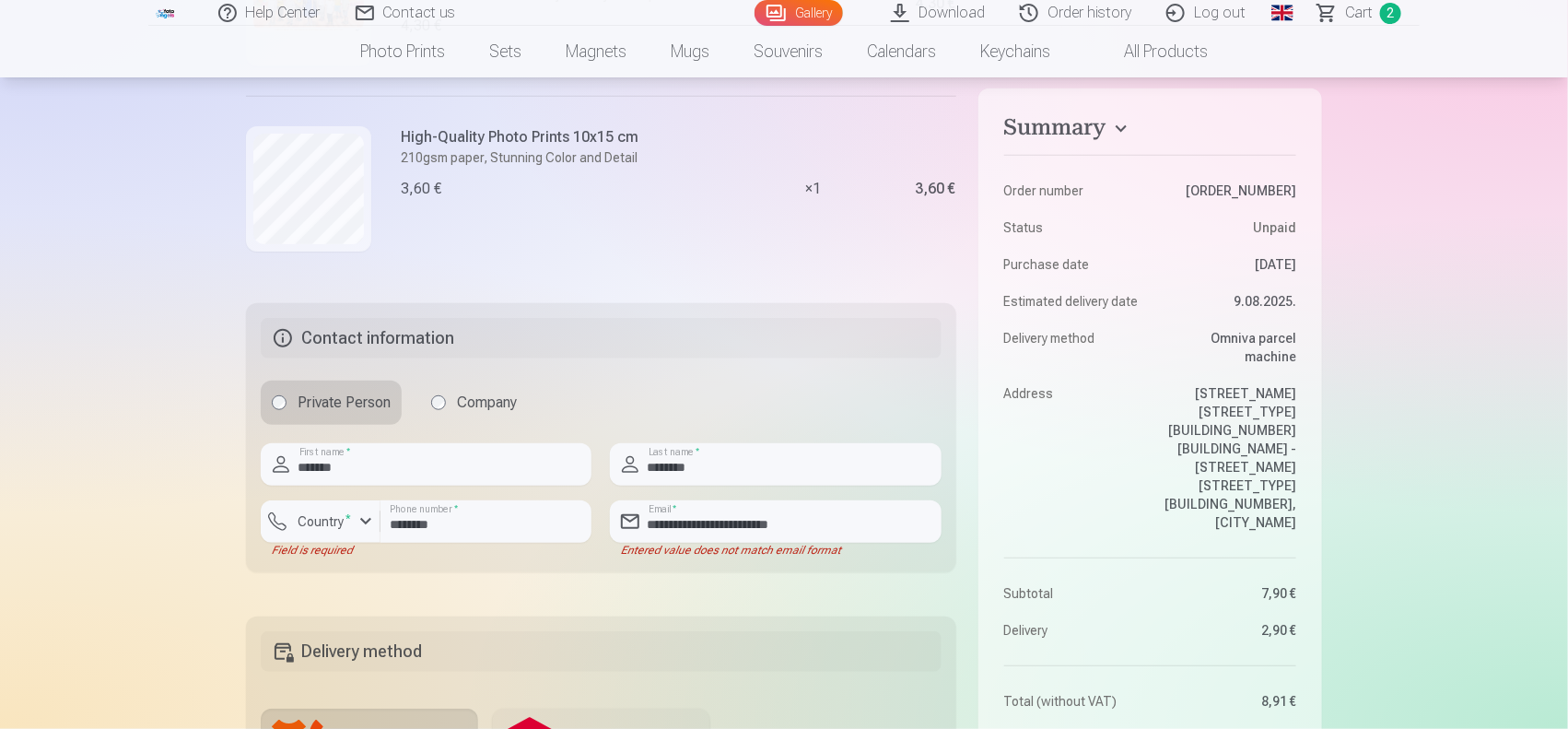scroll, scrollTop: 365, scrollLeft: 0, axis: vertical 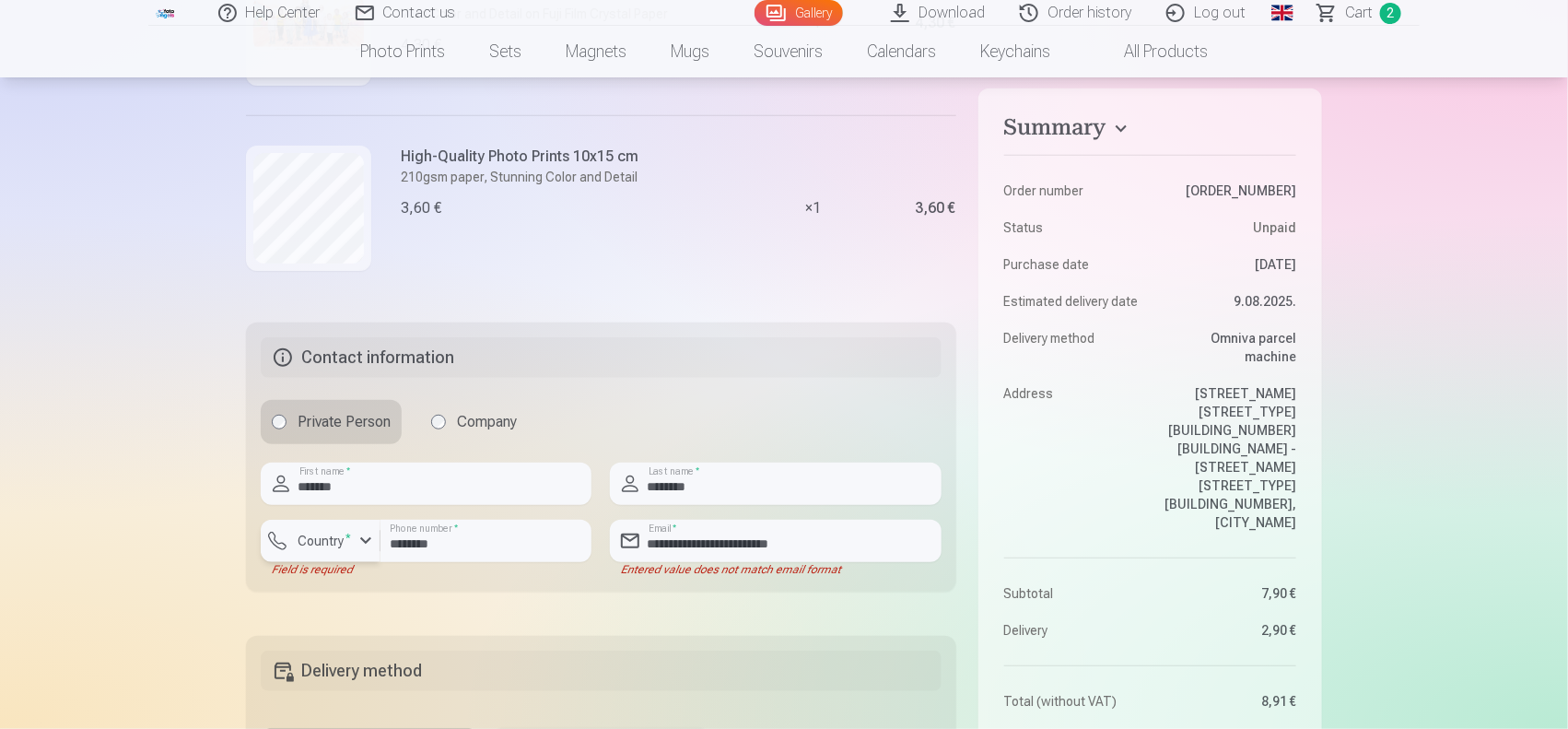 click at bounding box center (366, 541) 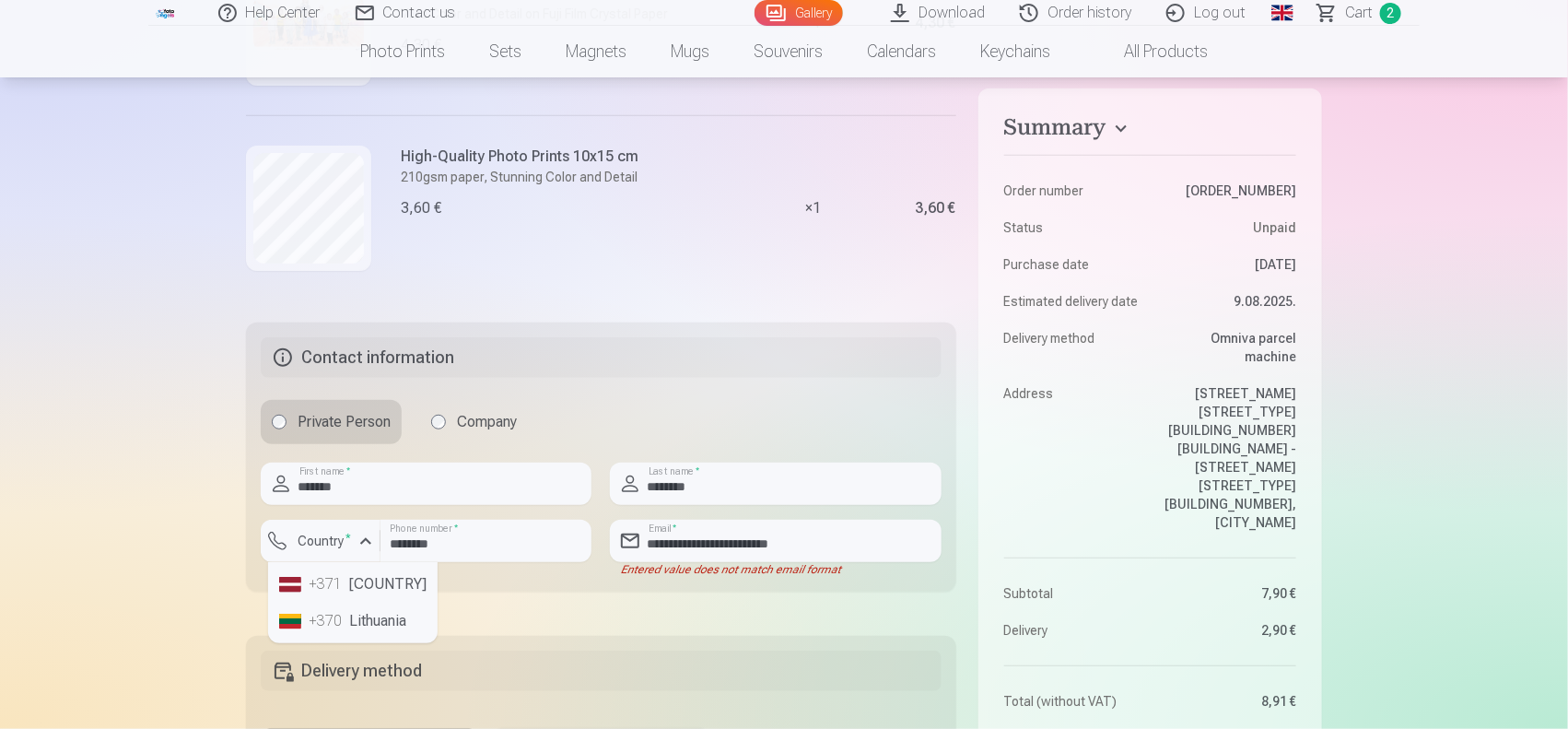 click on "+371 Latvia" at bounding box center (353, 584) 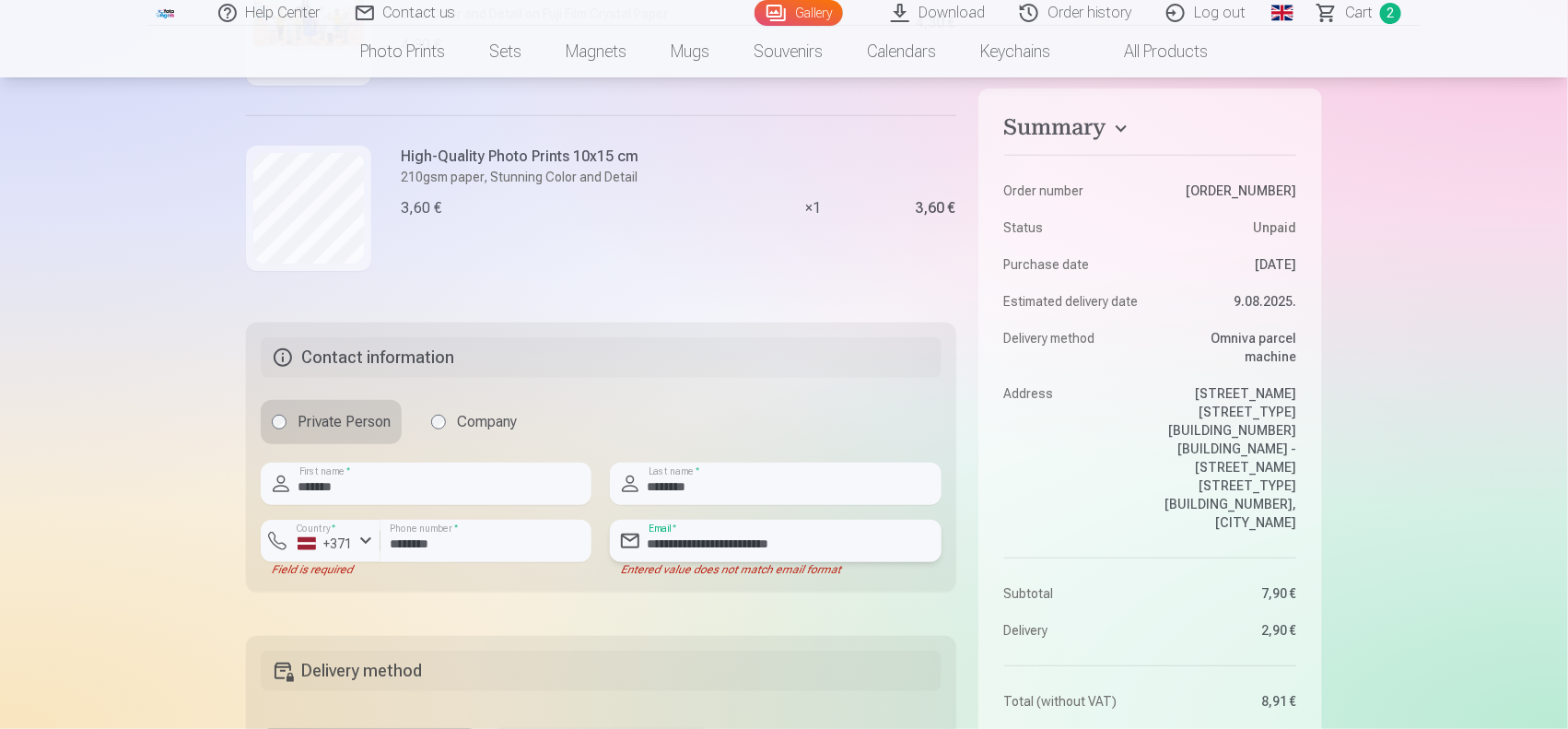 click on "**********" at bounding box center [775, 541] 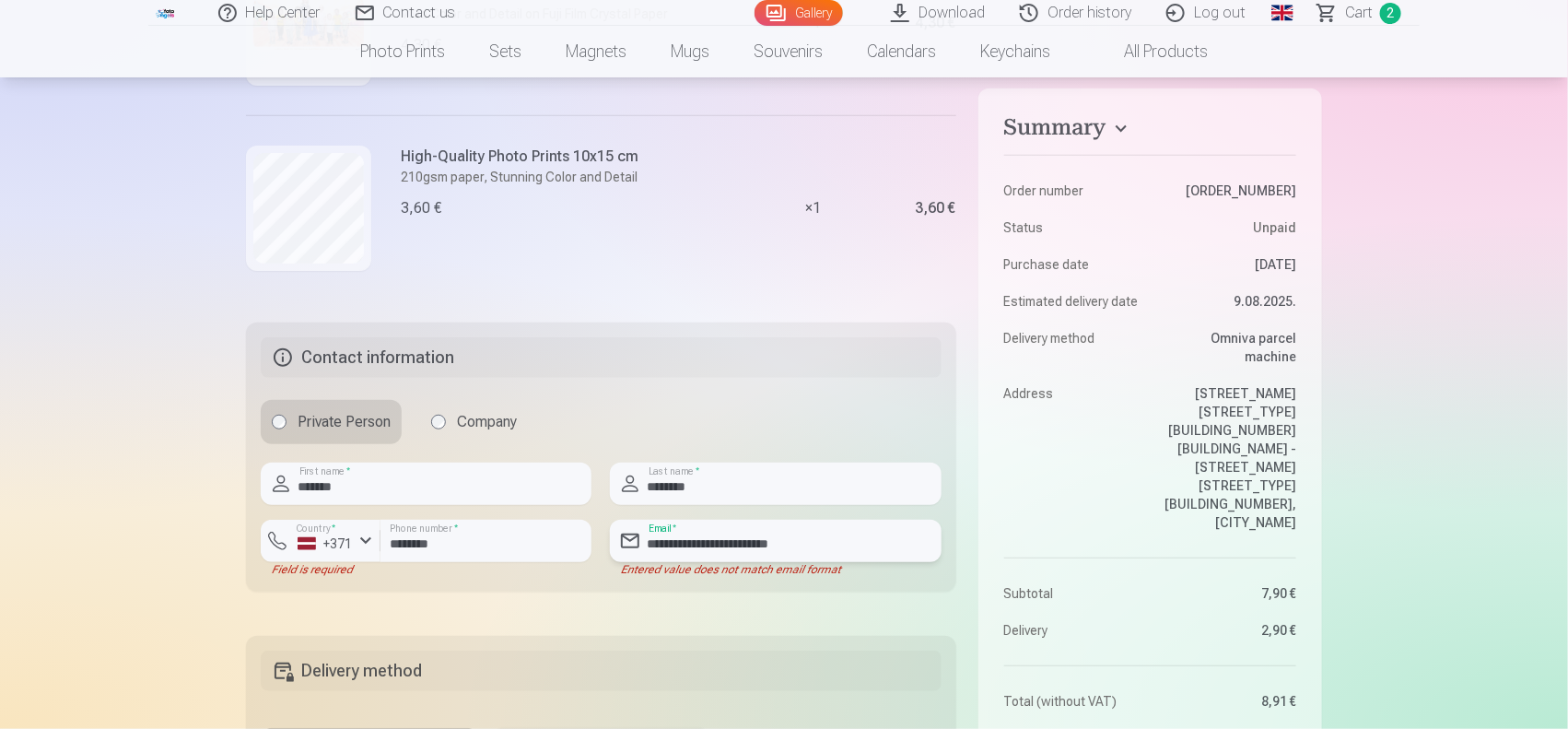 click on "**********" at bounding box center [775, 541] 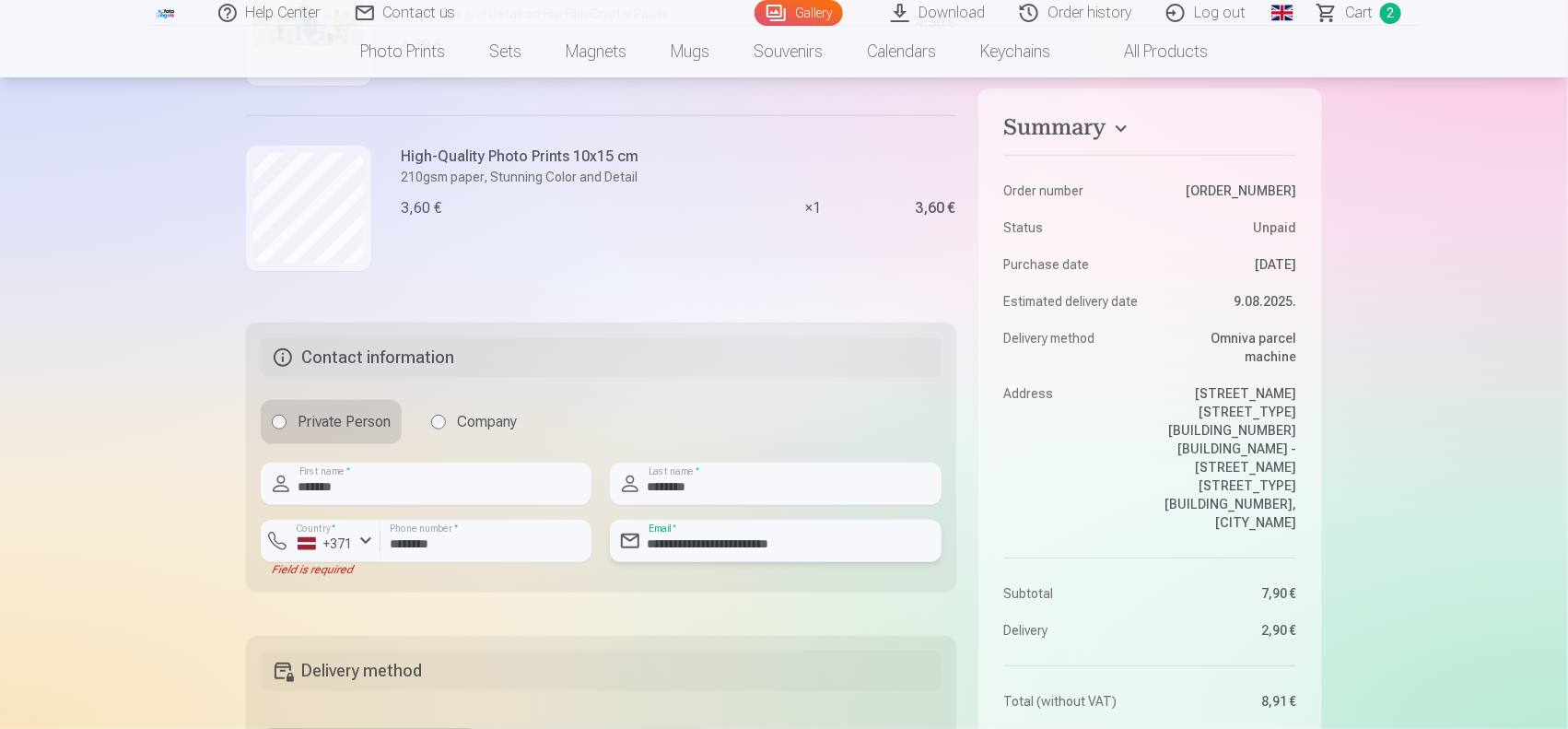 type on "**********" 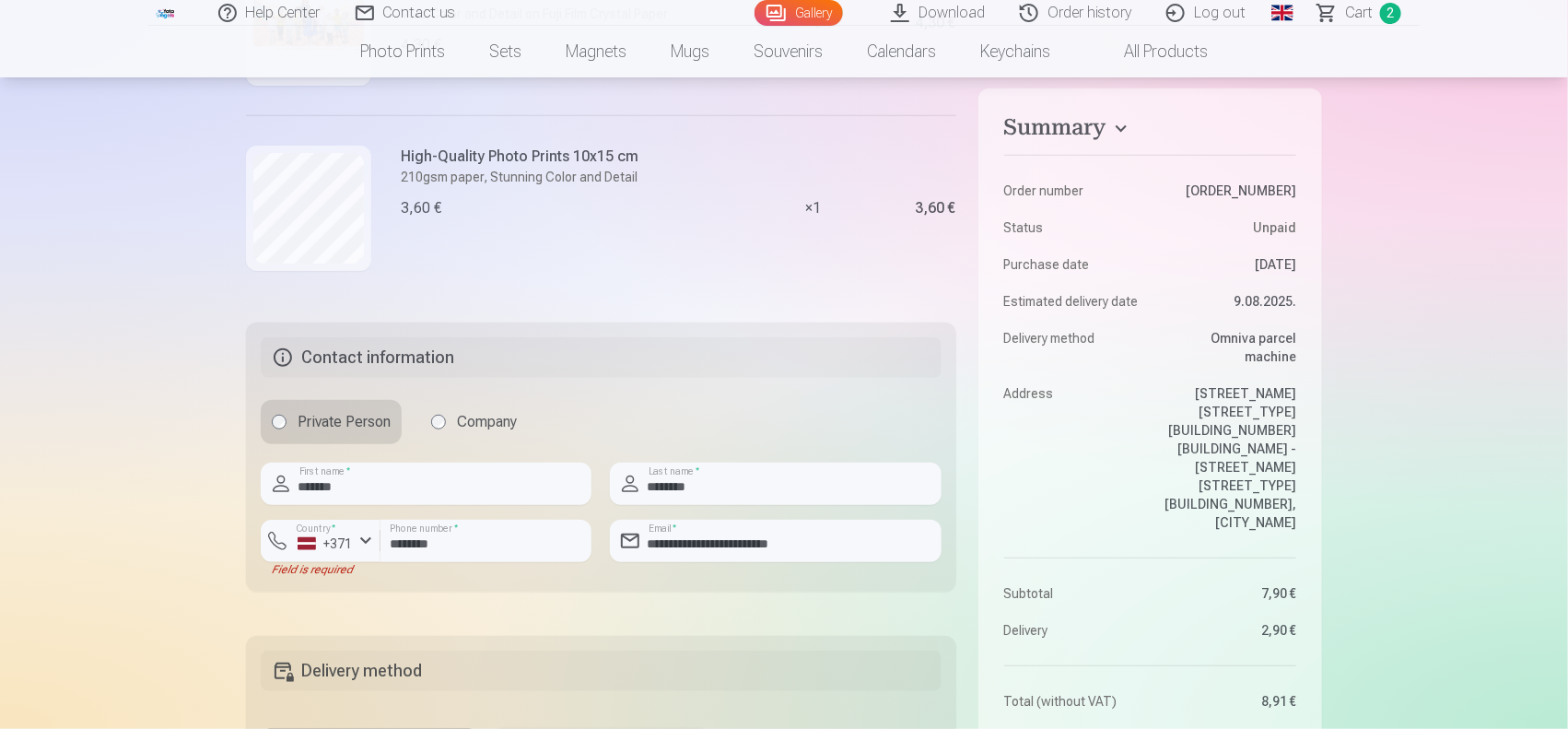 click on "**********" at bounding box center [784, 711] 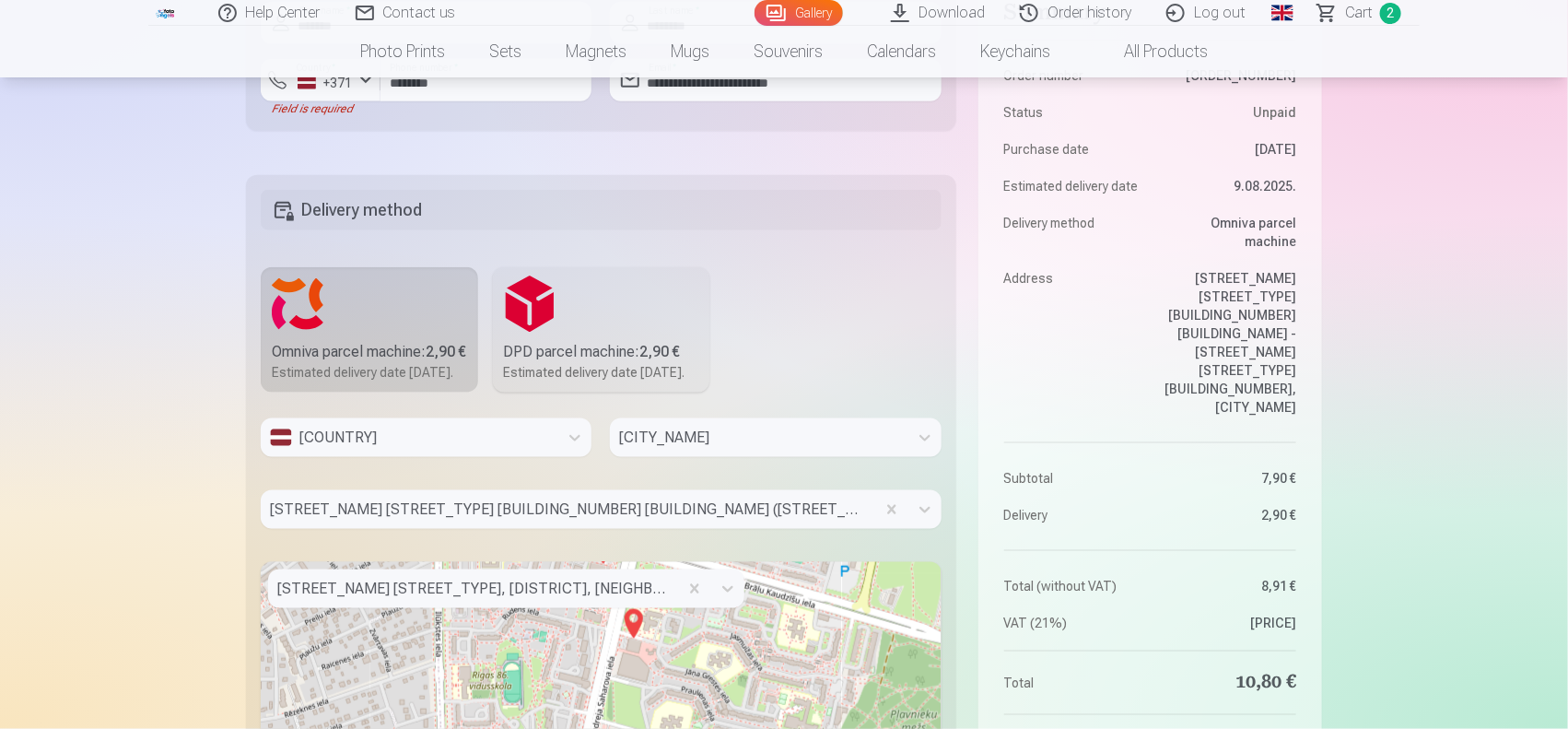 click on "Order number 5185663 Status Unpaid Purchase date 21.07.2025. Estimated delivery date 9.08.2025. Delivery method Omniva parcel machine Address Rīgas Saharova ielas 2 MEGO pakomāts - Andreja Saharova iela 2, Rīga Subtotal 7,90 € Delivery 2,90 € Total (without VAT) 8,91 € VAT (21%) 1,89 €" at bounding box center (1150, 332) 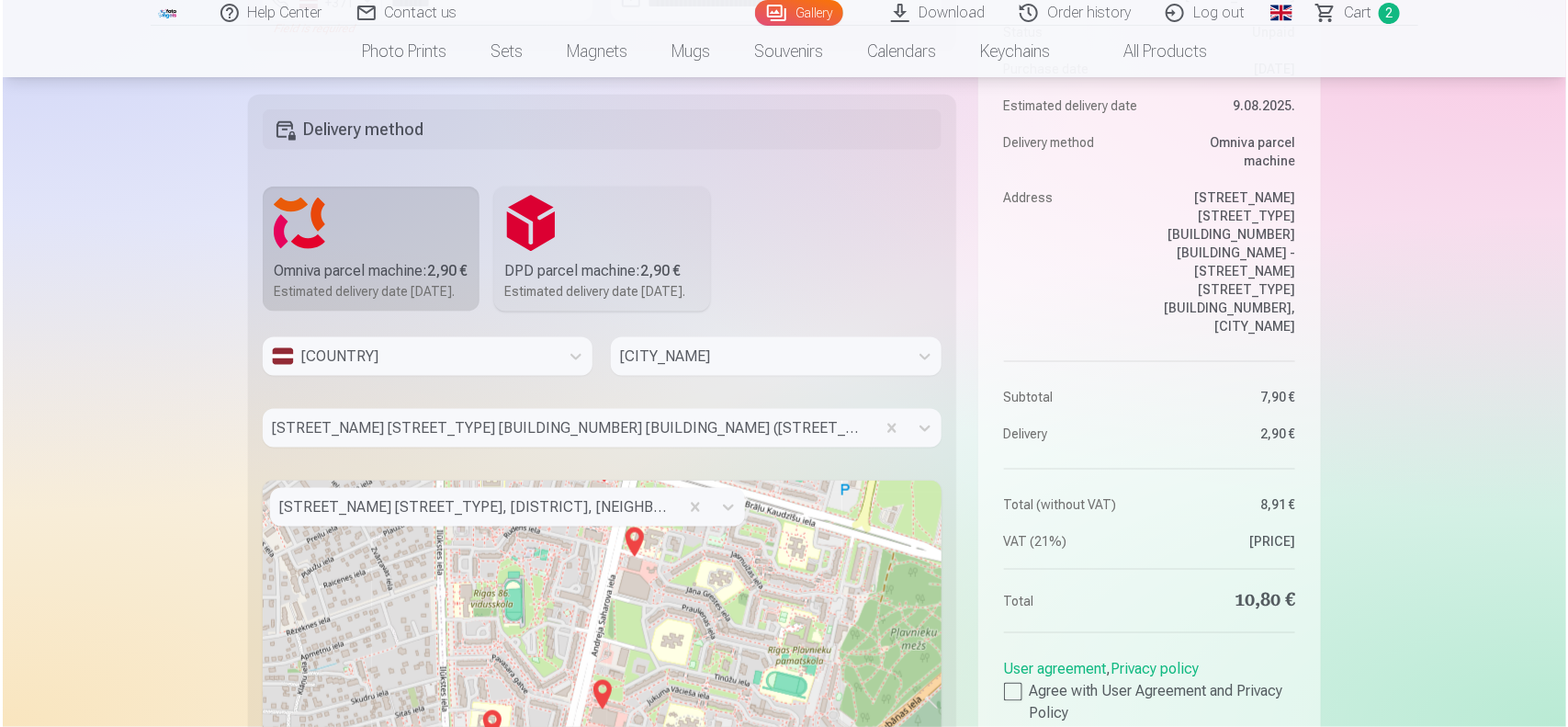 scroll, scrollTop: 1283, scrollLeft: 0, axis: vertical 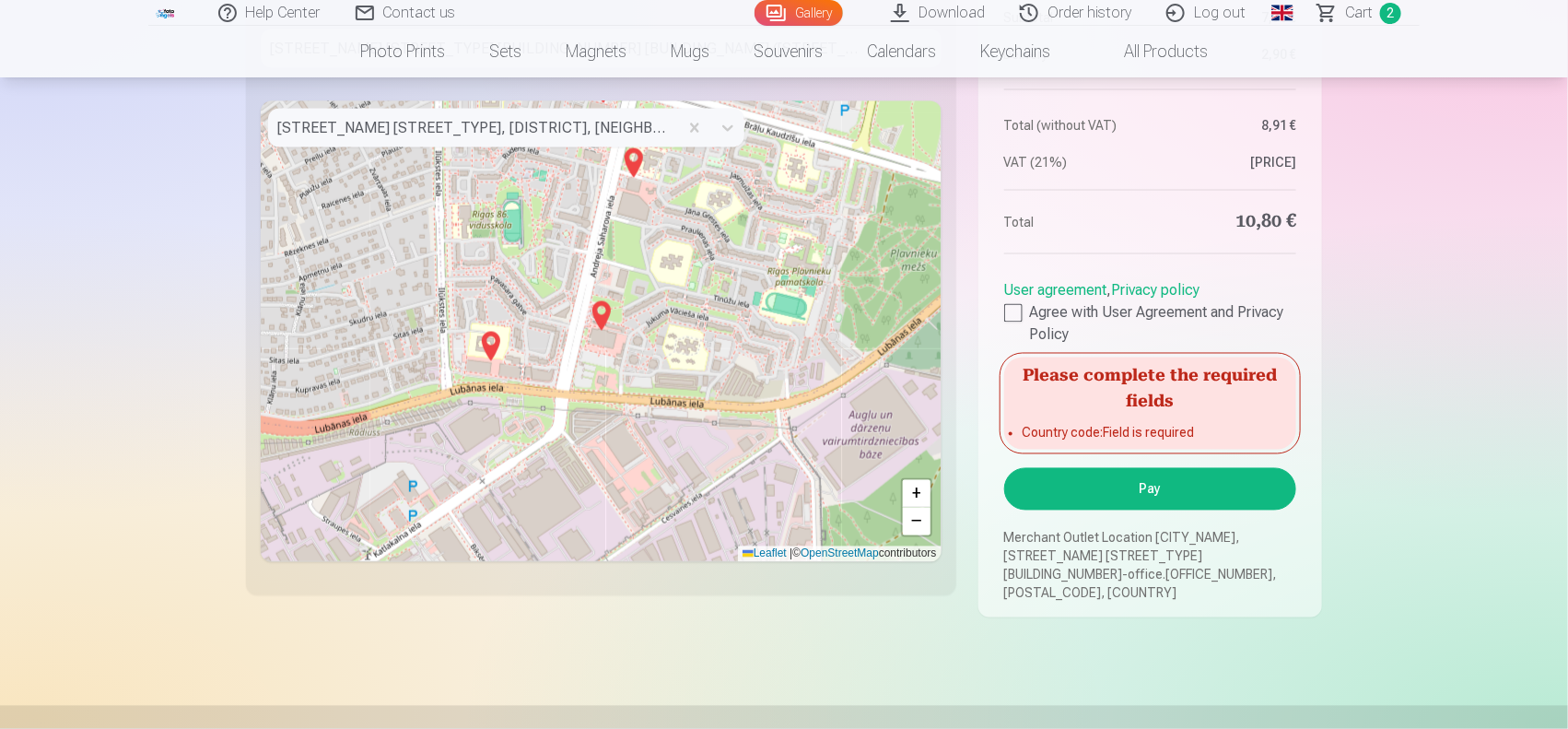 click on "Pay" at bounding box center [1150, 489] 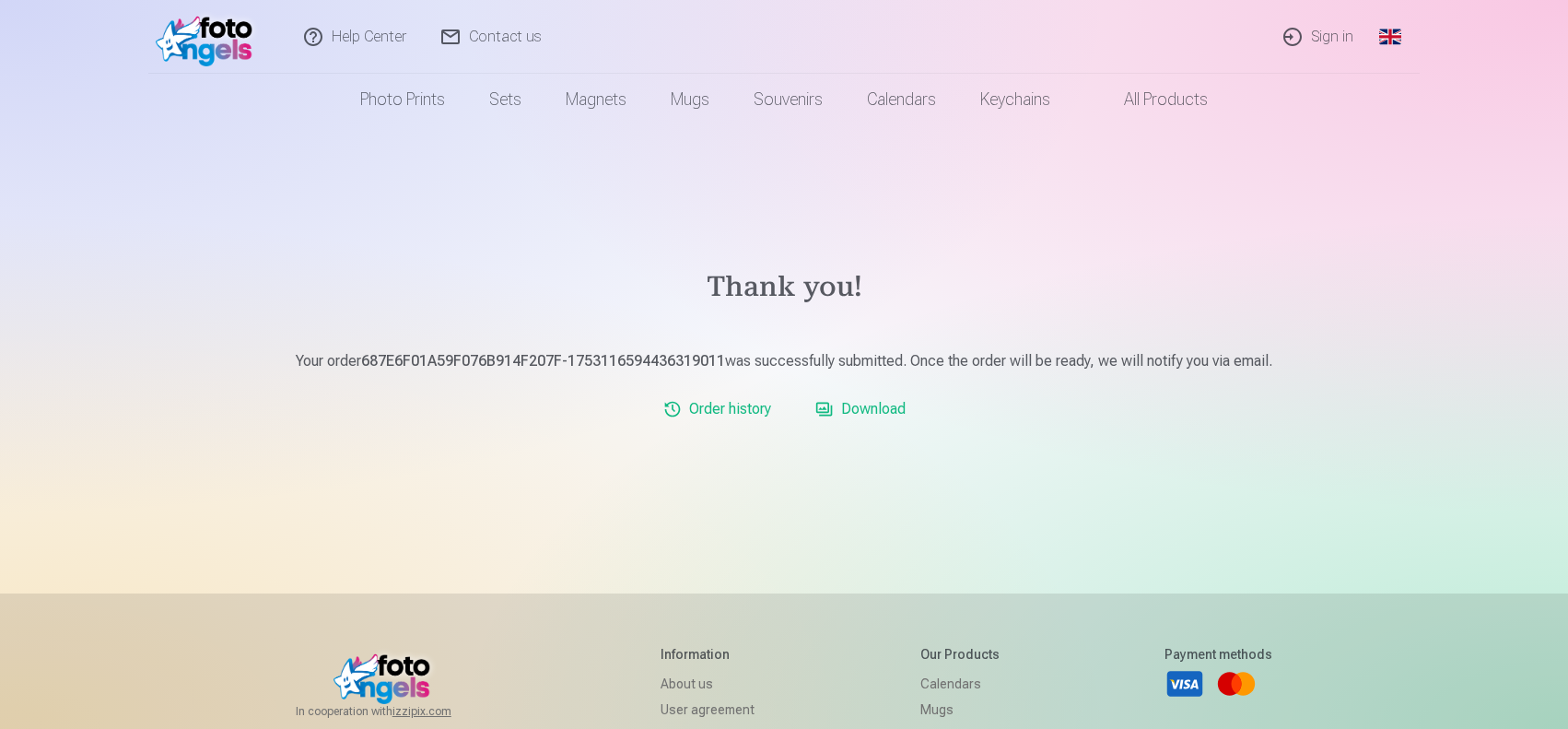 scroll, scrollTop: 0, scrollLeft: 0, axis: both 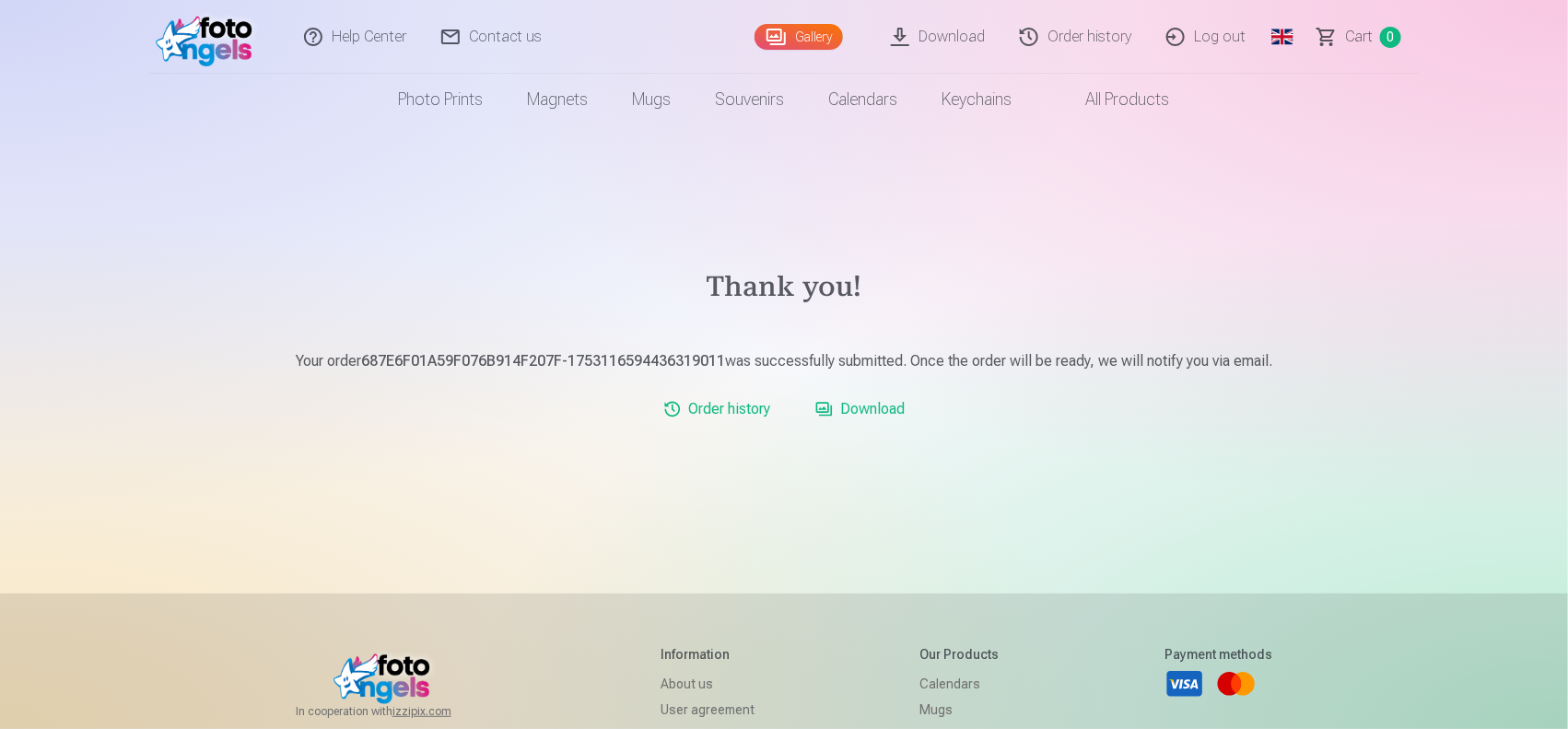 drag, startPoint x: 1366, startPoint y: 278, endPoint x: 1328, endPoint y: 170, distance: 114.4902 